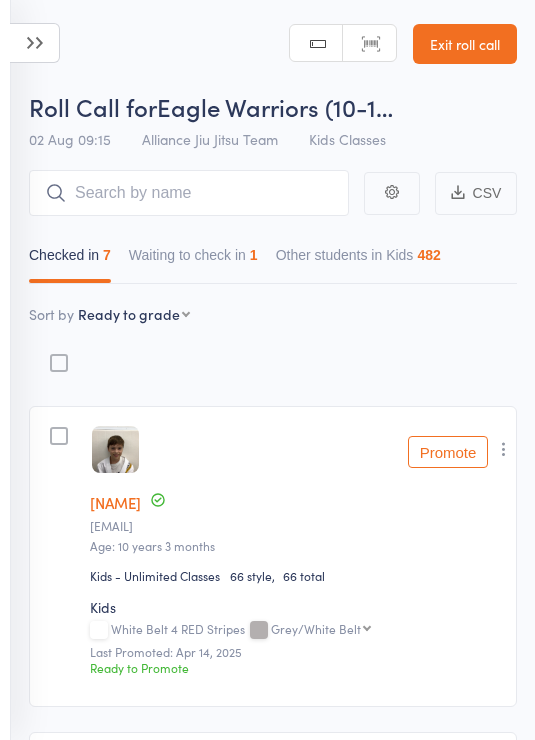 scroll, scrollTop: 99, scrollLeft: 0, axis: vertical 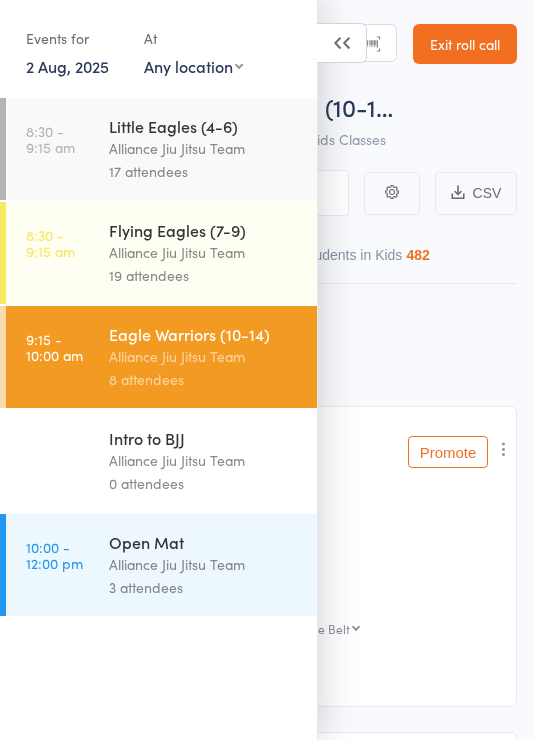 click on "2 Aug, 2025" at bounding box center (67, 66) 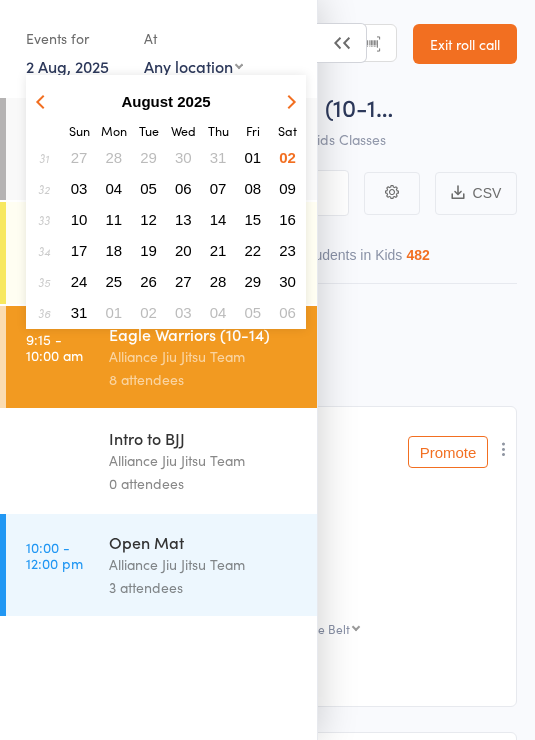 click on "04" at bounding box center [114, 188] 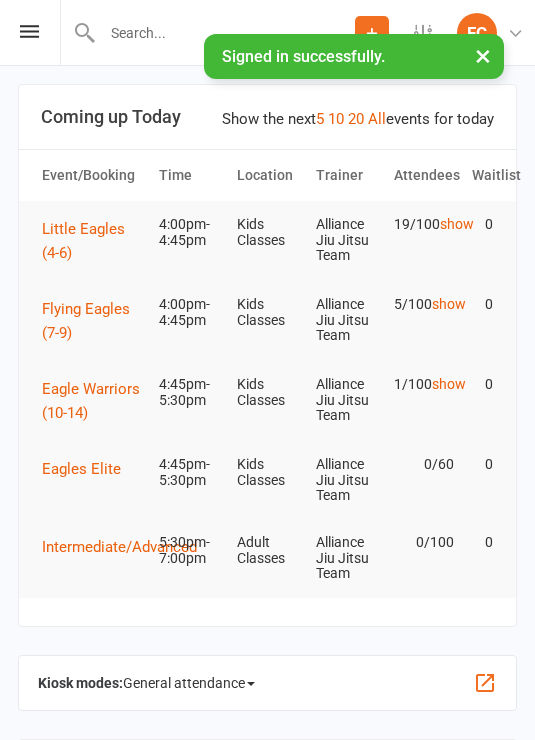 scroll, scrollTop: 0, scrollLeft: 0, axis: both 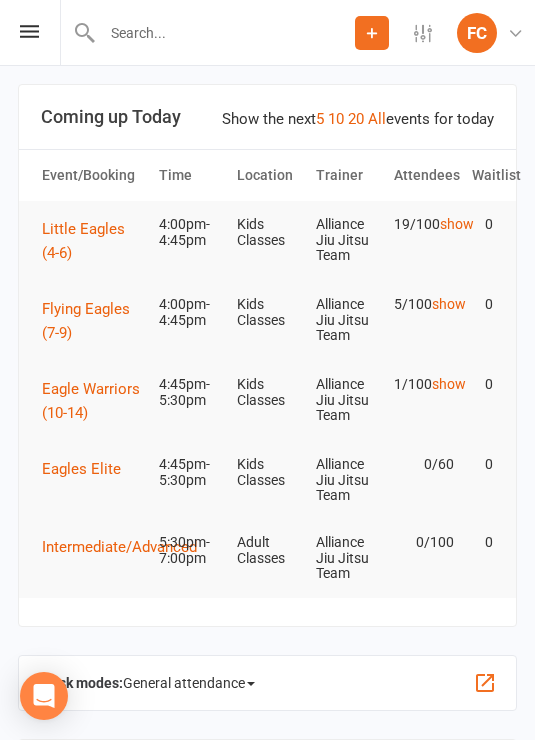 click on "Flying Eagles (7-9)" at bounding box center [91, 321] 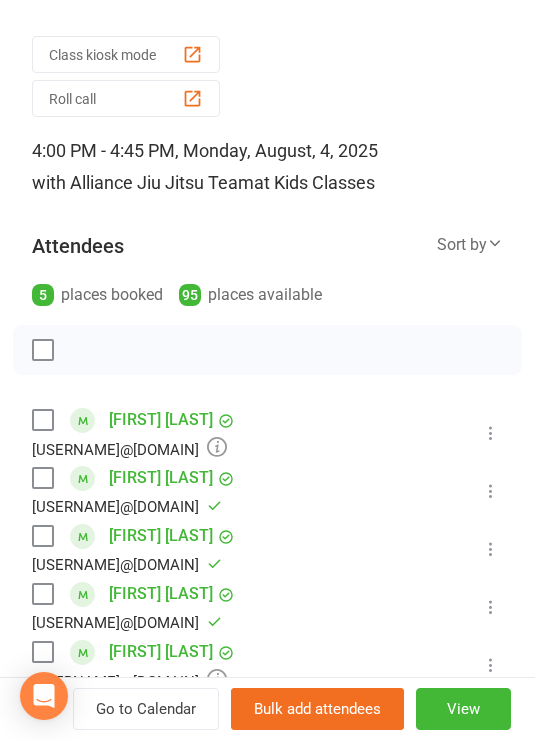 scroll, scrollTop: 44, scrollLeft: 0, axis: vertical 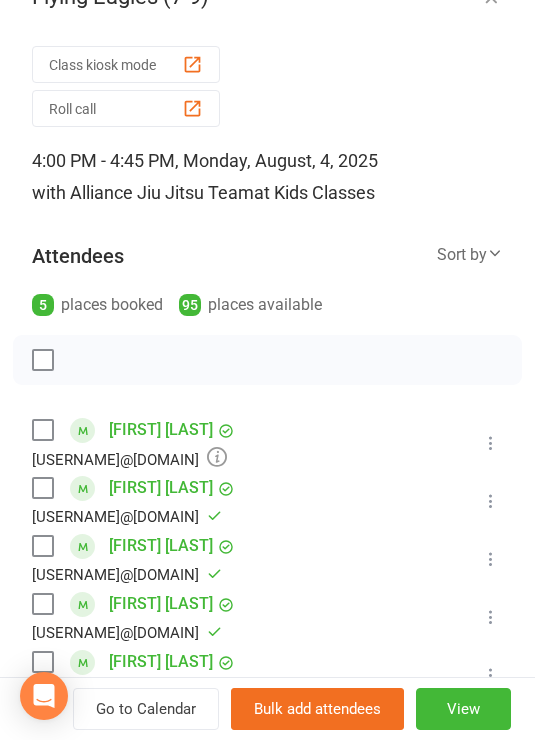 click on "Roll call" at bounding box center [126, 108] 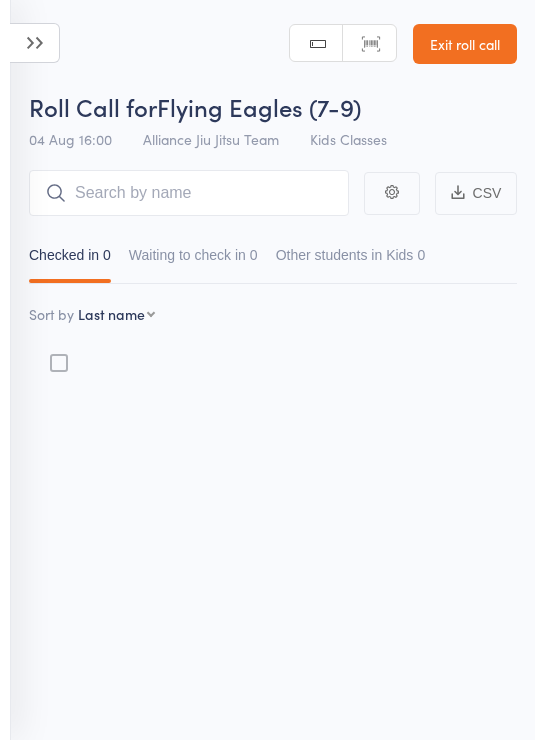 scroll, scrollTop: 0, scrollLeft: 0, axis: both 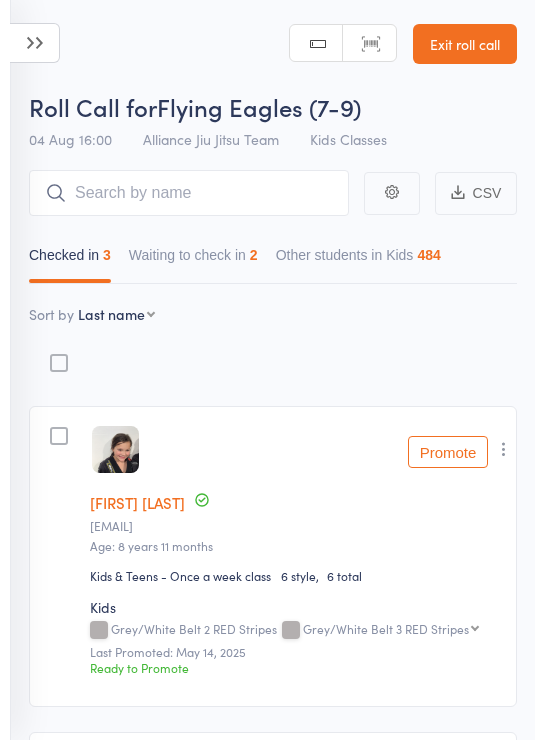 click on "Waiting to check in  2" at bounding box center [193, 260] 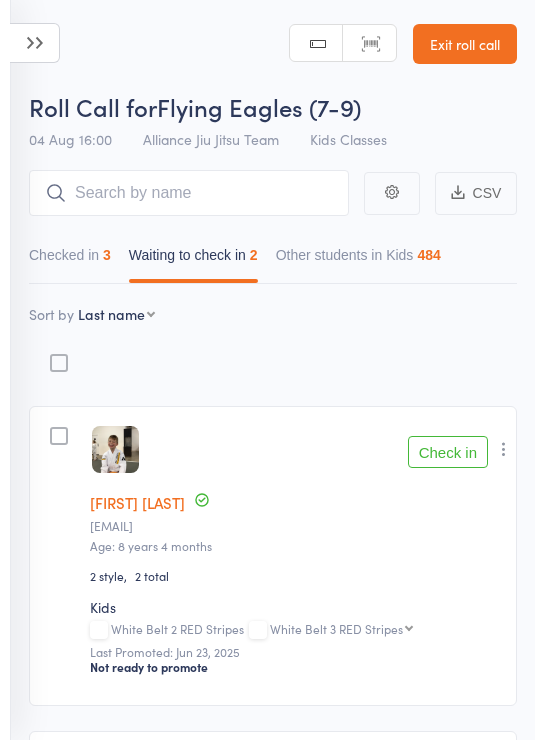 click on "Check in" at bounding box center (448, 452) 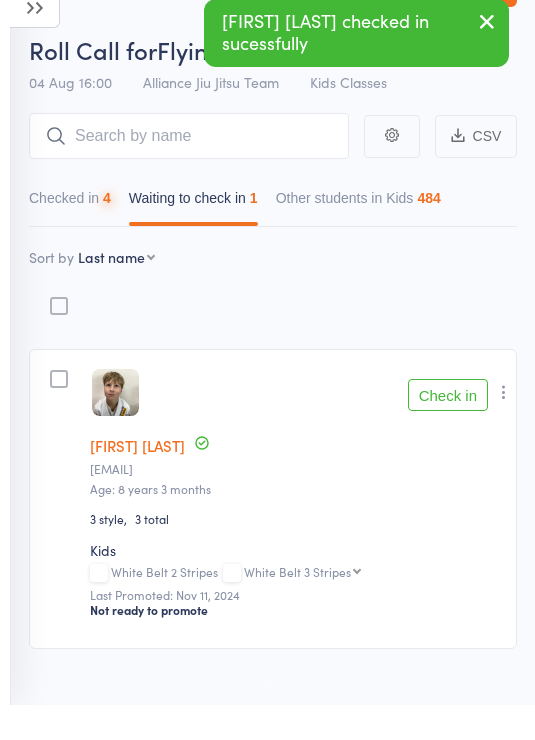 scroll, scrollTop: 20, scrollLeft: 0, axis: vertical 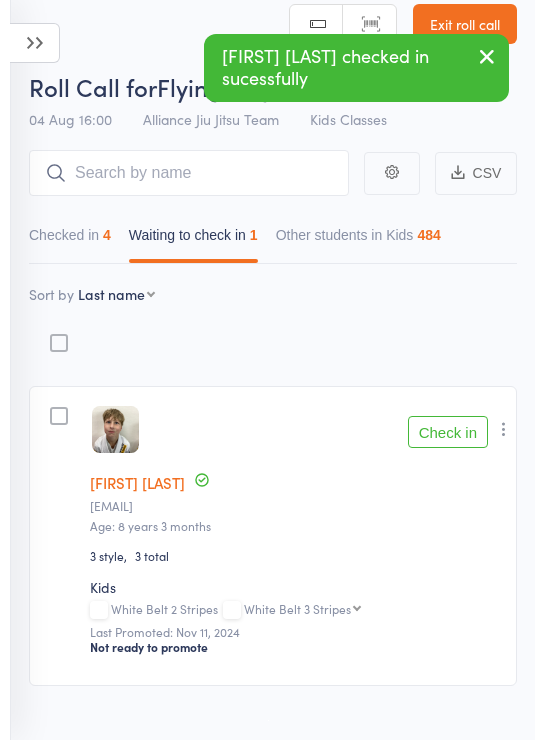 click on "Check in" at bounding box center [448, 432] 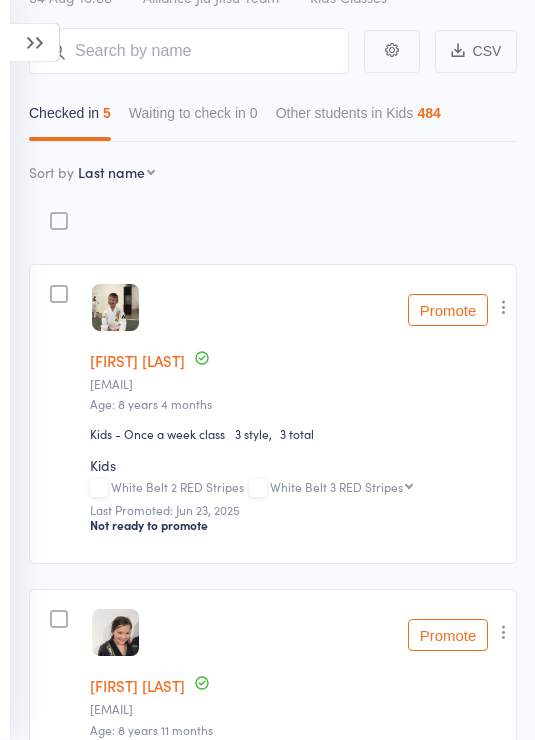 scroll, scrollTop: 0, scrollLeft: 0, axis: both 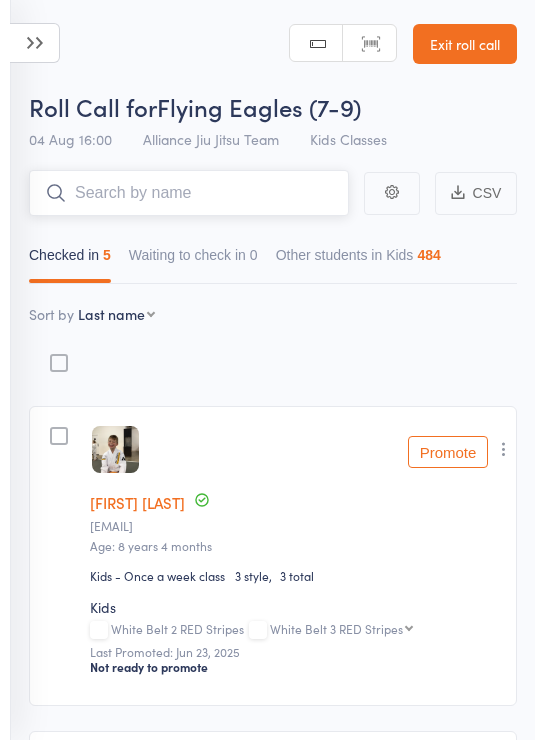 click at bounding box center (189, 193) 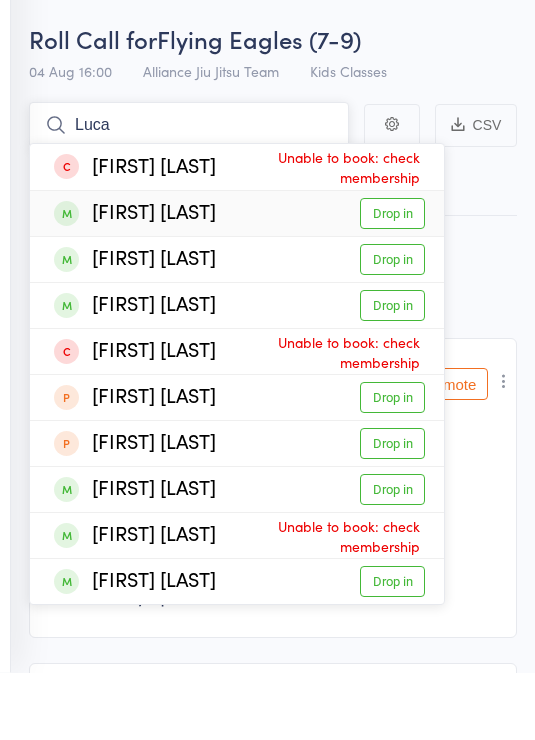 type on "Luca" 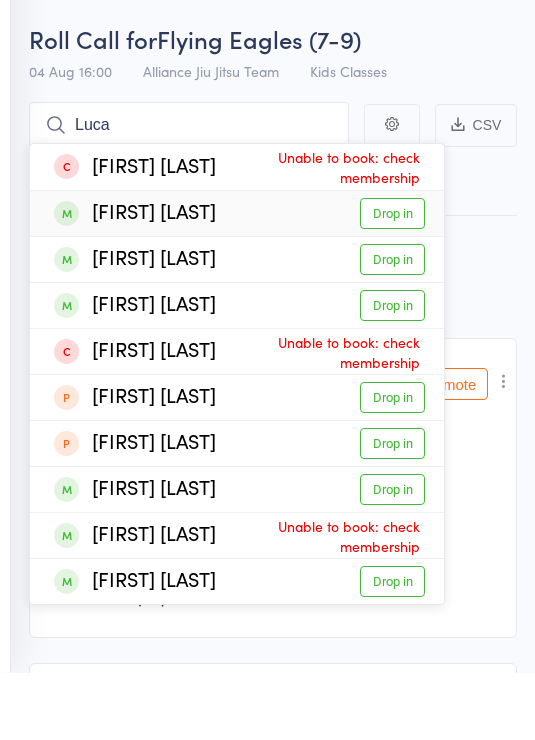 click on "Drop in" at bounding box center (392, 281) 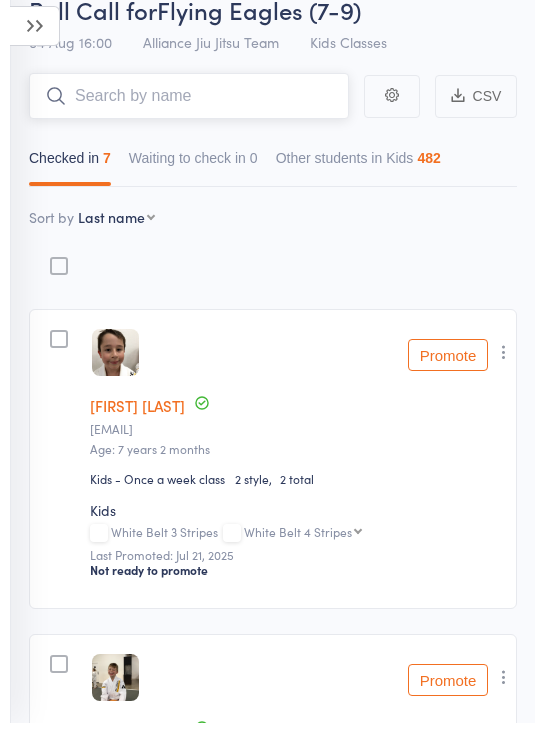 scroll, scrollTop: 0, scrollLeft: 0, axis: both 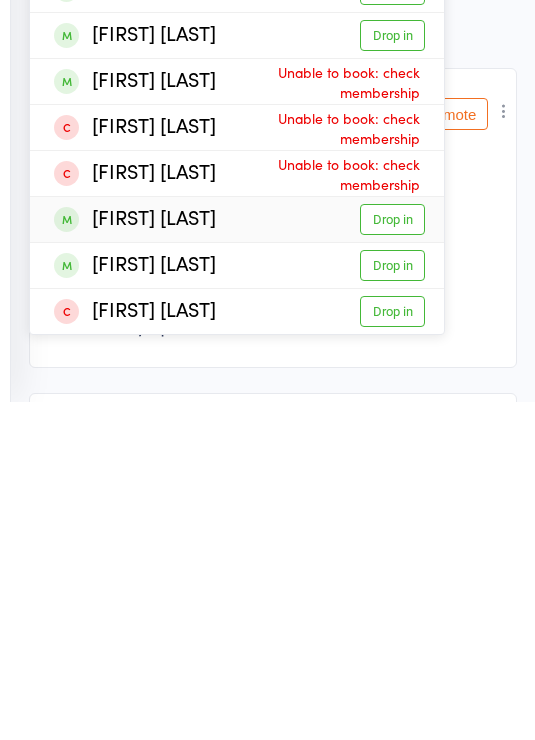 type on "Henry" 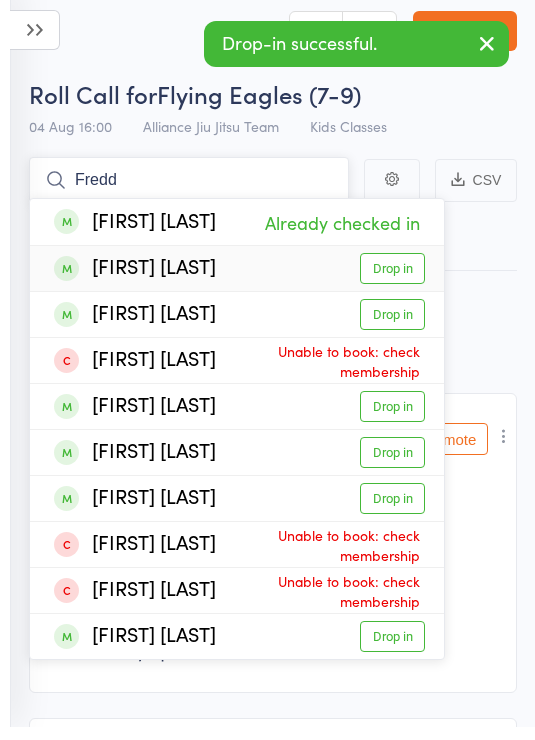 type on "Fredd" 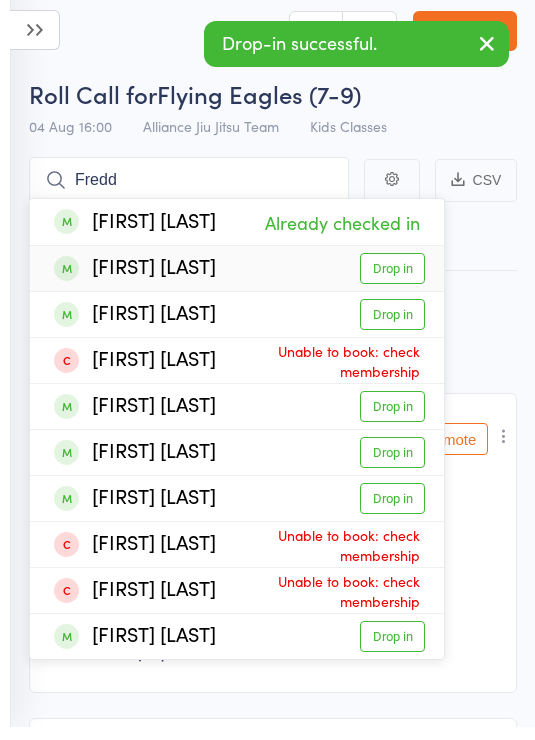 click on "Drop in" at bounding box center [392, 281] 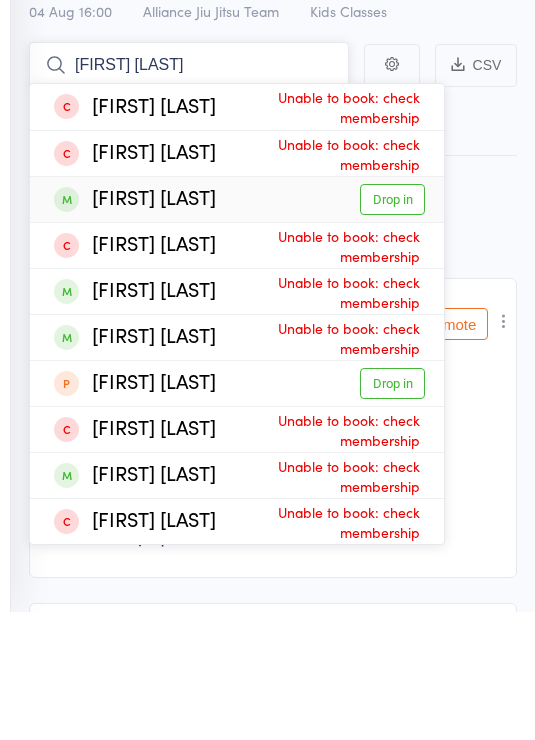 type on "Daniel mag" 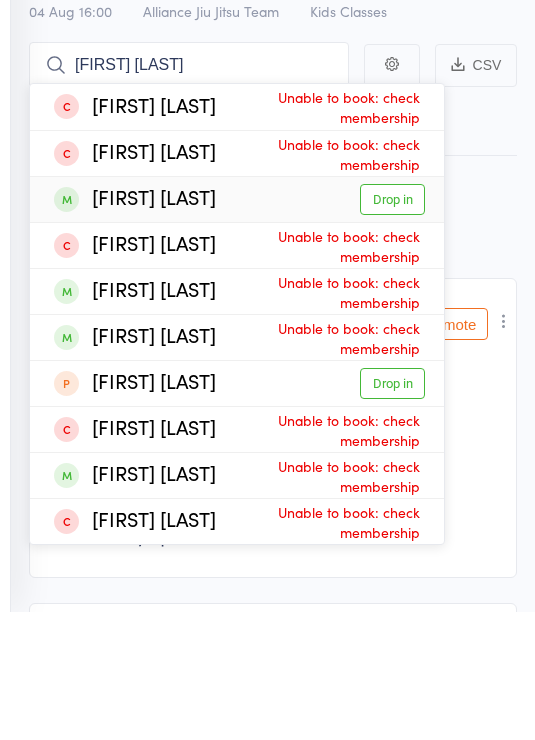 click on "Drop in" at bounding box center [392, 327] 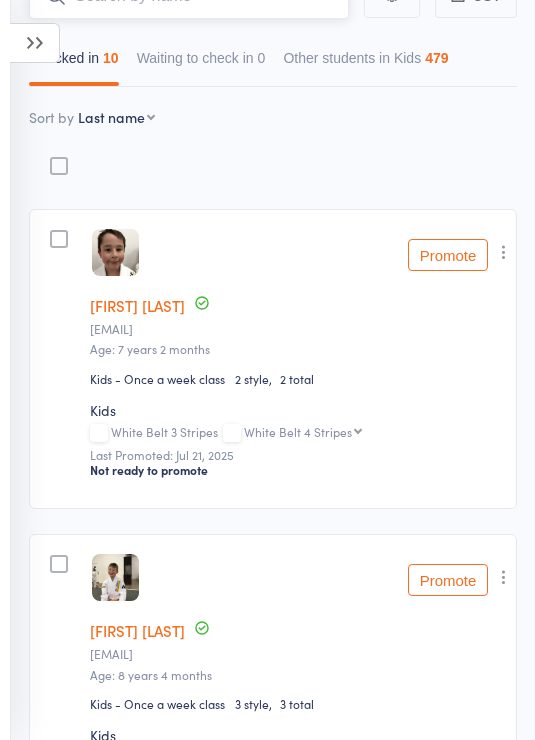 scroll, scrollTop: 0, scrollLeft: 0, axis: both 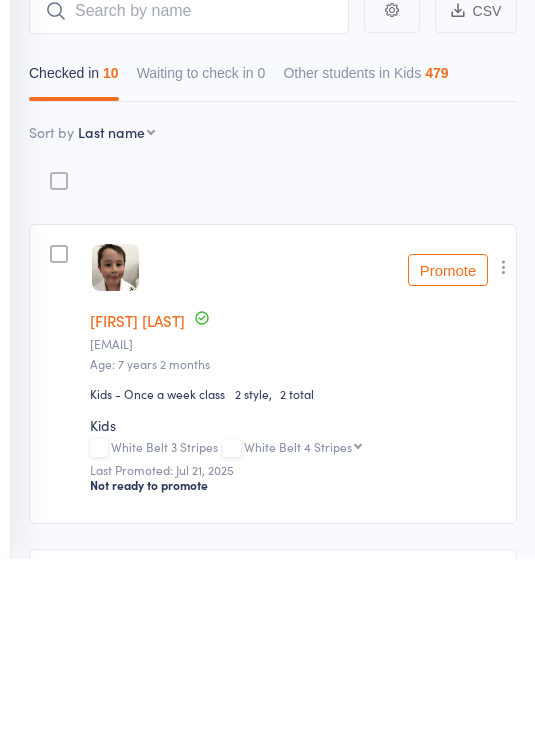 click on "First name Last name Birthday today? Behind on payments? Check in time Next payment date Next payment amount Membership name Membership expires Ready to grade Style and Rank Style attendance count All attendance count Last Promoted" at bounding box center [116, 314] 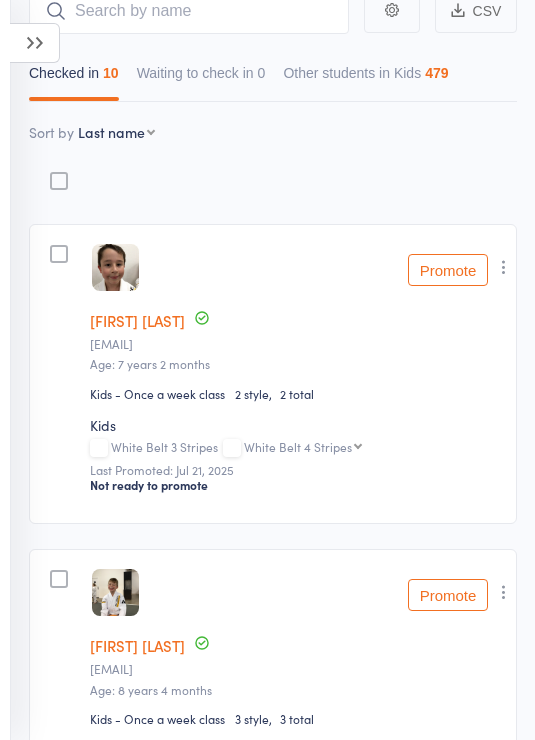 select on "10" 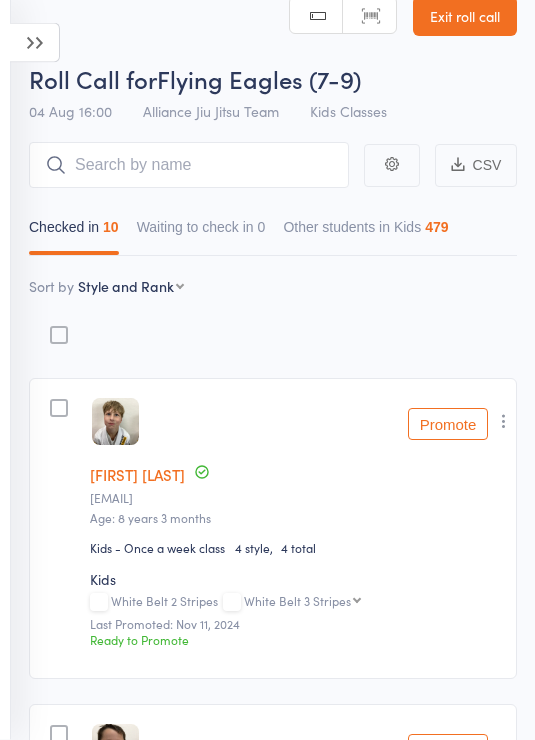 scroll, scrollTop: 0, scrollLeft: 0, axis: both 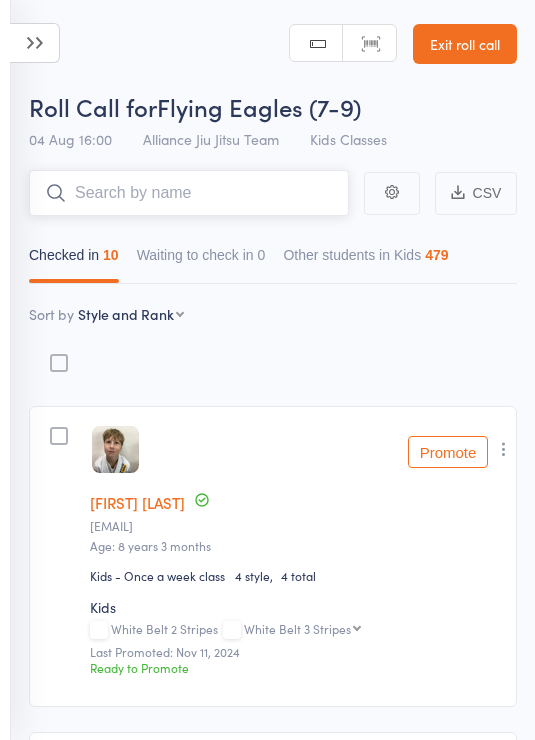 click at bounding box center (189, 193) 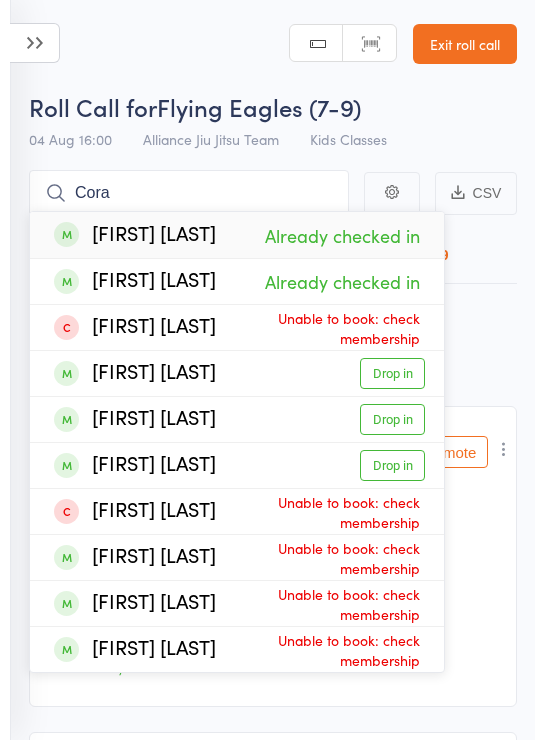 click on "Roll Call for  Flying Eagles (7-9)" at bounding box center [273, 106] 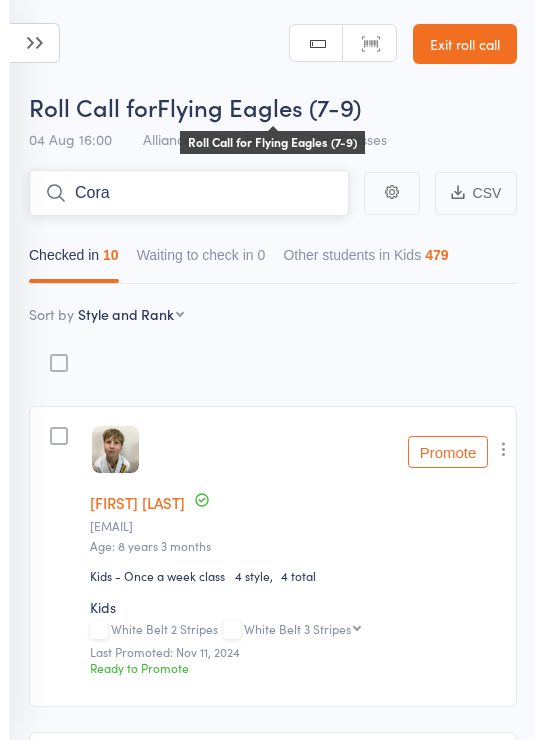 click on "Cora" at bounding box center [189, 193] 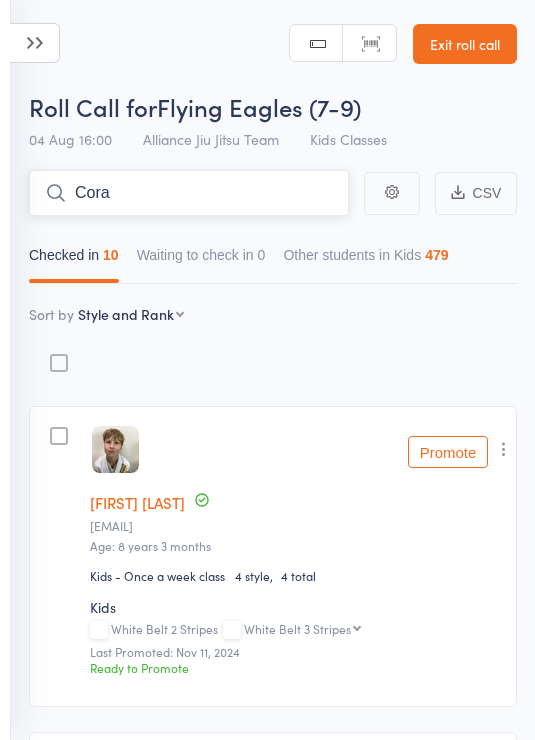 click on "Cora" at bounding box center (189, 193) 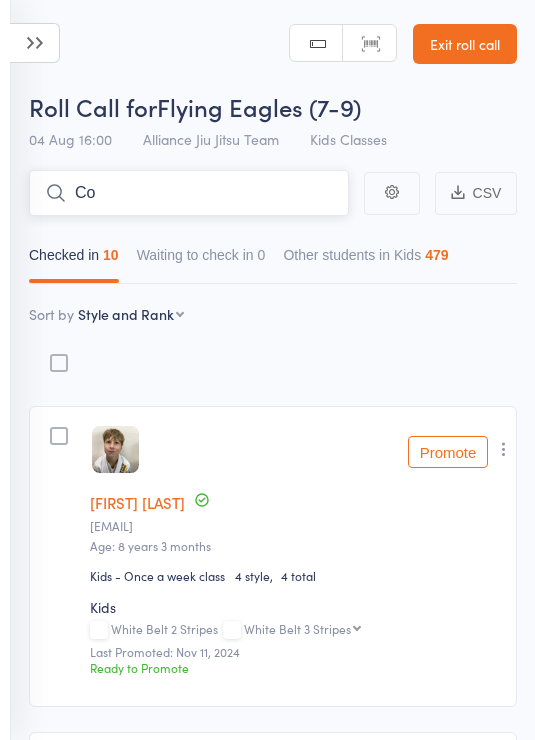 type on "C" 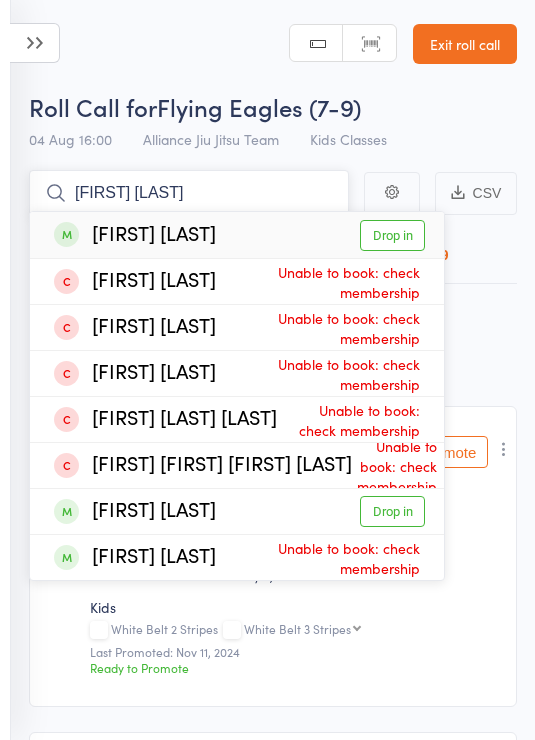 type on "Rafael cos" 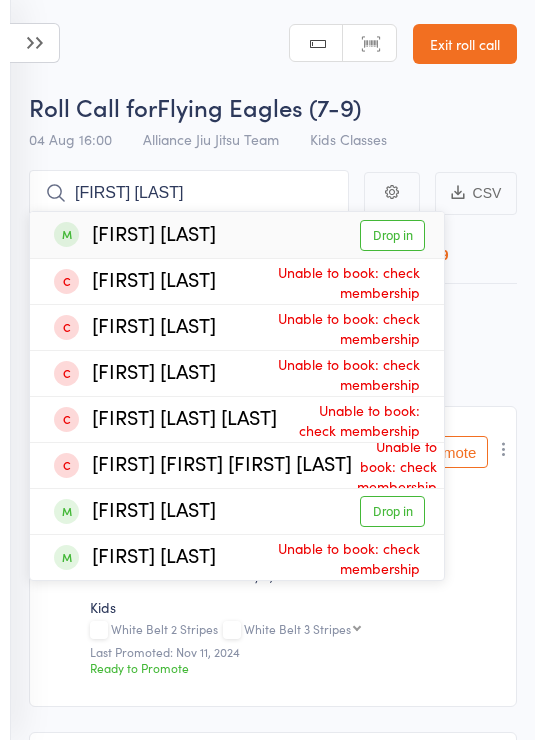 click on "Drop in" at bounding box center (392, 235) 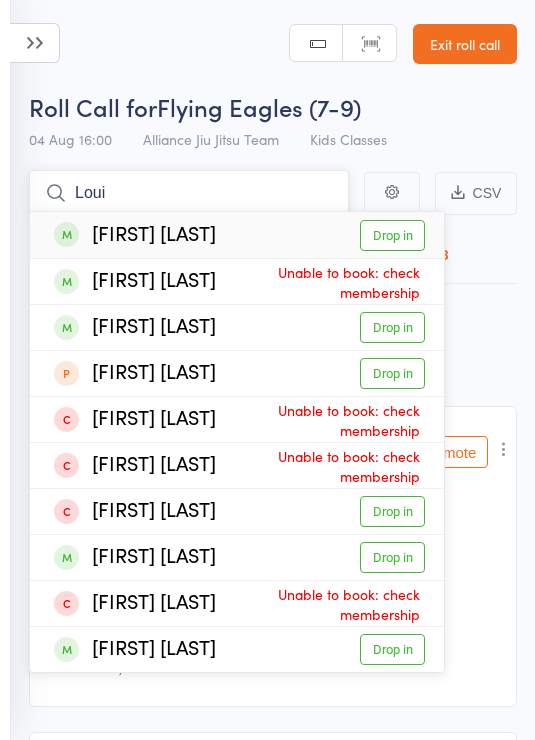 type on "Loui" 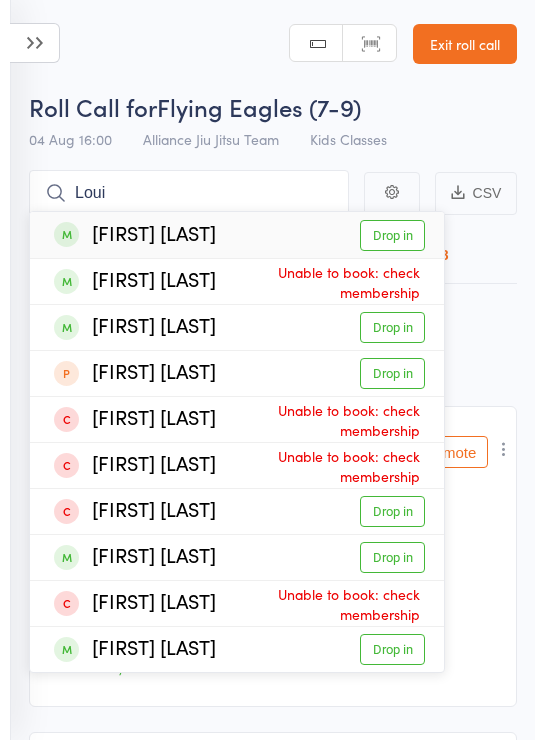 click on "Exit roll call" at bounding box center (465, 44) 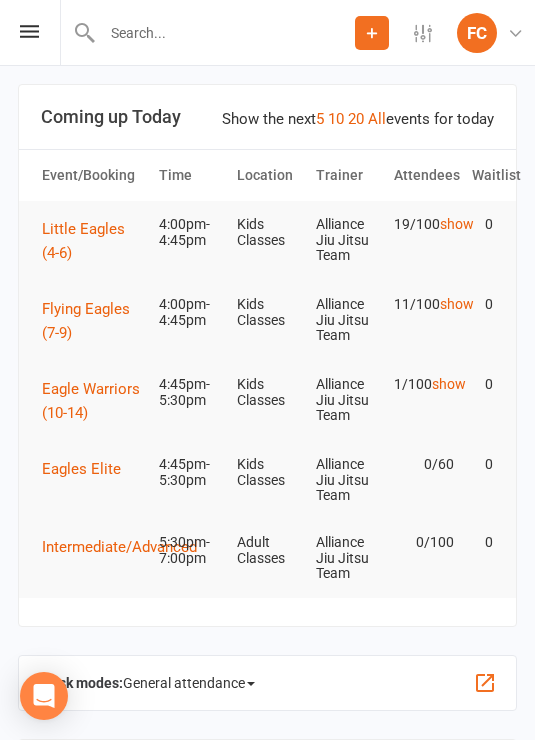 scroll, scrollTop: 0, scrollLeft: 0, axis: both 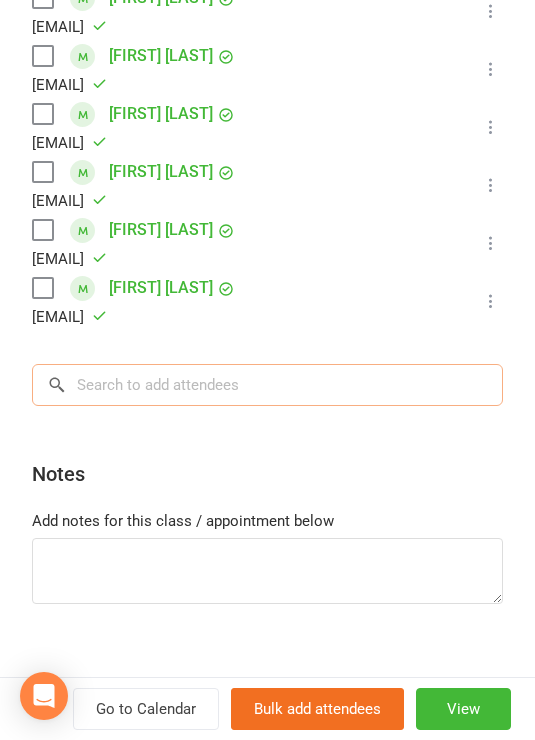 click at bounding box center [267, 385] 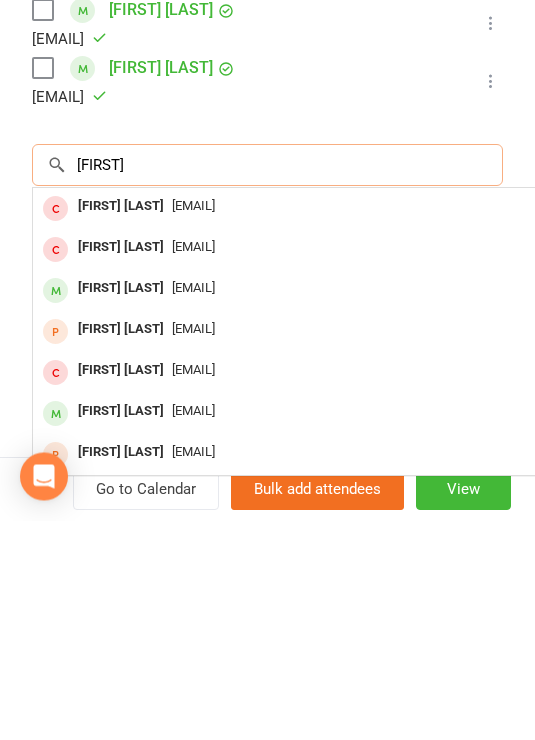 type on "[FIRST]" 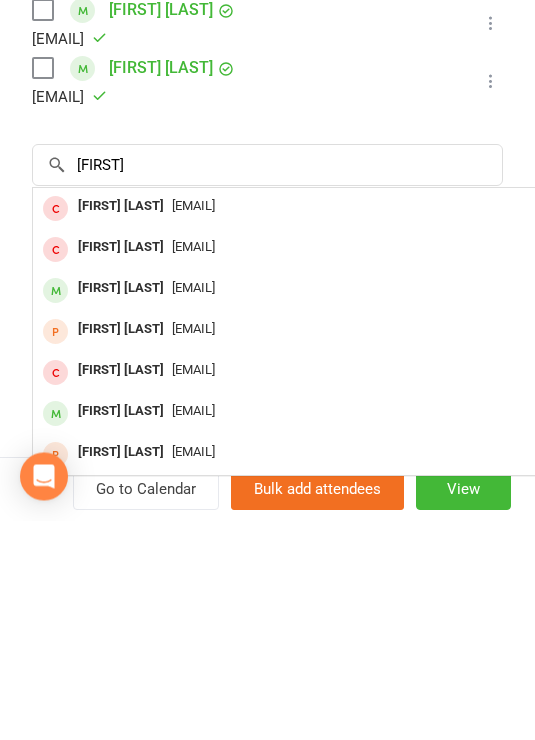 click on "[EMAIL]" at bounding box center [332, 508] 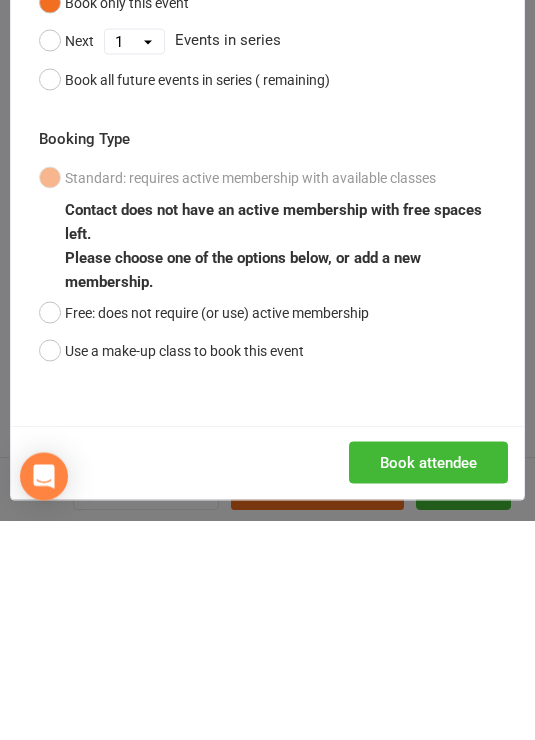scroll, scrollTop: 220, scrollLeft: 0, axis: vertical 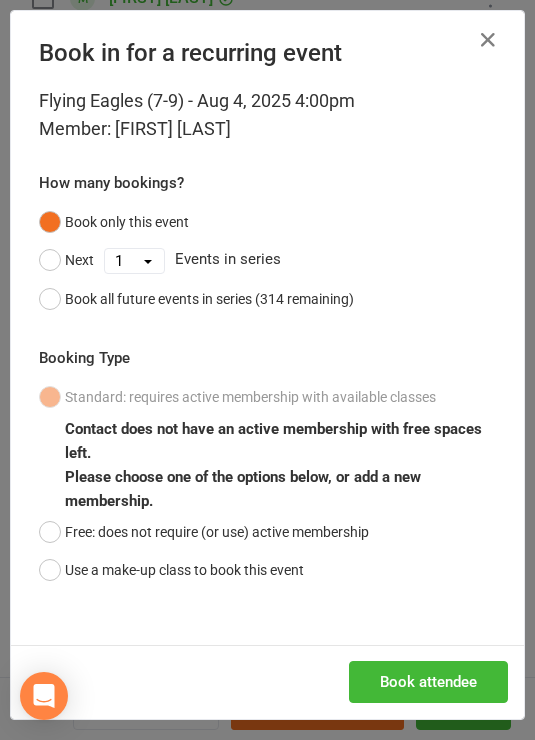 click on "Free: does not require (or use) active membership" at bounding box center (204, 532) 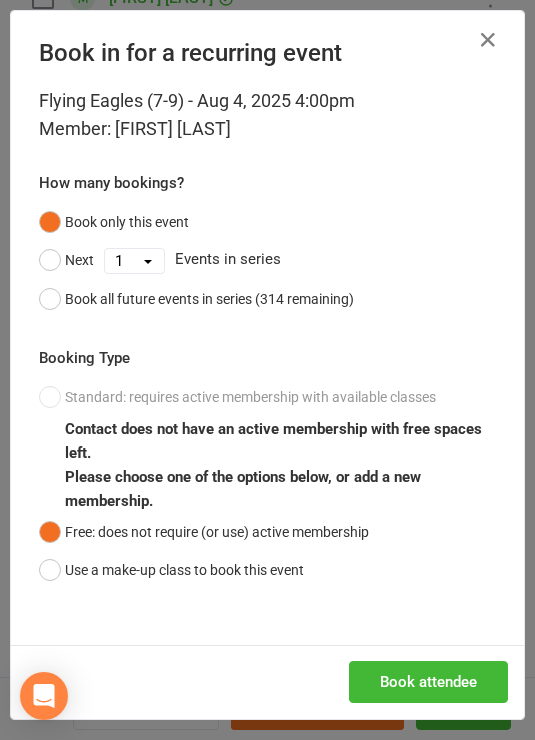 click on "Book attendee" at bounding box center (428, 682) 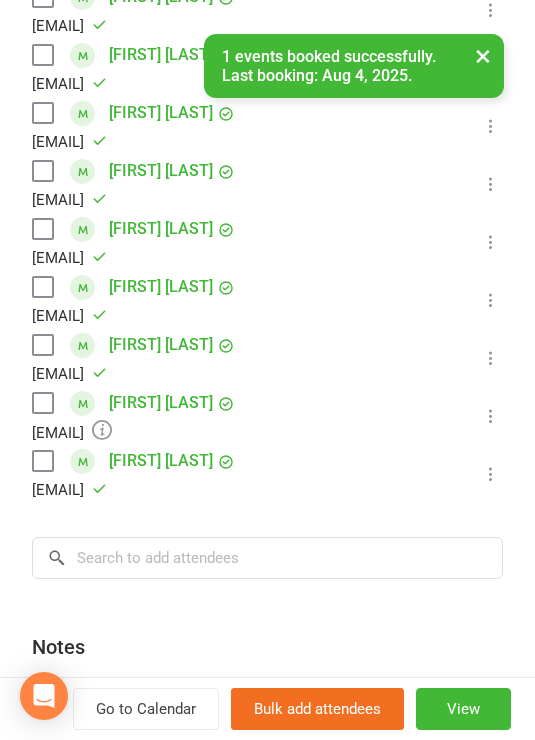 scroll, scrollTop: 704, scrollLeft: 0, axis: vertical 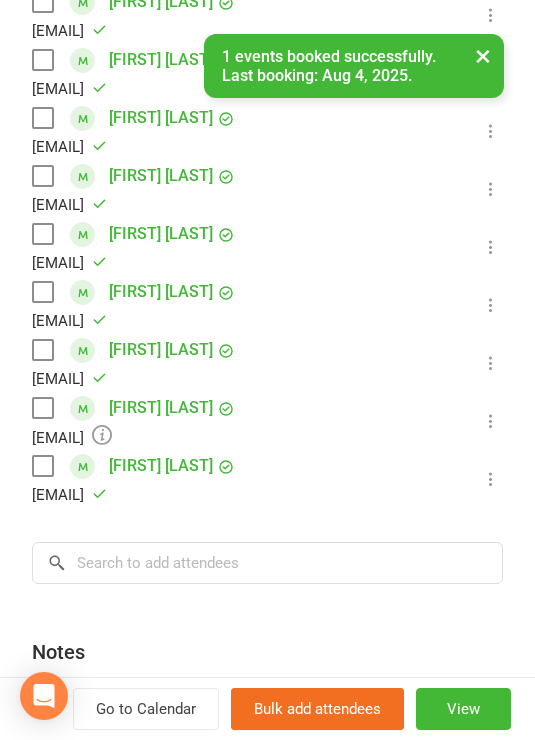 click on "View" at bounding box center [463, 709] 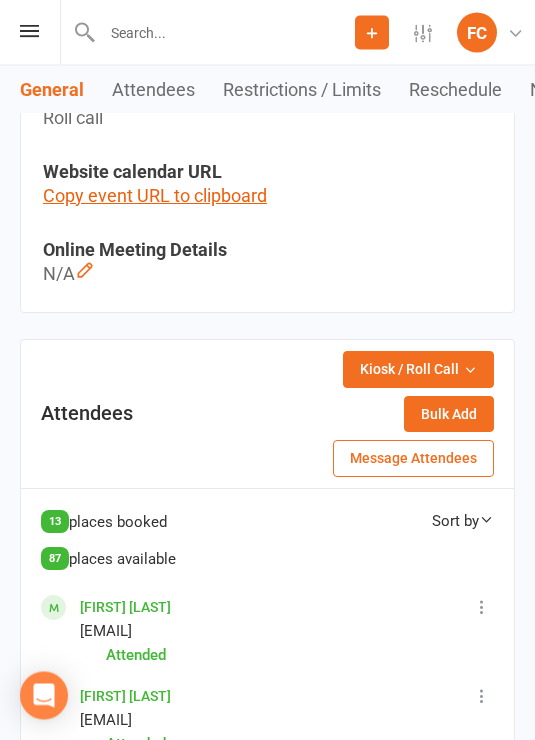 scroll, scrollTop: 952, scrollLeft: 0, axis: vertical 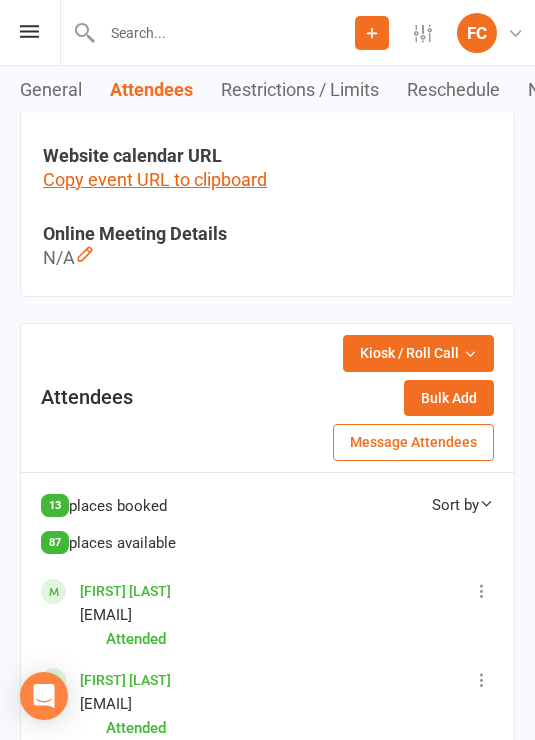 click on "Kiosk / Roll Call" at bounding box center [409, 353] 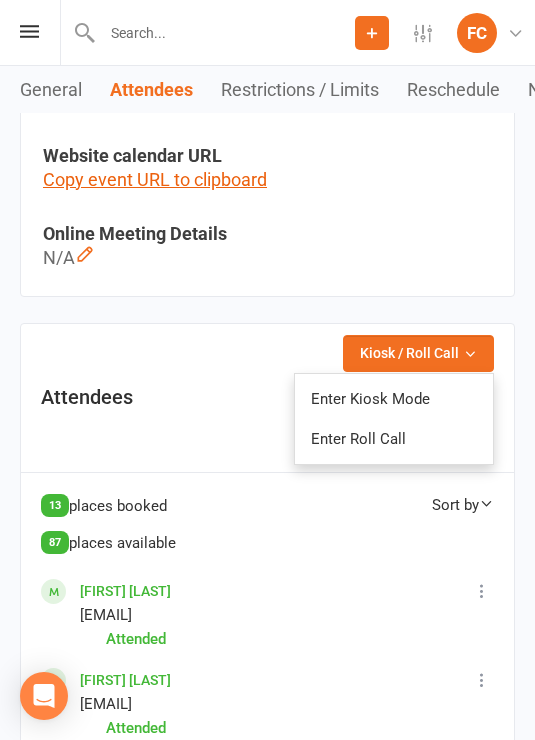 click on "Enter Roll Call" at bounding box center [394, 439] 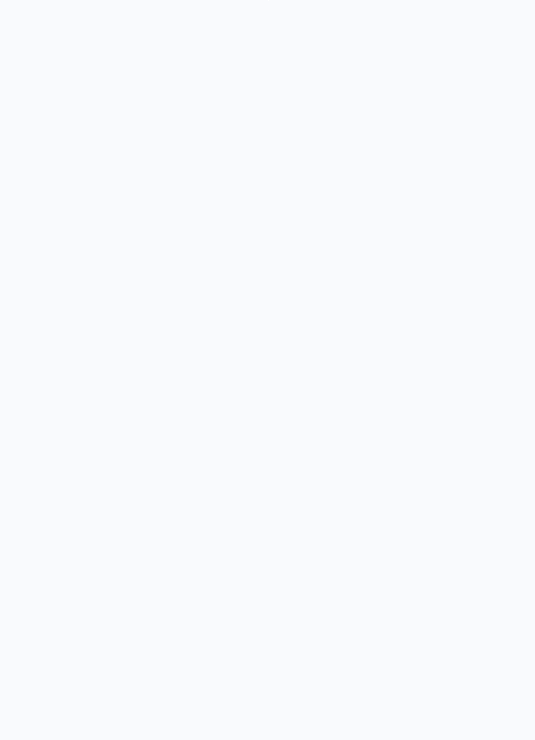 scroll, scrollTop: 0, scrollLeft: 0, axis: both 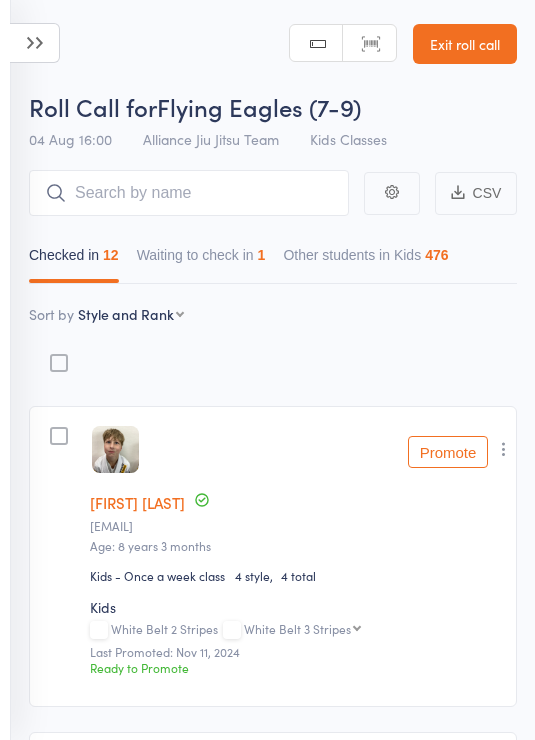 click on "Waiting to check in  1" at bounding box center (201, 260) 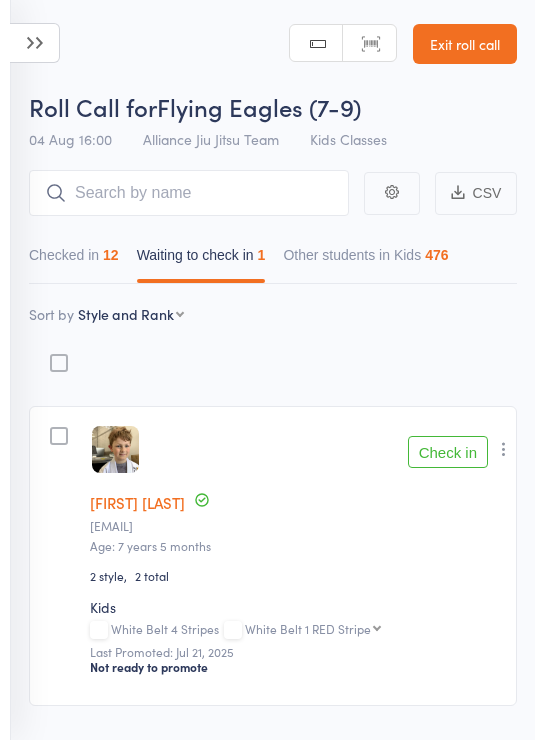 click on "Check in" at bounding box center (448, 452) 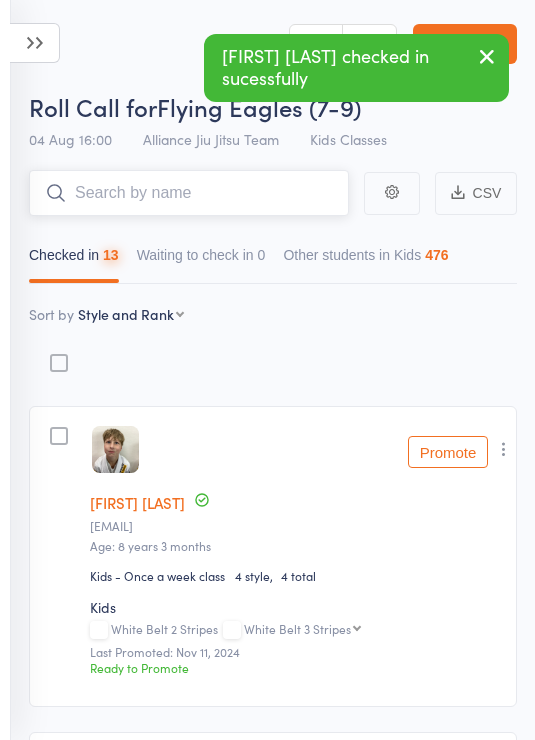 click at bounding box center [189, 193] 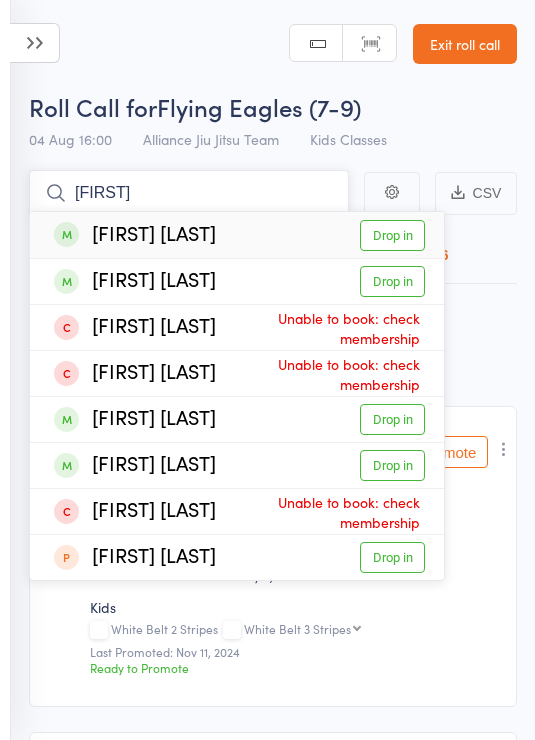 type on "Alfie" 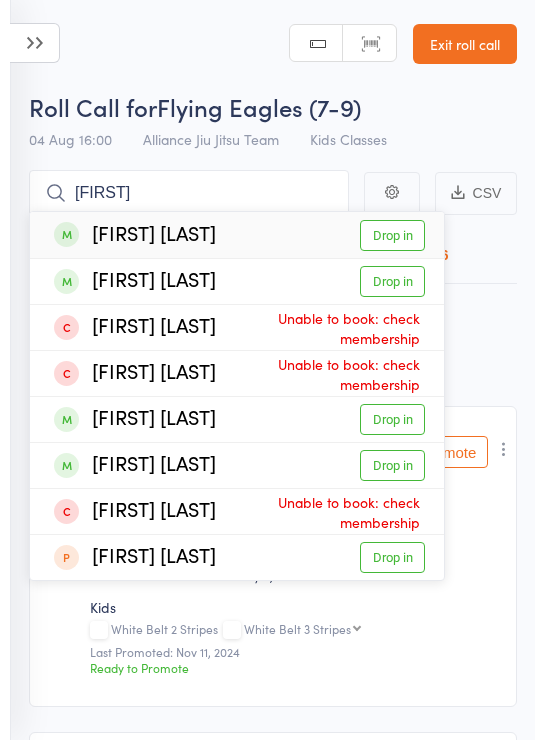 click on "Drop in" at bounding box center [392, 235] 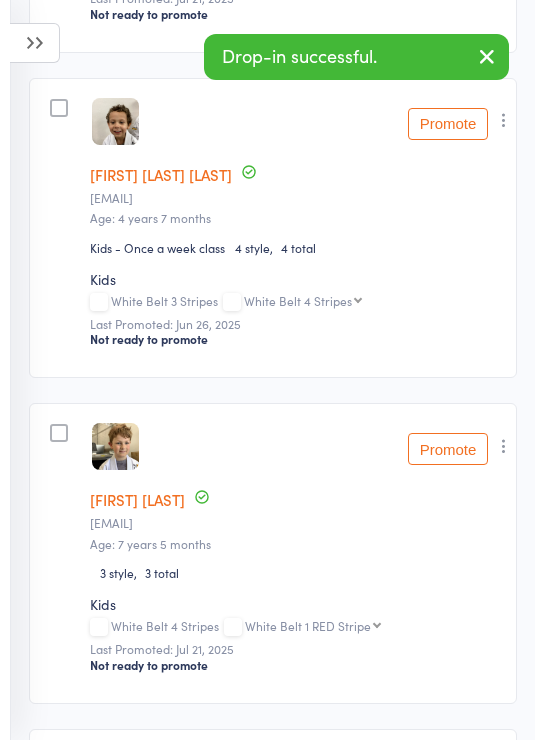 scroll, scrollTop: 972, scrollLeft: 0, axis: vertical 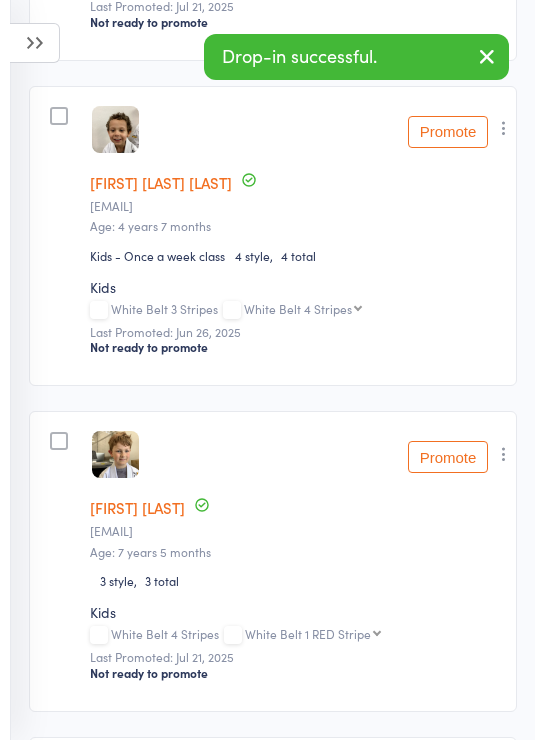 click at bounding box center [504, 128] 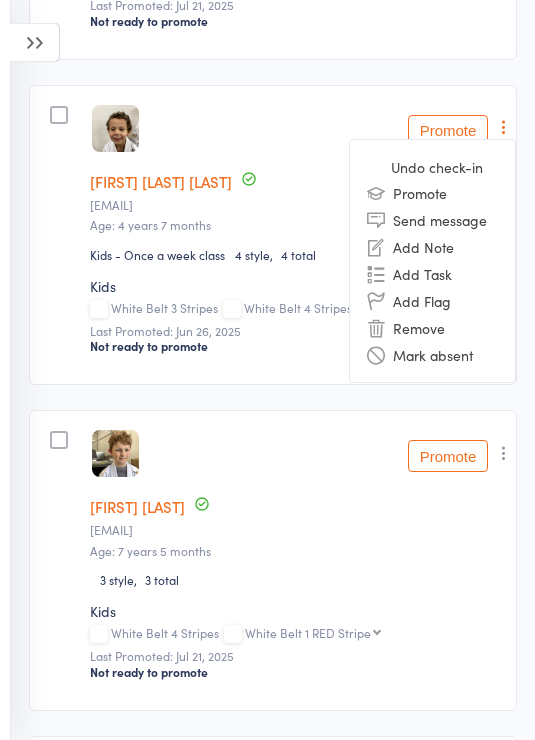 scroll, scrollTop: 973, scrollLeft: 0, axis: vertical 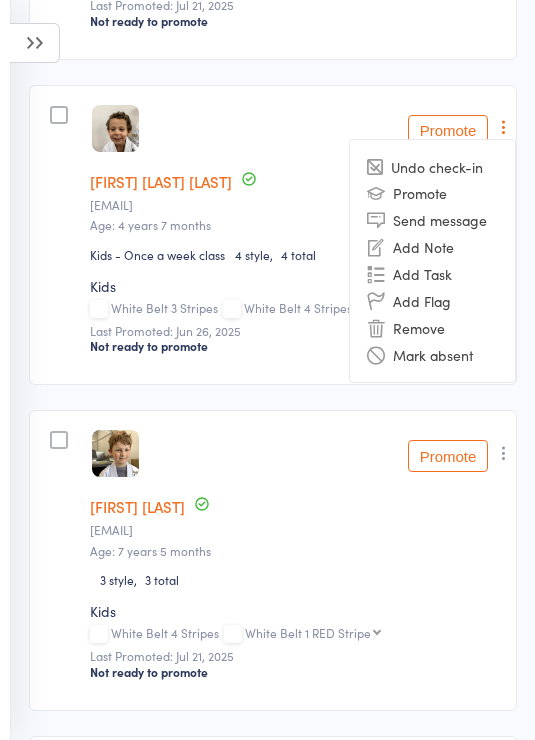 click on "Remove" at bounding box center [432, 327] 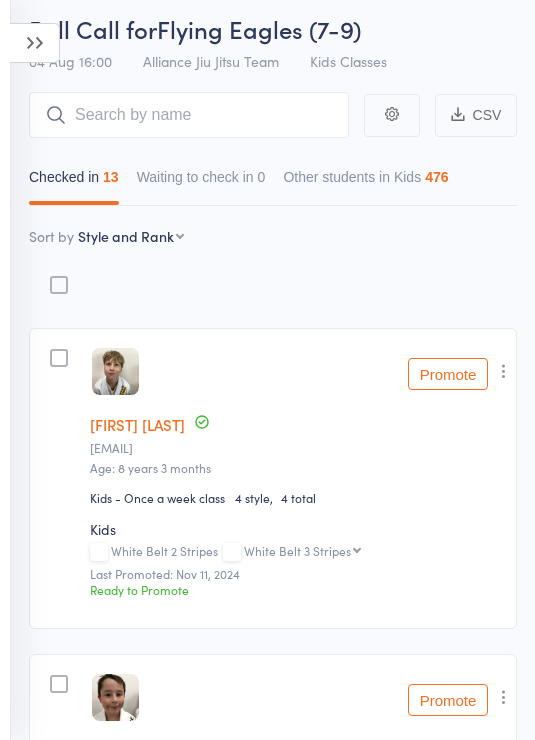 scroll, scrollTop: 6, scrollLeft: 0, axis: vertical 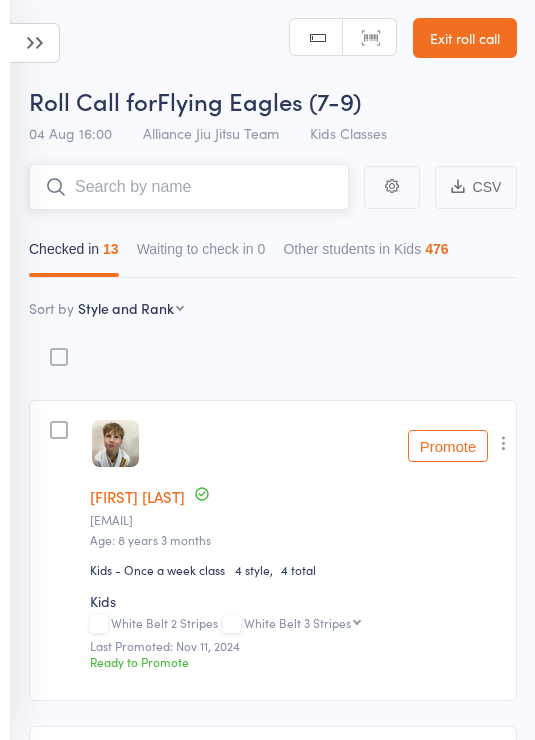 click at bounding box center (189, 187) 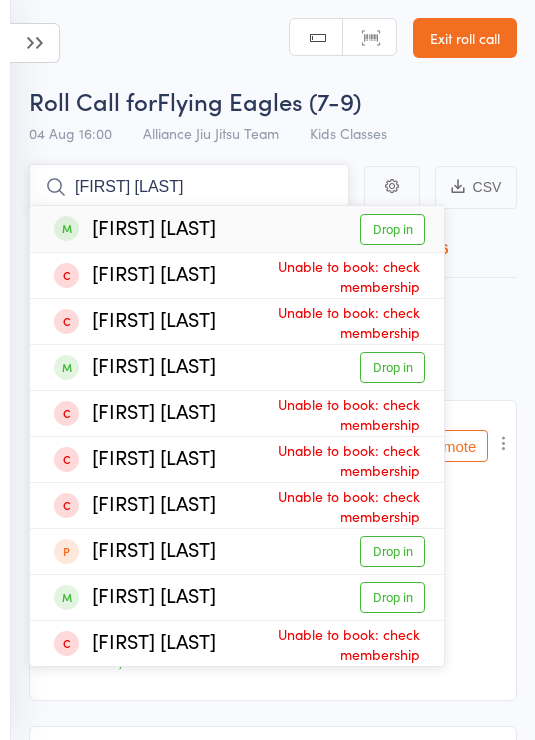 type on "Beau ry" 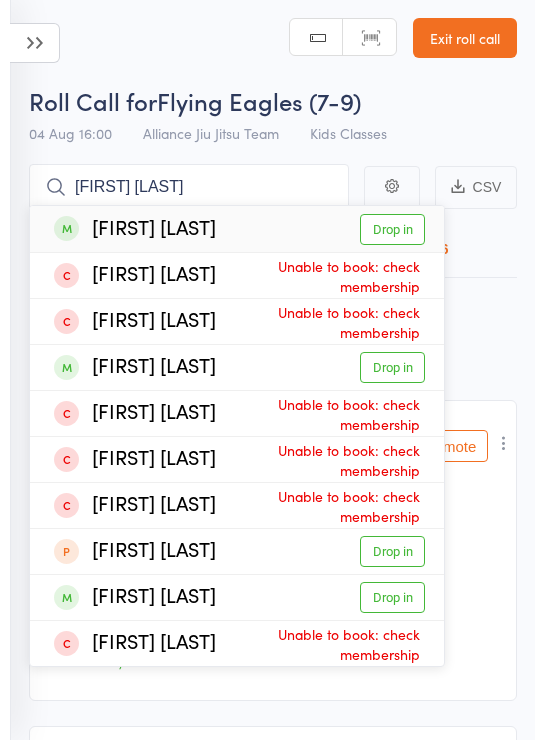 click on "Drop in" at bounding box center [392, 229] 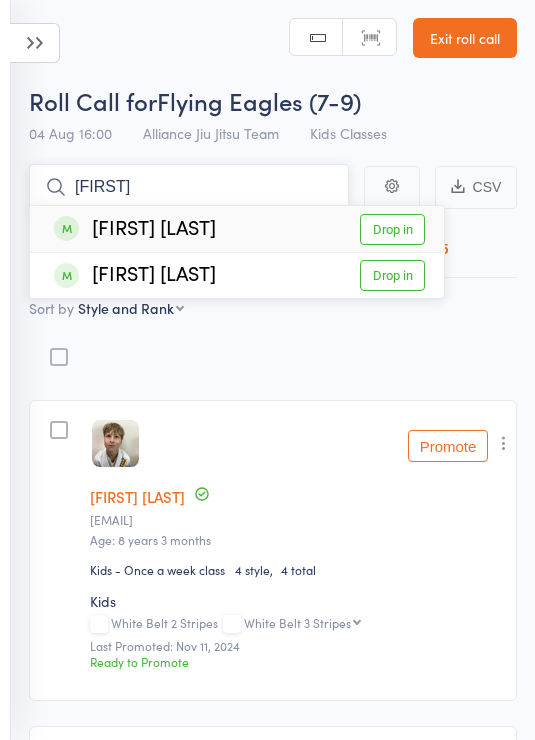 type on "Lola" 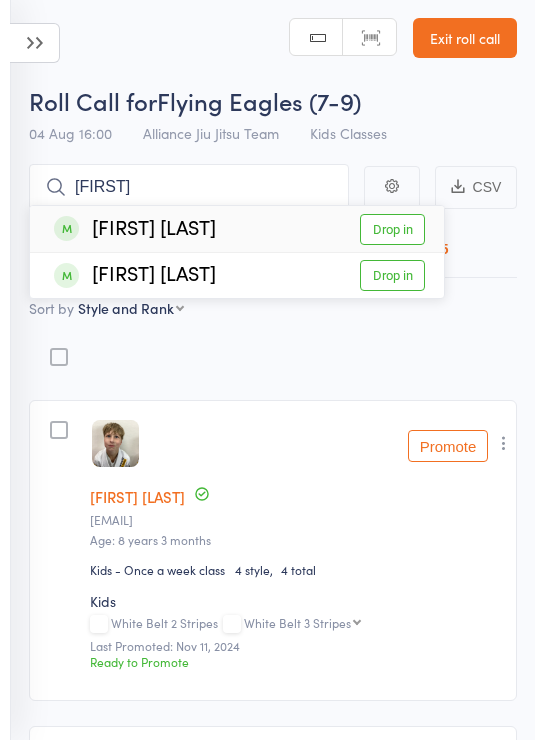 click on "Drop in" at bounding box center (392, 229) 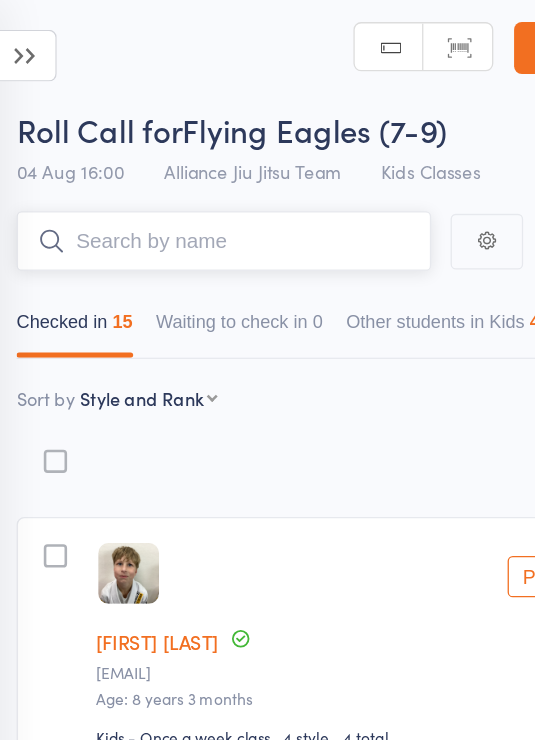 scroll, scrollTop: 0, scrollLeft: 0, axis: both 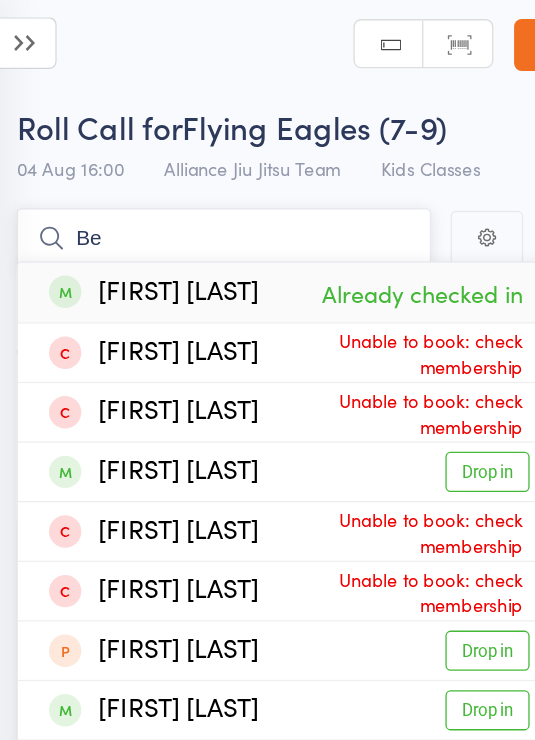 type on "B" 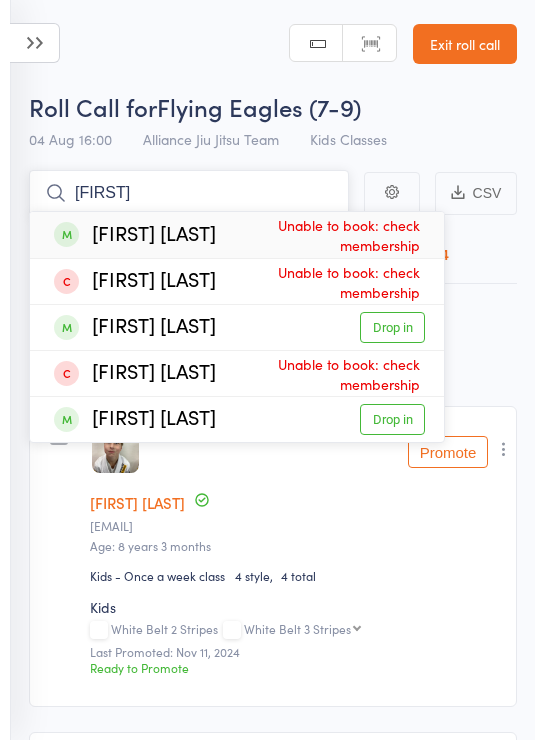 scroll, scrollTop: 0, scrollLeft: 0, axis: both 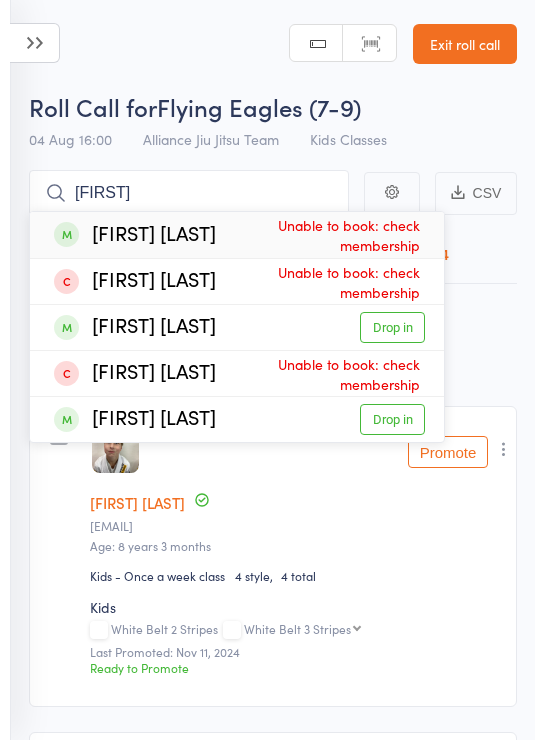 click on "Exit roll call" at bounding box center (465, 44) 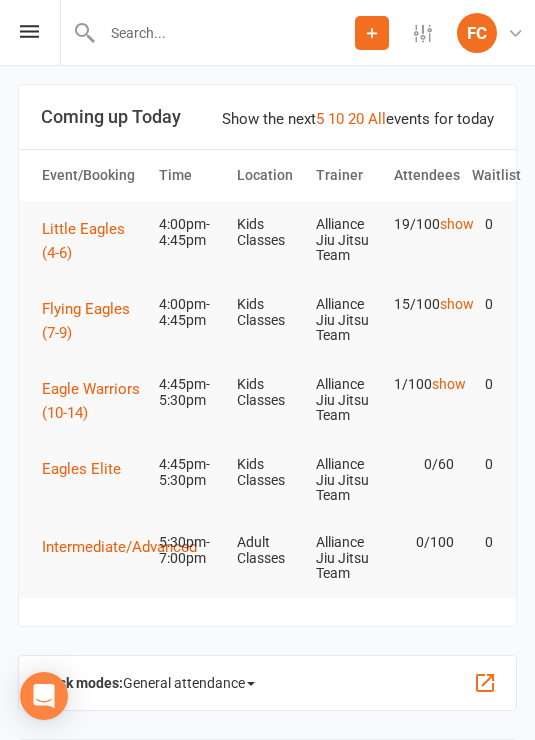 scroll, scrollTop: 0, scrollLeft: 0, axis: both 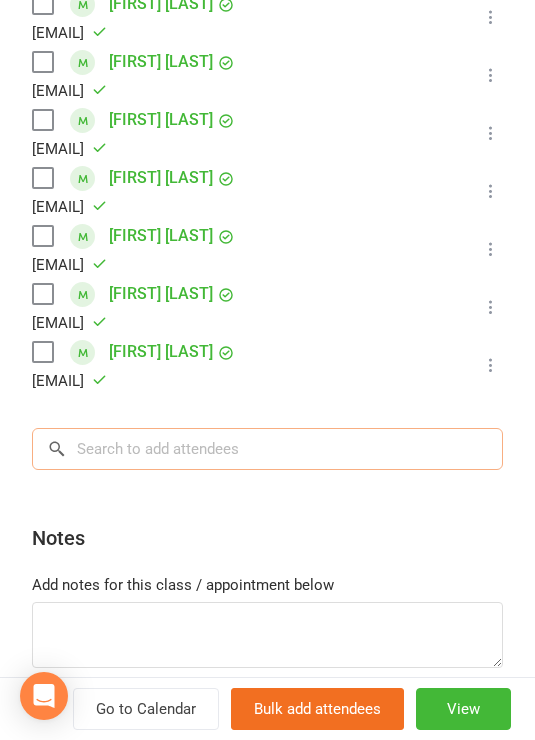 click at bounding box center (267, 449) 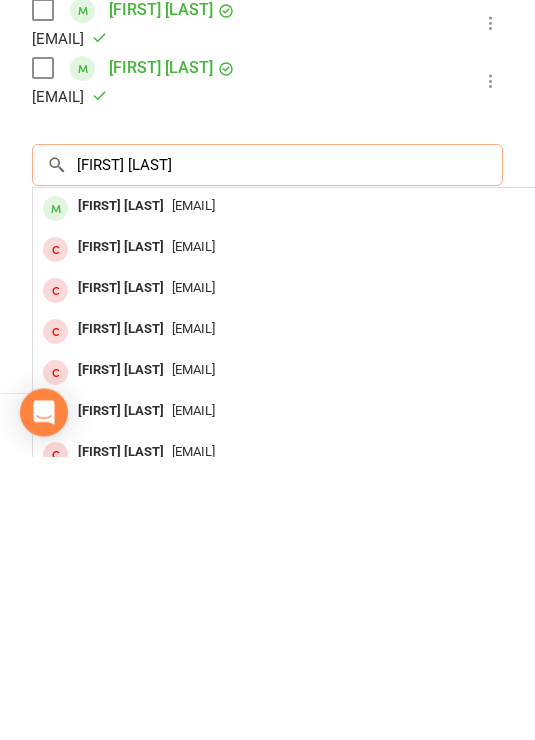 type on "[FIRST] [LAST]" 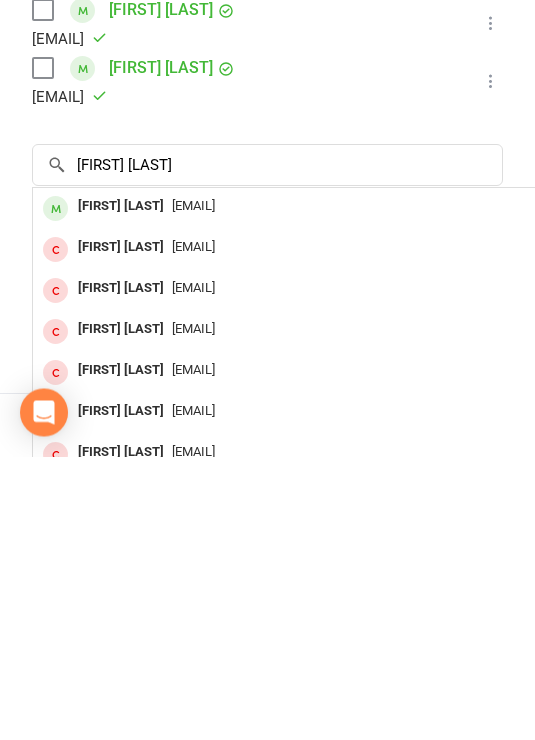 click on "[EMAIL]" at bounding box center [332, 490] 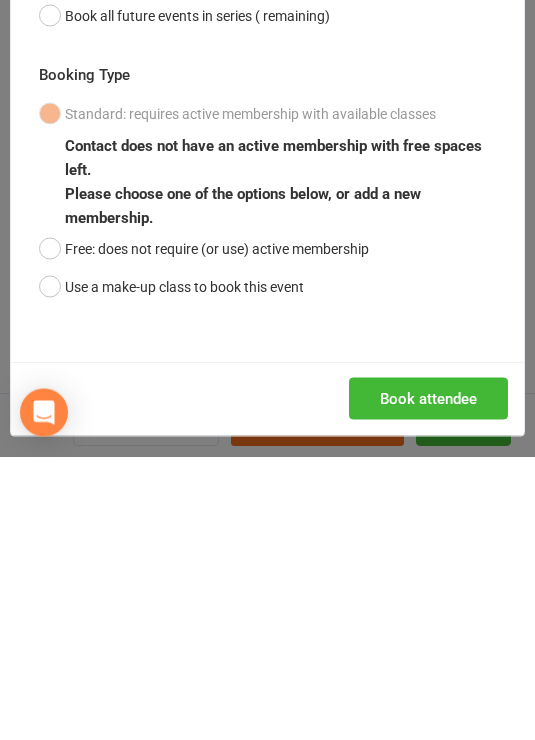 scroll, scrollTop: 284, scrollLeft: 0, axis: vertical 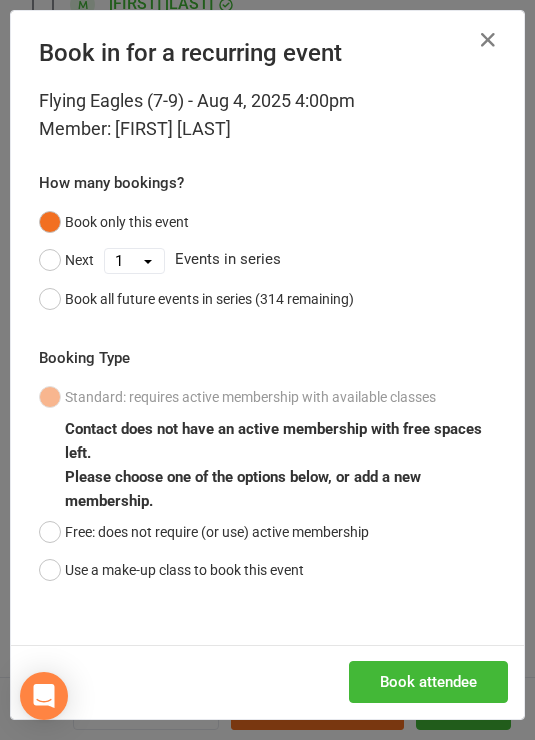 click on "Free: does not require (or use) active membership" at bounding box center (204, 532) 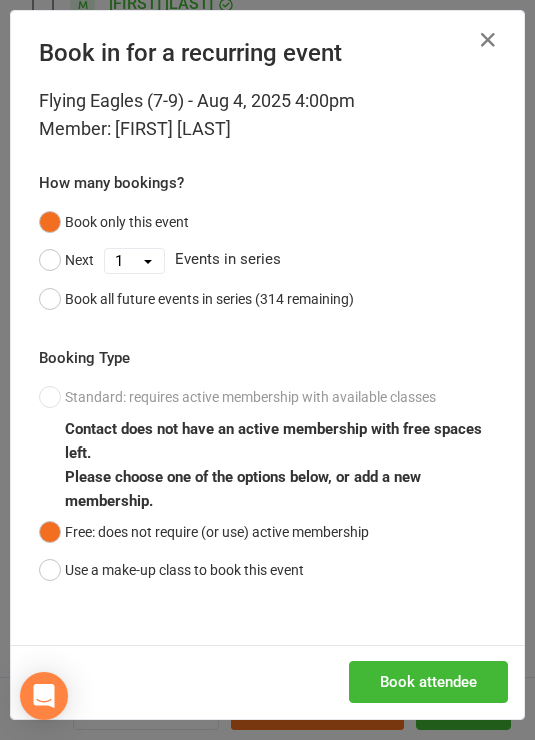 click on "Book attendee" at bounding box center [428, 682] 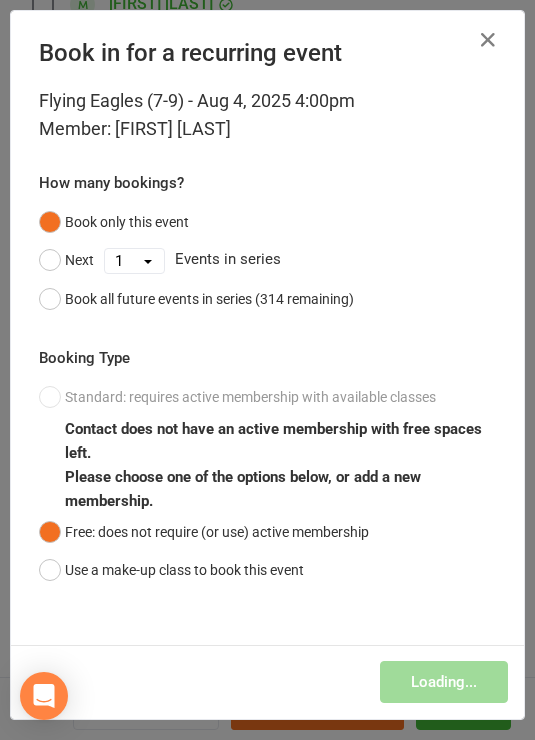 scroll, scrollTop: 326, scrollLeft: 0, axis: vertical 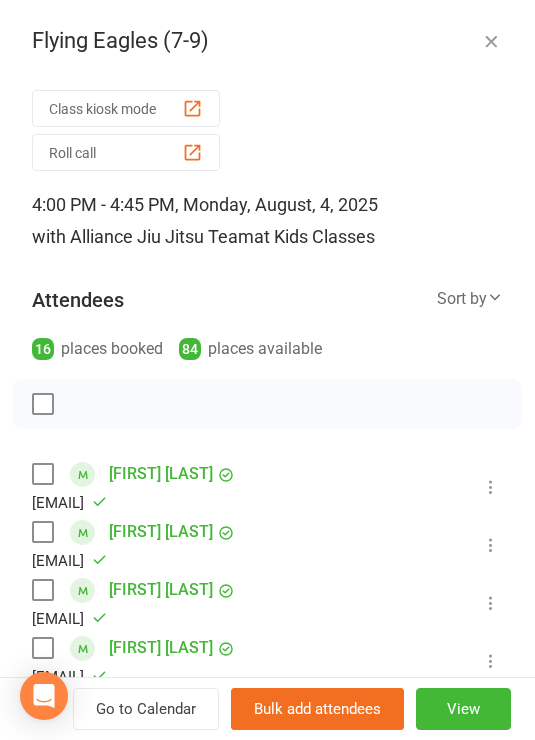 click on "Roll call" at bounding box center (126, 152) 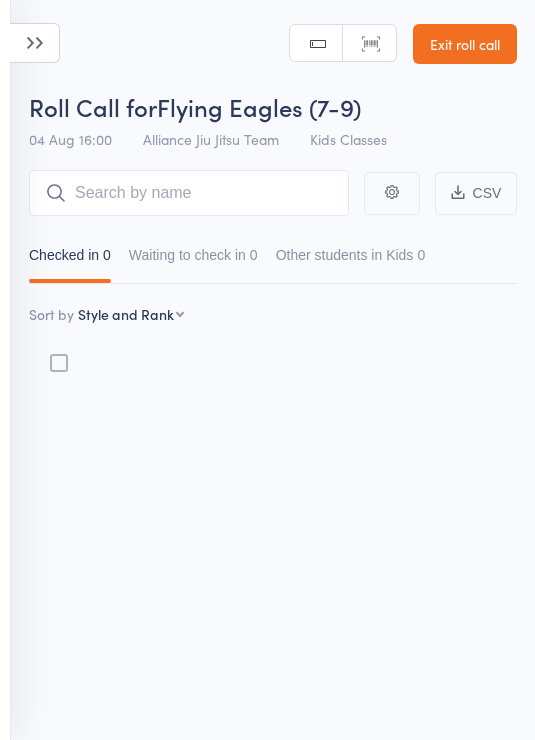 scroll, scrollTop: 0, scrollLeft: 0, axis: both 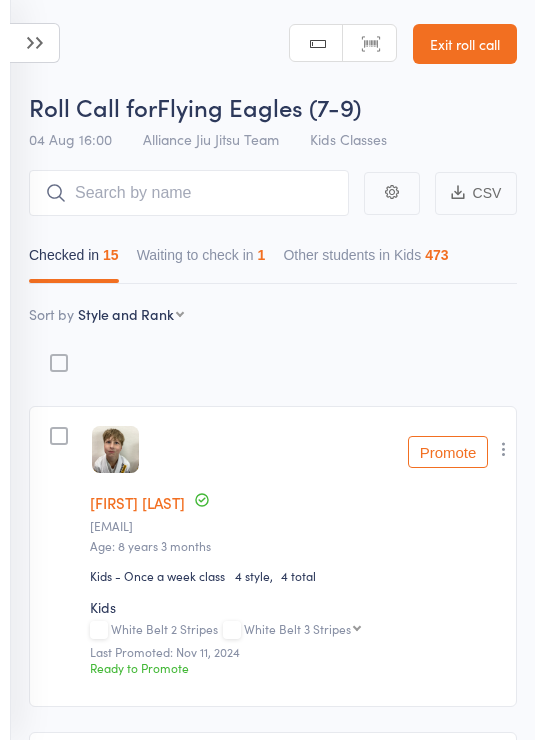 click on "Waiting to check in  1" at bounding box center [201, 260] 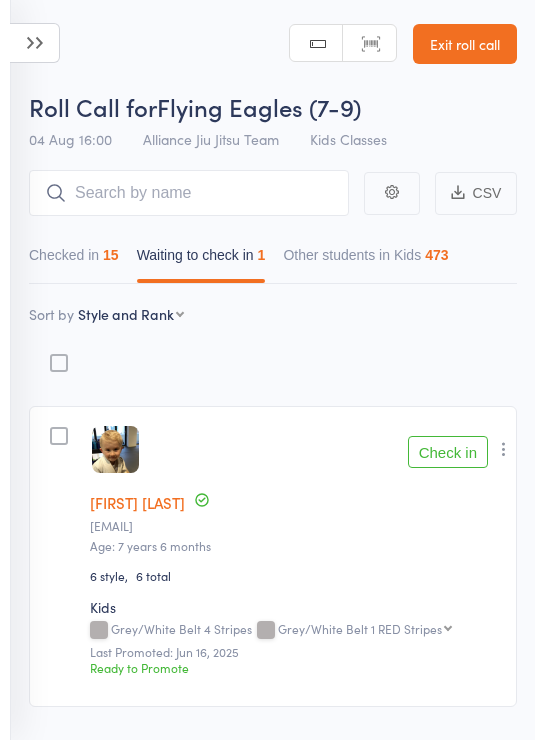 click on "Check in" at bounding box center (448, 452) 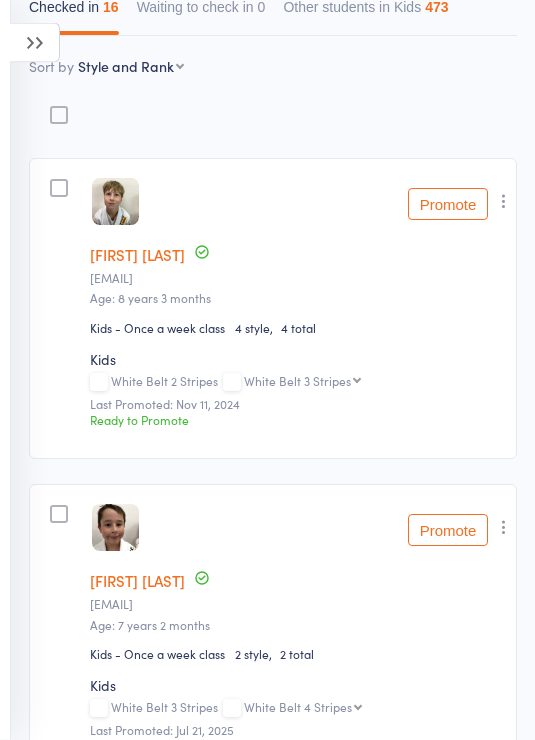scroll, scrollTop: 0, scrollLeft: 0, axis: both 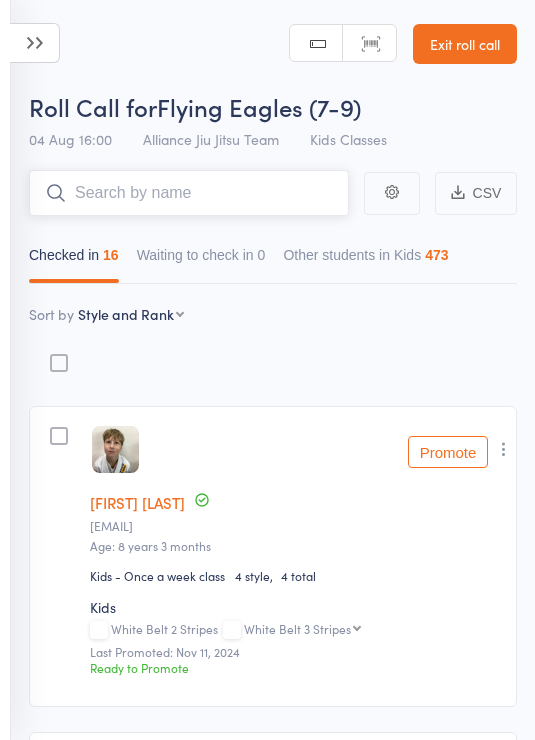 click at bounding box center [189, 193] 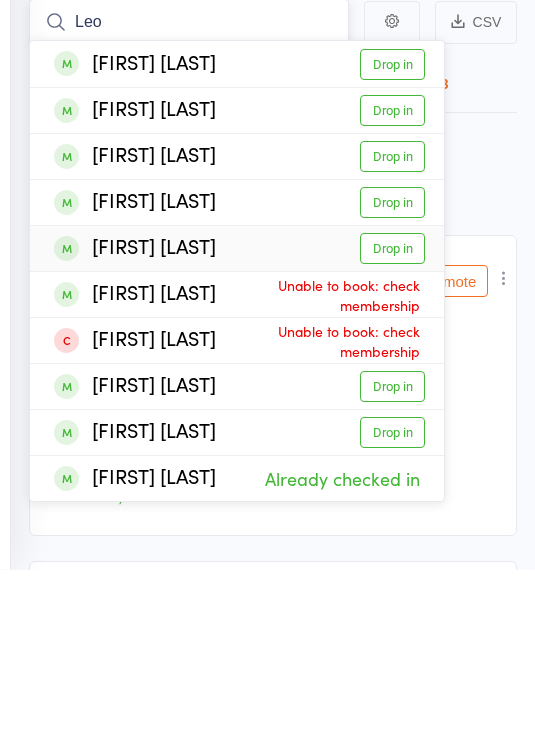 type on "Leo" 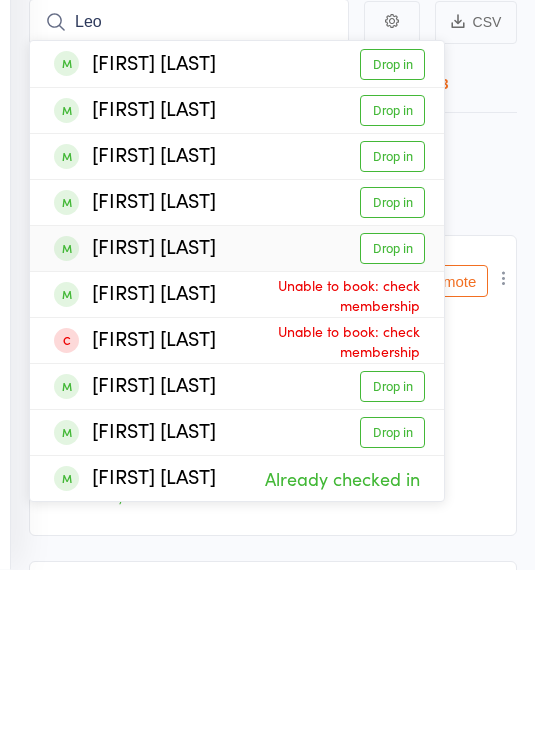 click on "Drop in" at bounding box center [392, 419] 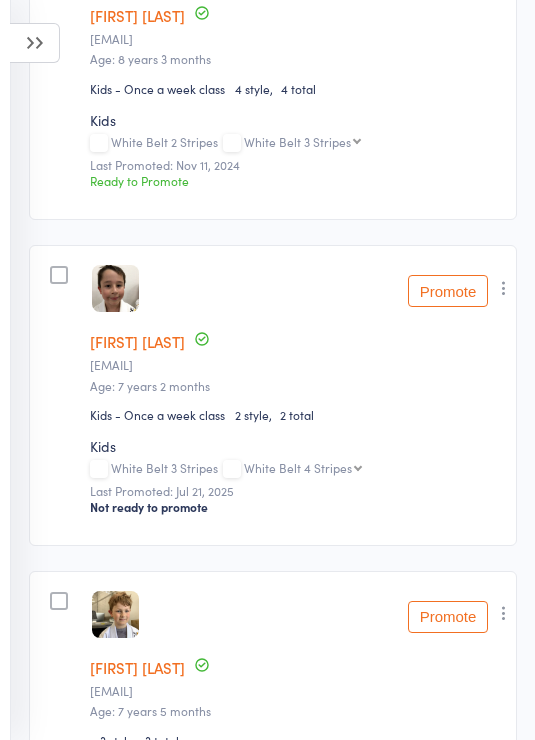scroll, scrollTop: 0, scrollLeft: 0, axis: both 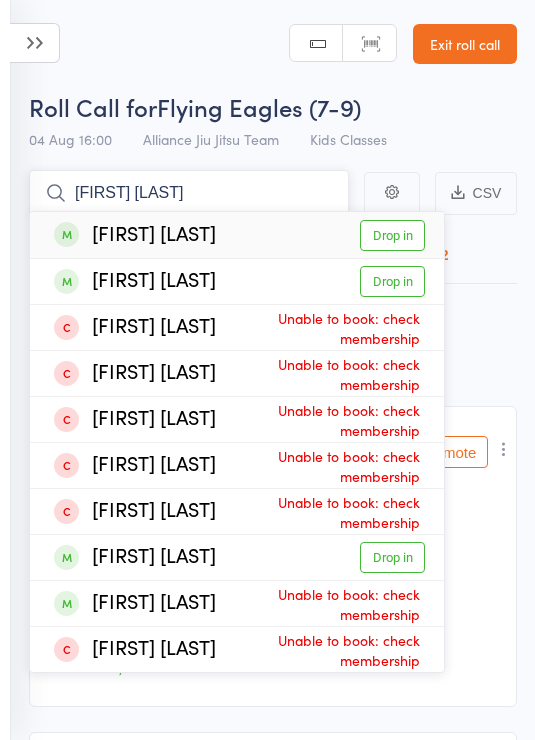 type on "[FIRST] [LAST]" 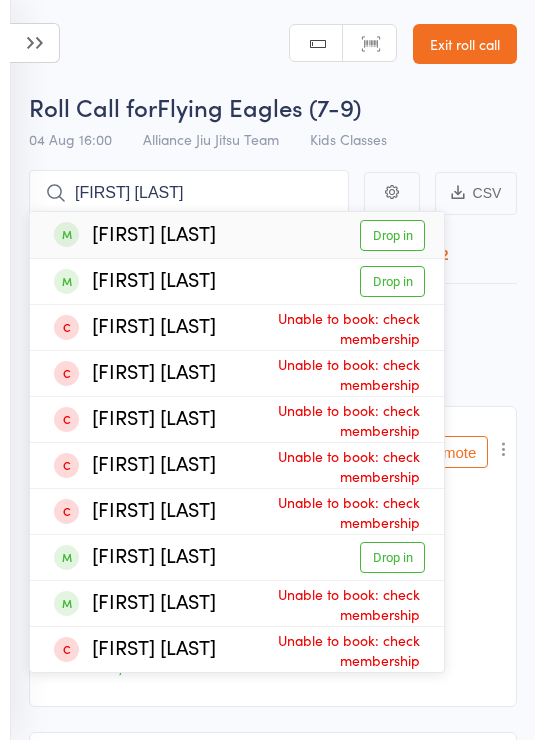 click on "Drop in" at bounding box center (392, 235) 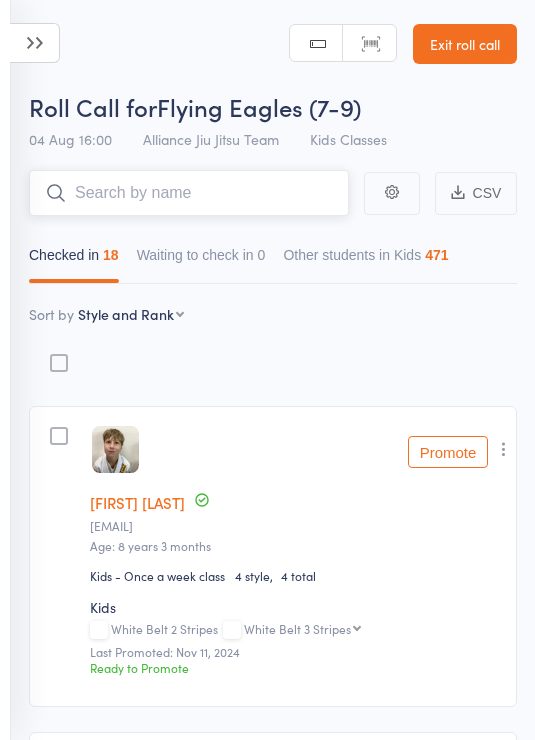 click at bounding box center (189, 193) 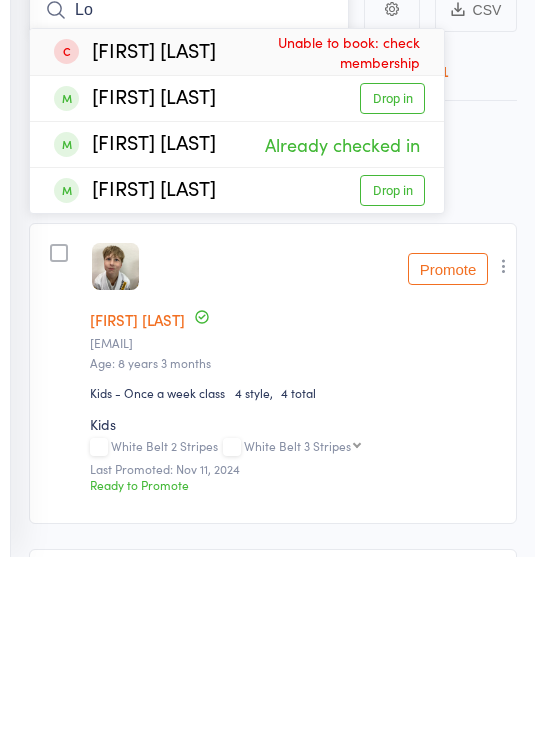 type on "L" 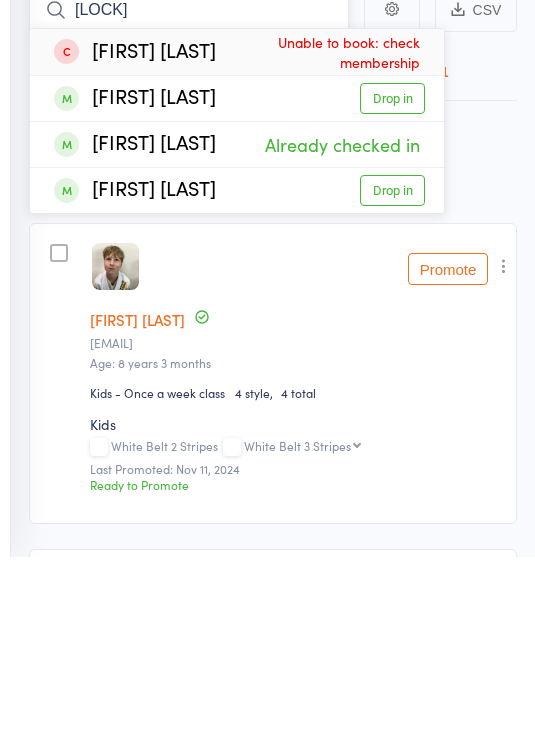 type on "[LOCK]" 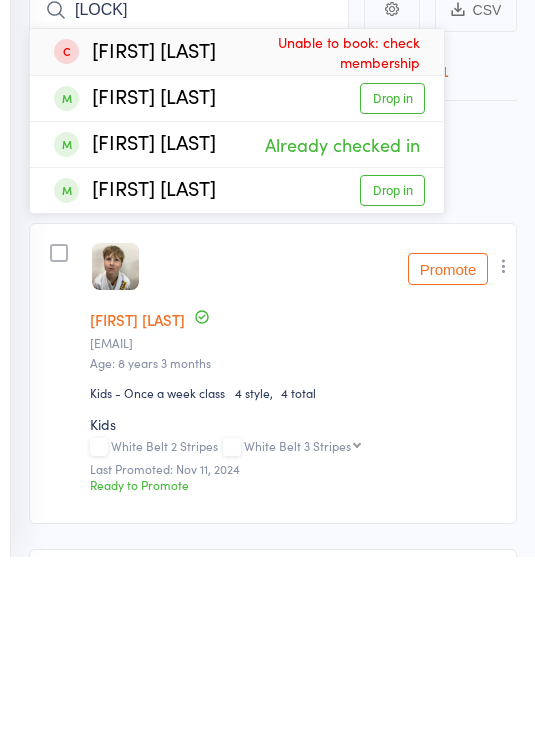 click on "Drop in" at bounding box center (392, 281) 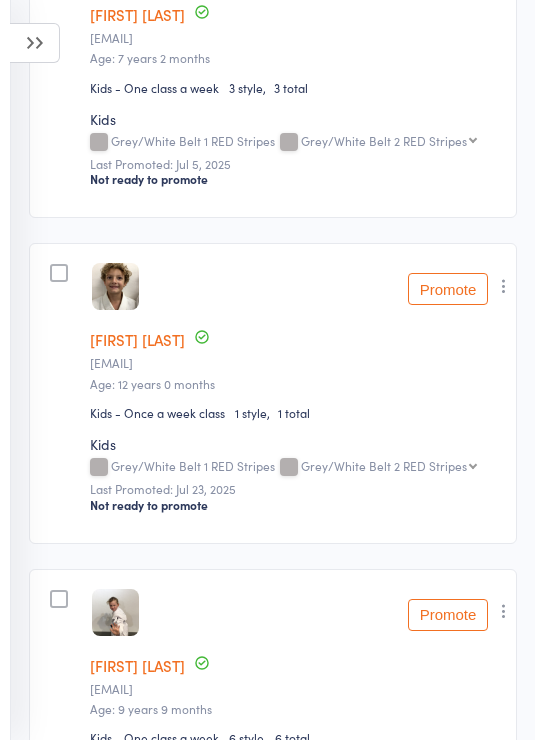 scroll, scrollTop: 4681, scrollLeft: 0, axis: vertical 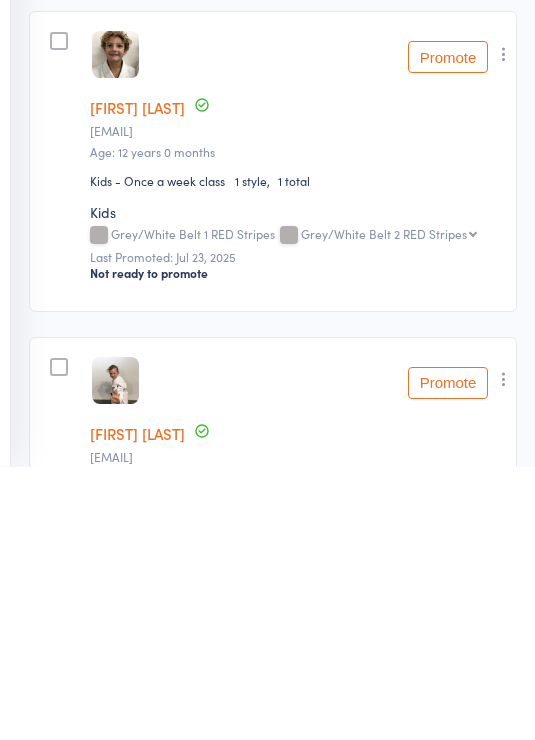 click at bounding box center [504, 328] 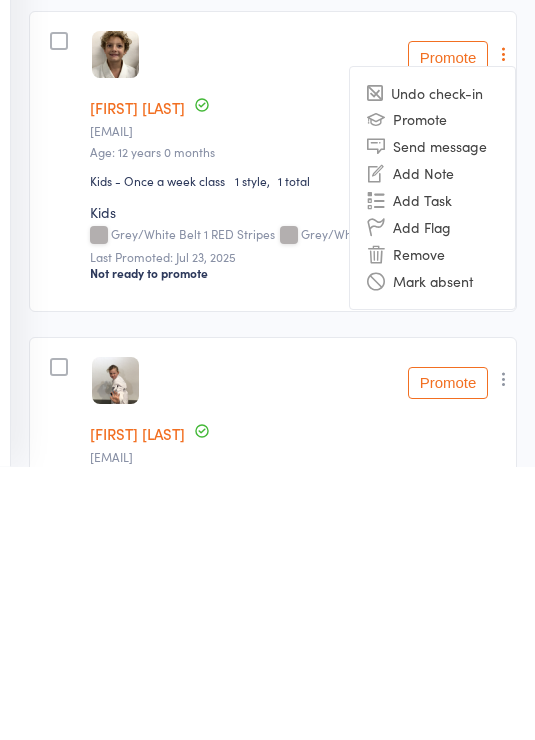 scroll, scrollTop: 4955, scrollLeft: 0, axis: vertical 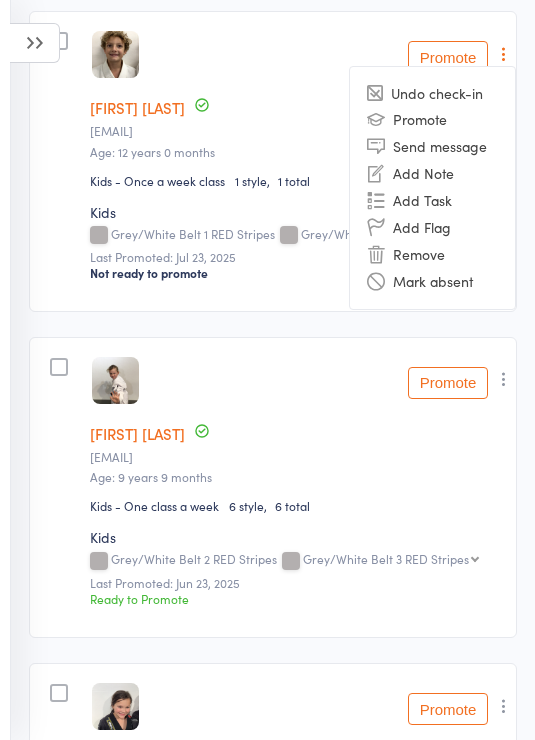 click on "Remove" at bounding box center [432, 254] 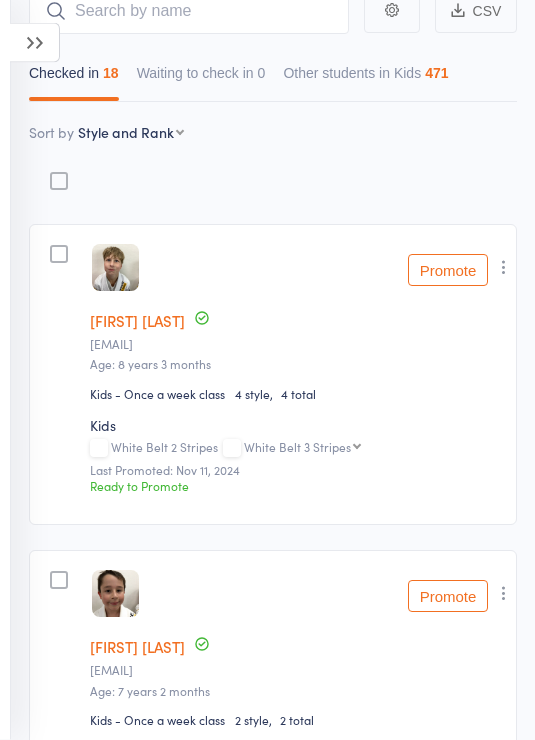 scroll, scrollTop: 0, scrollLeft: 0, axis: both 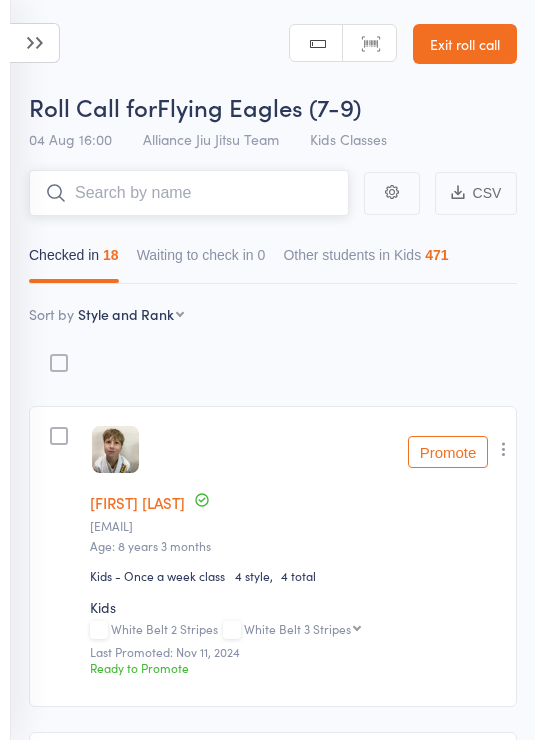 click at bounding box center [189, 193] 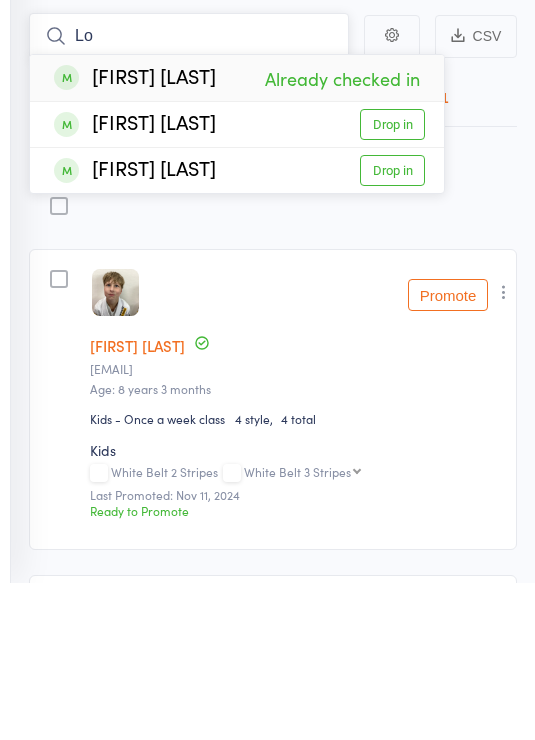 type on "L" 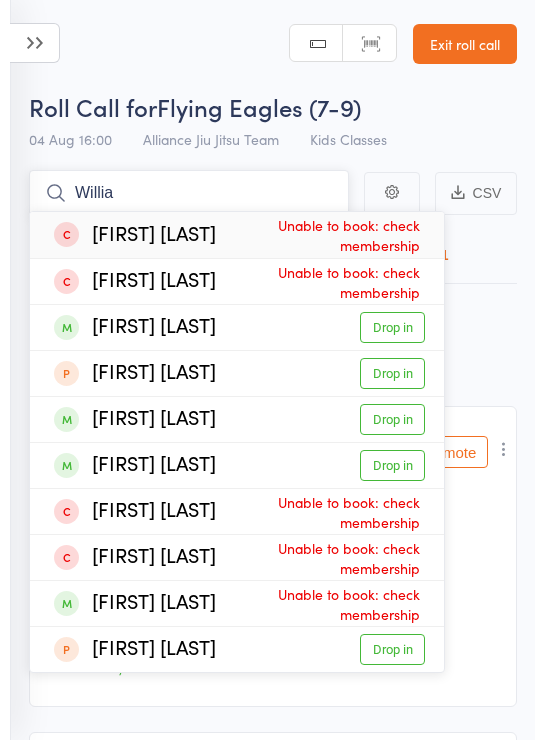type on "Willia" 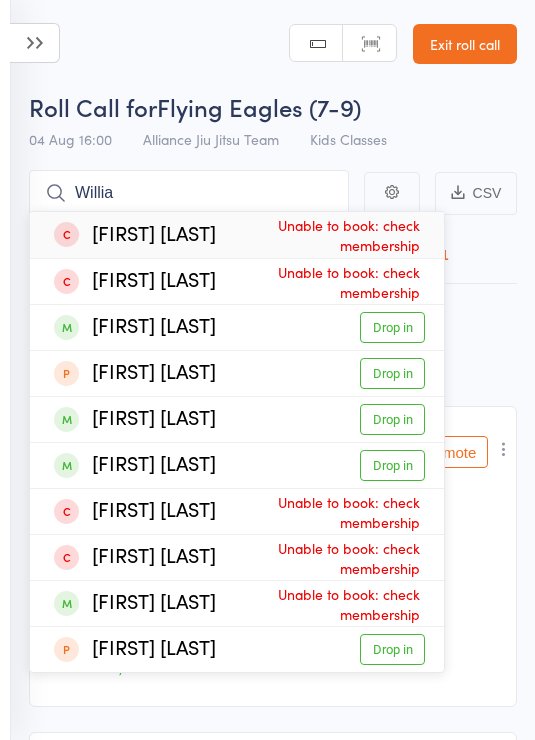 click on "Exit roll call" at bounding box center (465, 44) 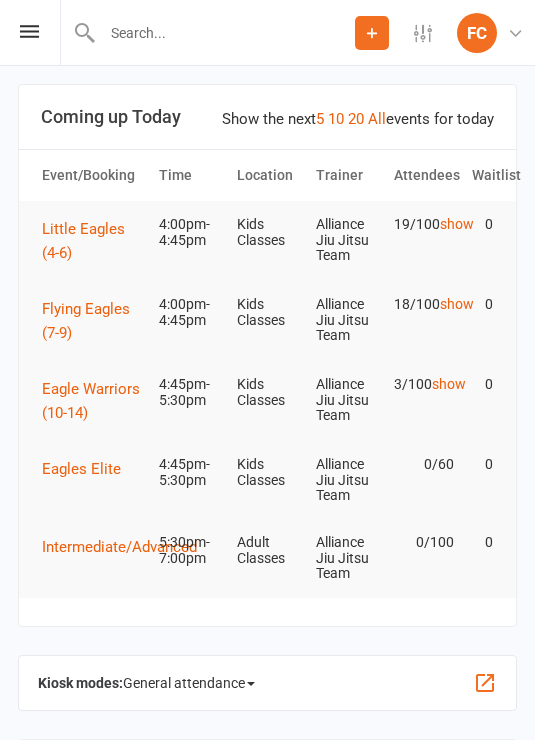 scroll, scrollTop: 0, scrollLeft: 0, axis: both 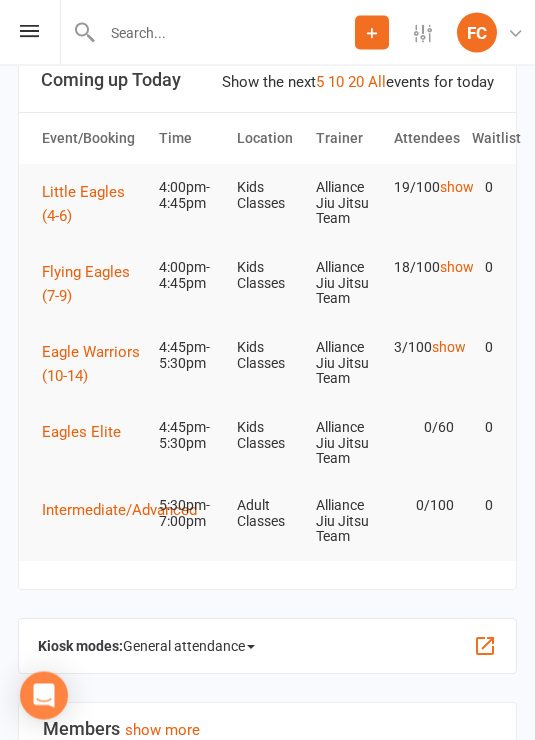 click on "General attendance" 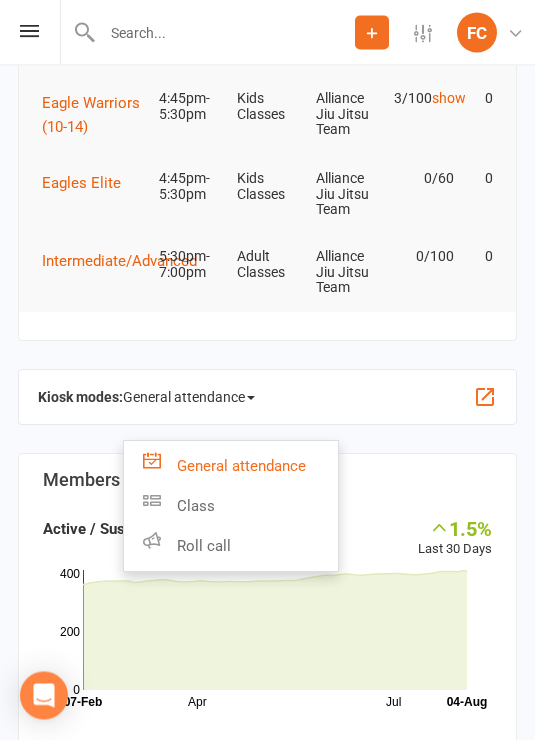 scroll, scrollTop: 287, scrollLeft: 0, axis: vertical 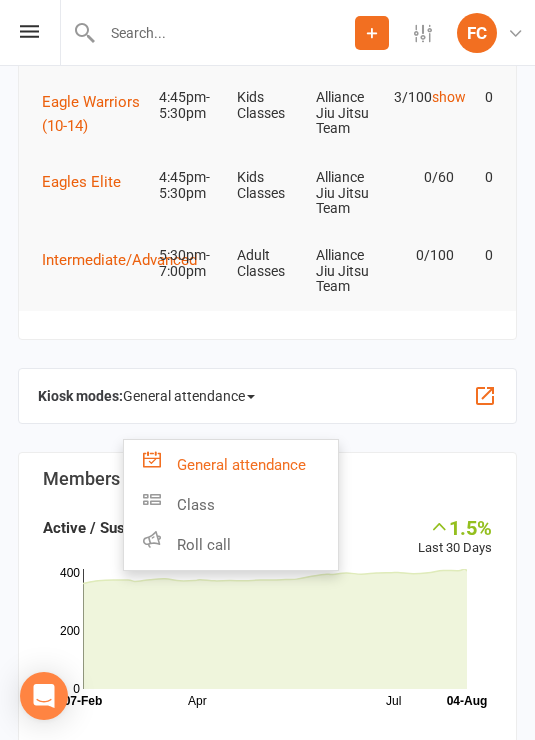 click on "Roll call" 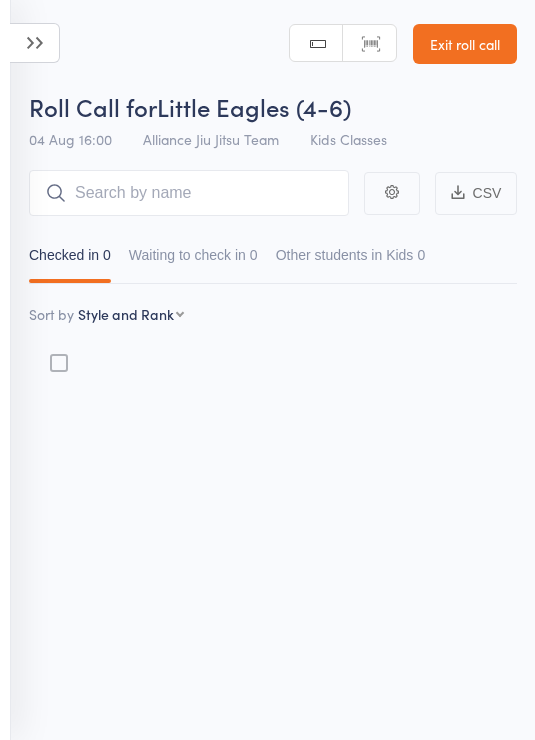 scroll, scrollTop: 0, scrollLeft: 0, axis: both 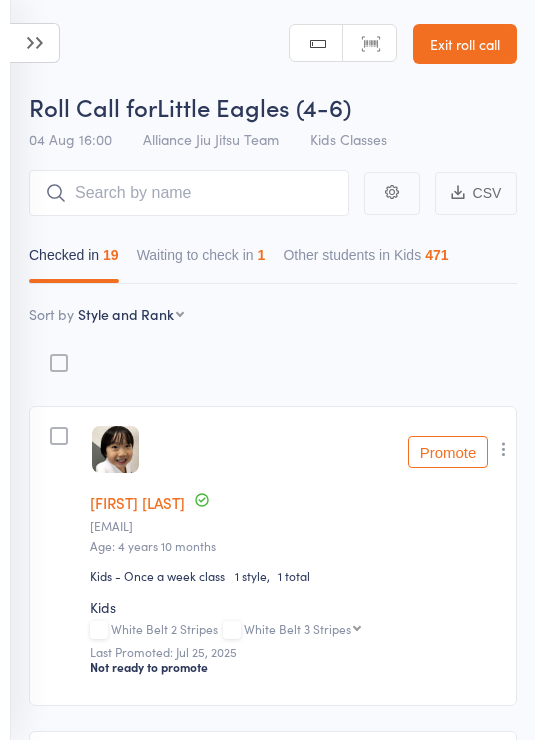 click on "Waiting to check in  1" at bounding box center [201, 260] 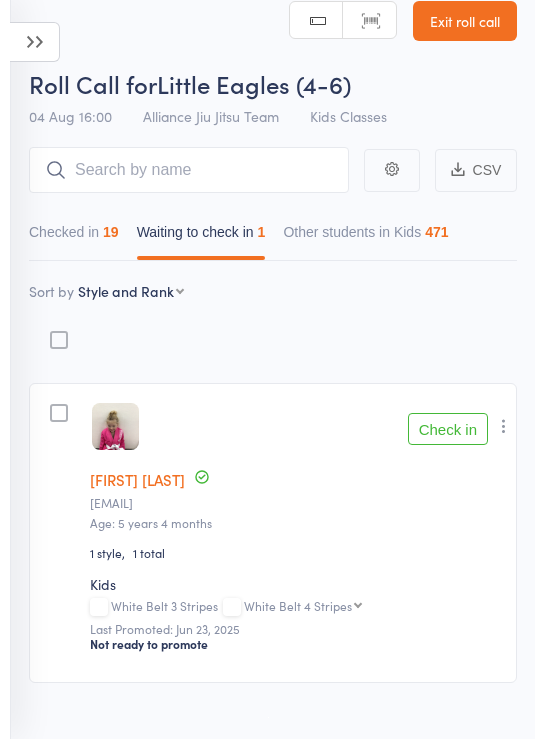 scroll, scrollTop: 20, scrollLeft: 0, axis: vertical 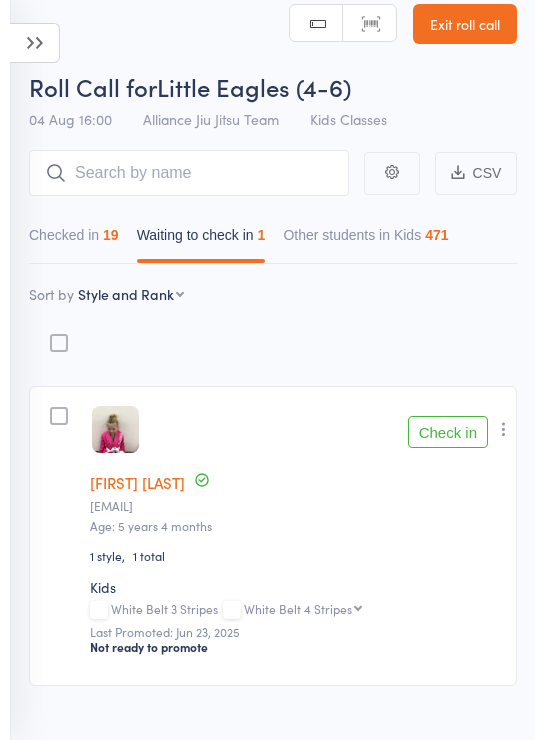 click on "Check in" at bounding box center [448, 432] 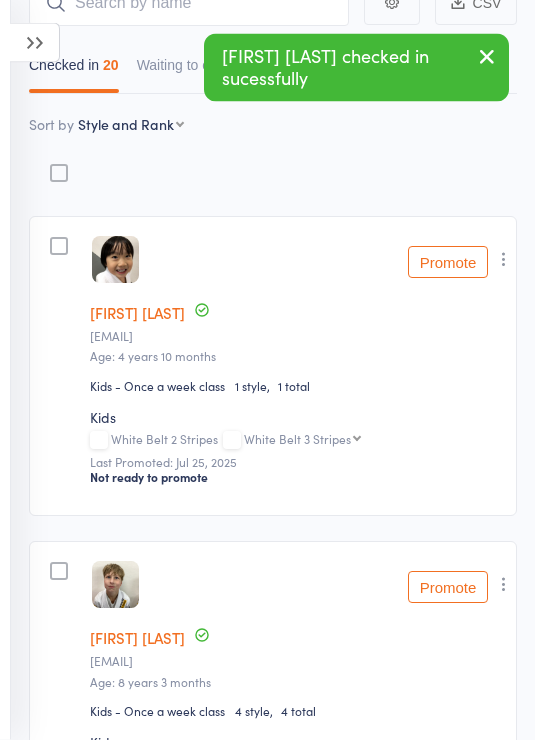 scroll, scrollTop: 190, scrollLeft: 0, axis: vertical 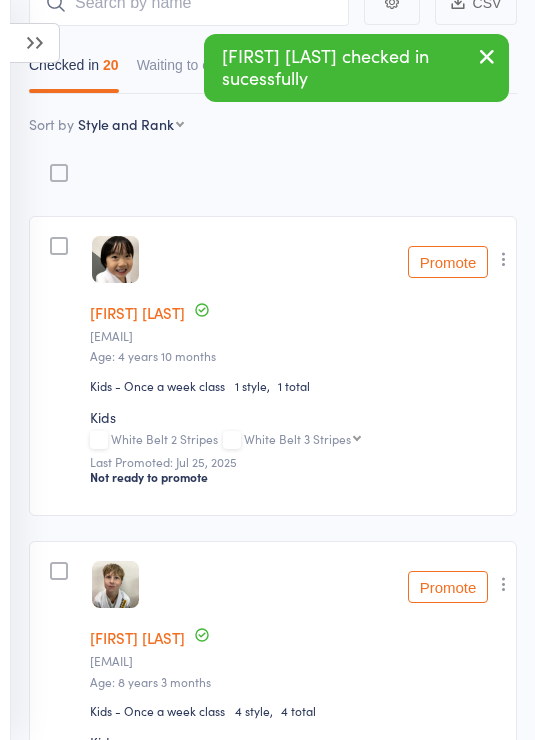 click on "First name Last name Birthday today? Behind on payments? Check in time Next payment date Next payment amount Membership name Membership expires Ready to grade Style and Rank Style attendance count All attendance count Last Promoted" at bounding box center [131, 124] 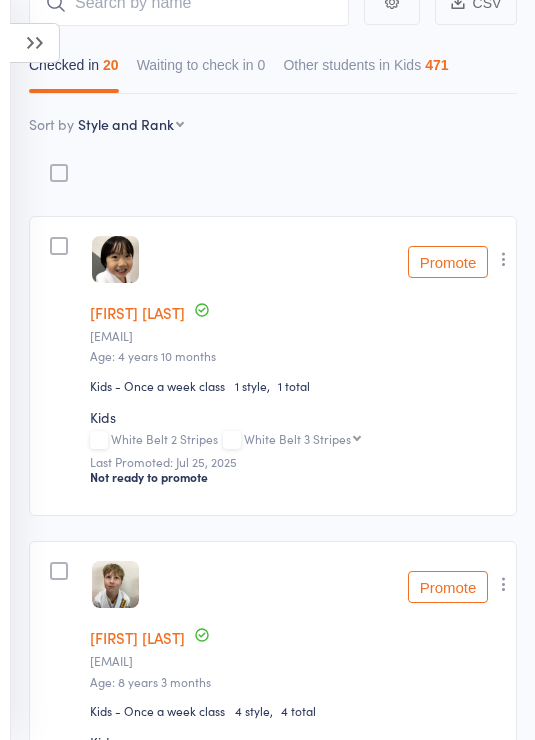 select on "9" 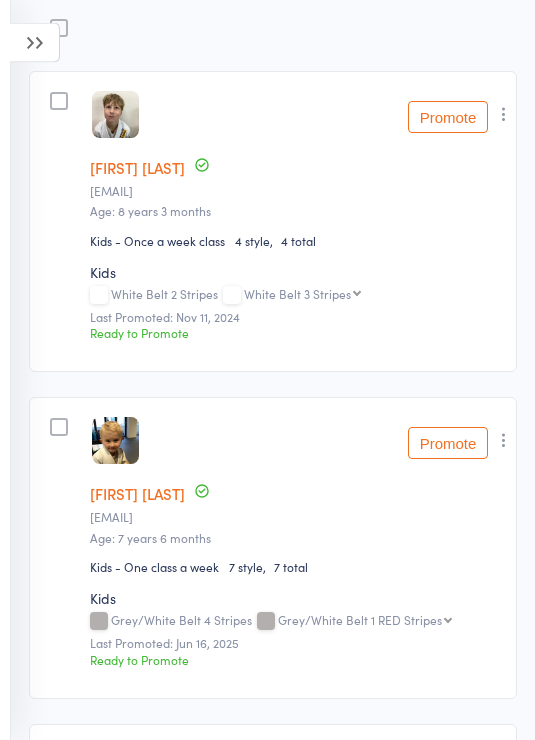 scroll, scrollTop: 332, scrollLeft: 0, axis: vertical 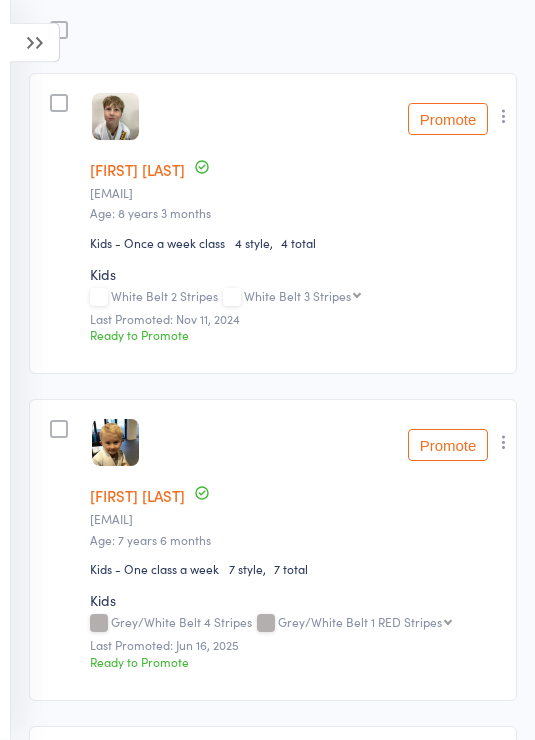 click at bounding box center [504, 117] 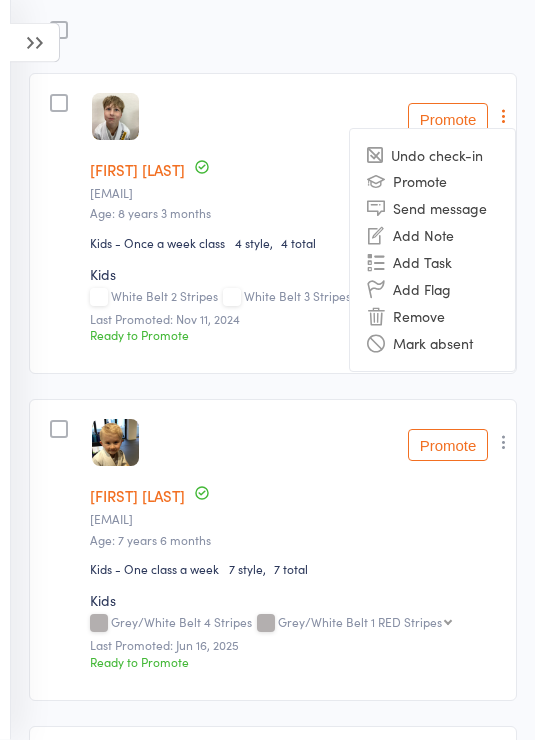 scroll, scrollTop: 333, scrollLeft: 0, axis: vertical 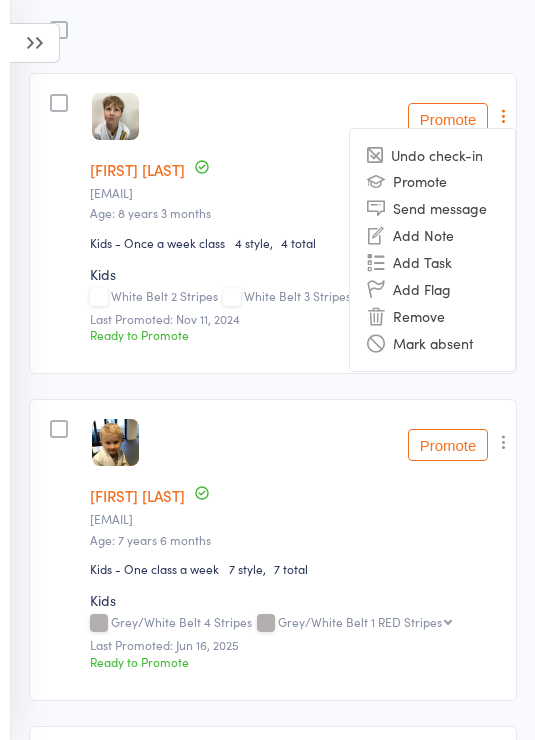 click on "edit Freddie Walsh    kateseccombe@gmail.com Age: 8 years 3 months Kids - Once a week class 4 style 4 total Kids White Belt 2 Stripes  White Belt 3 Stripes  White Belt 3 Stripes White Belt 4 Stripes White Belt 1 RED Stripe White Belt 2 RED Stripes White Belt 3 RED Stripes White Belt 4 RED Stripes Grey/White Belt Grey/White Belt 1 Stripe Grey/White Belt 2 Stripes Grey/White Belt 3 Stripes Grey/White Belt 4 Stripes Grey/White Belt 1 RED Stripes Grey/White Belt 2 RED Stripes Grey/White Belt 3 RED Stripes Grey/White Belt 4 RED Stripes Grey Belt Grey Belt 1 Stripe Grey Belt 2 Stripes Grey Belt 3 Stripes Grey Belt 4 Stripes Grey Belt 1 RED Stripe Grey Belt 2 RED Stripes Grey Belt 3 RED Stripes Grey Belt 4 RED Stripes Grey/Black Belt Grey/Black Belt 1 Stripe Grey/Black Belt 2 Stripes Grey/Black Belt 3 Stripes Grey/Black Belt 4 Stripes Grey/Black Belt 1 RED Stripes Grey/Black Belt 2 RED Stripes Grey/Black Belt 3 RED Stripes Grey/Black Belt 4 RED Stripes Yellow/White Belt Yellow/White Belt 1 Stripe Yellow Belt Promote" at bounding box center (273, 223) 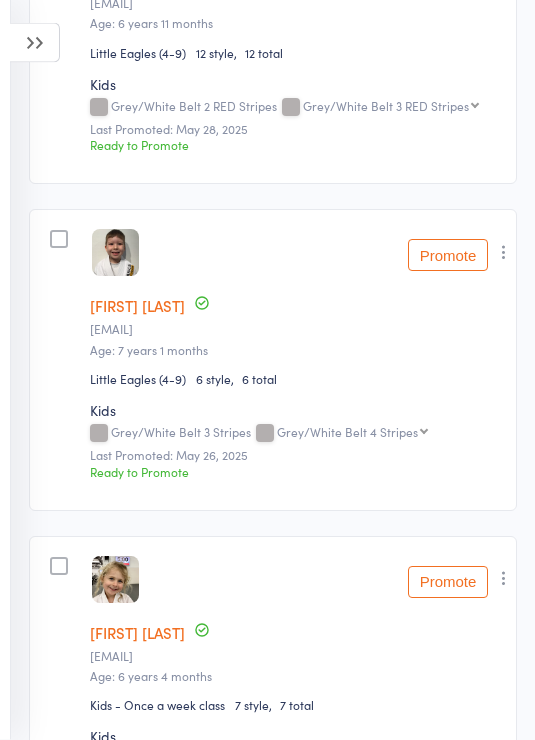 scroll, scrollTop: 1174, scrollLeft: 0, axis: vertical 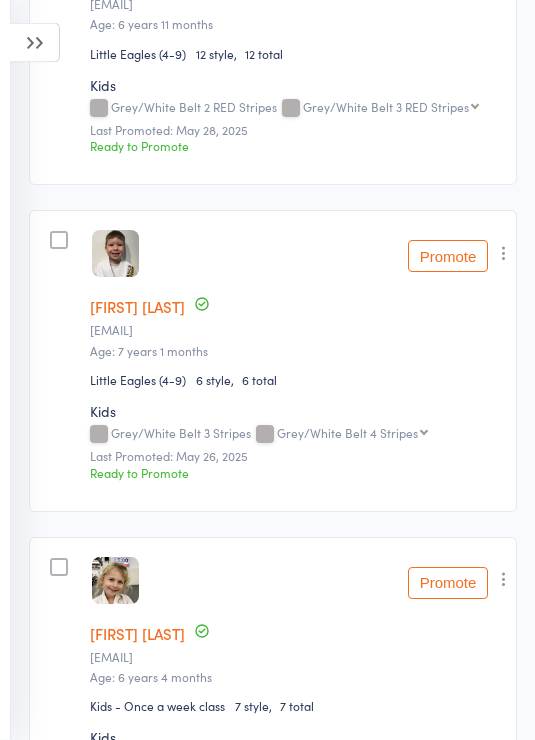 click on "Promote" at bounding box center [448, 257] 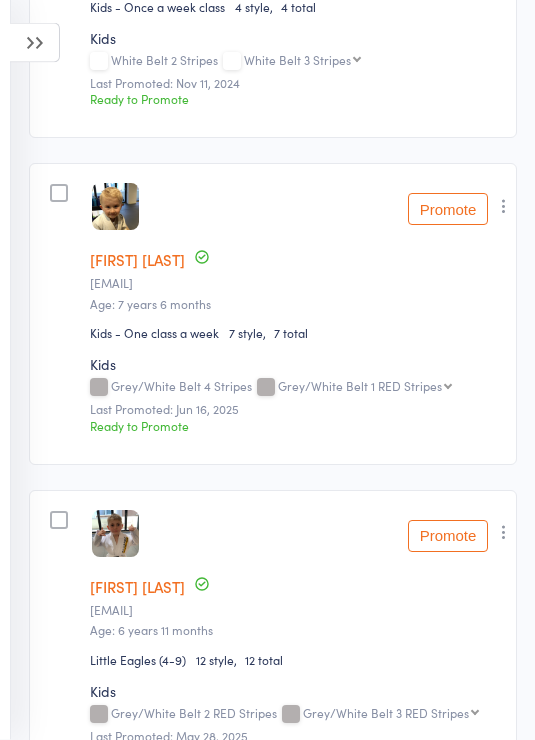 scroll, scrollTop: 511, scrollLeft: 0, axis: vertical 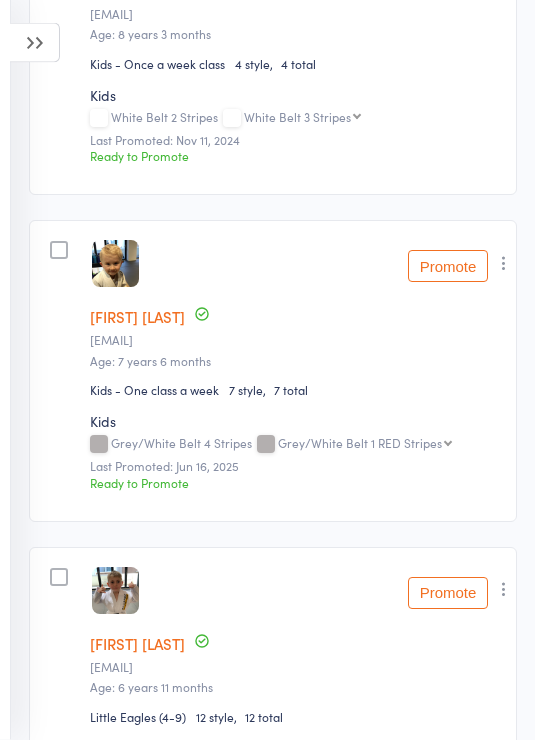 click on "Promote" at bounding box center [448, 267] 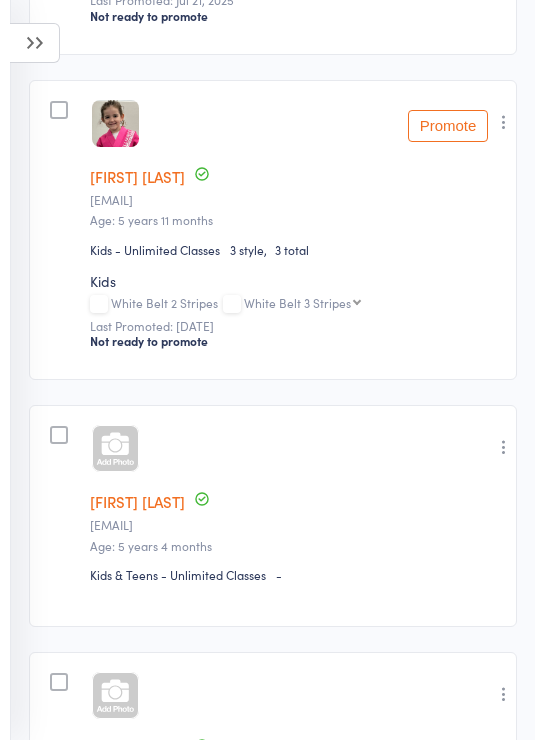 scroll, scrollTop: 3889, scrollLeft: 0, axis: vertical 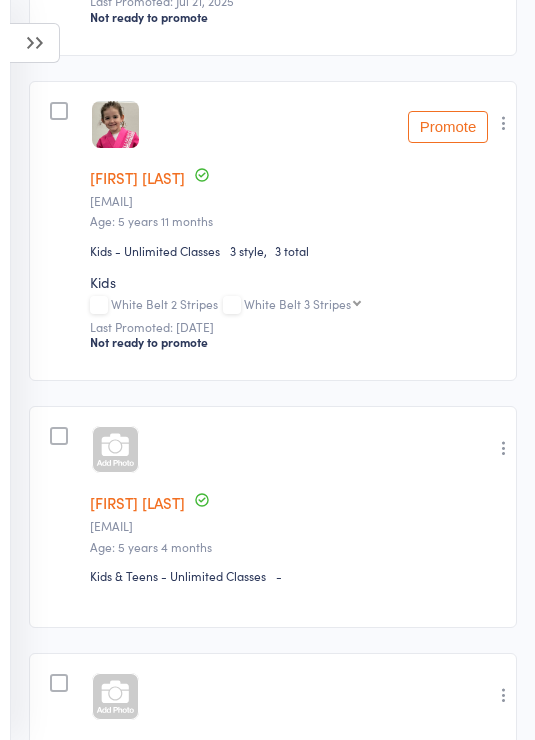 click at bounding box center (504, 123) 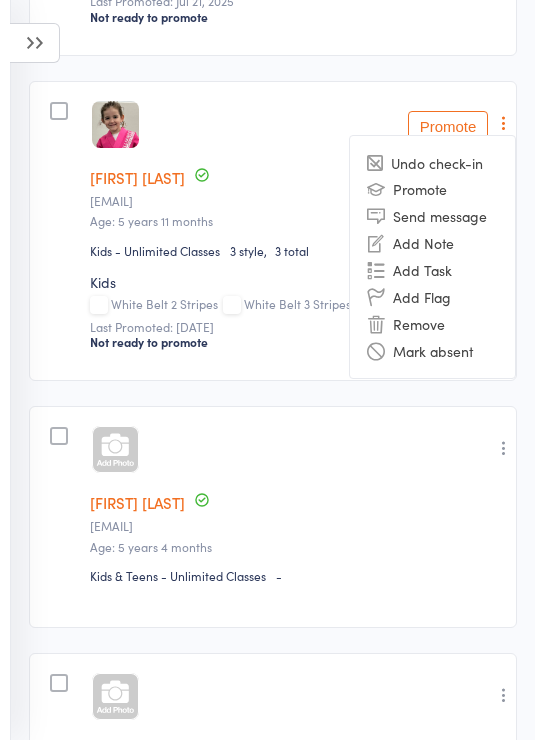 click on "Remove" at bounding box center [432, 323] 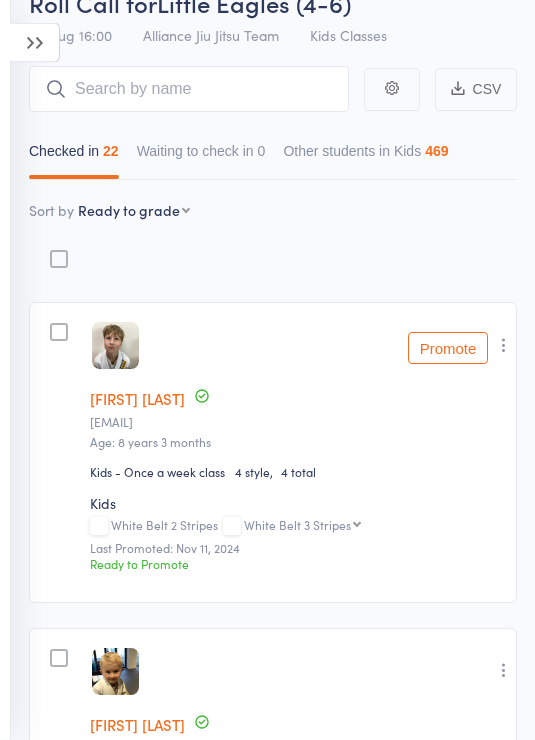 scroll, scrollTop: 0, scrollLeft: 0, axis: both 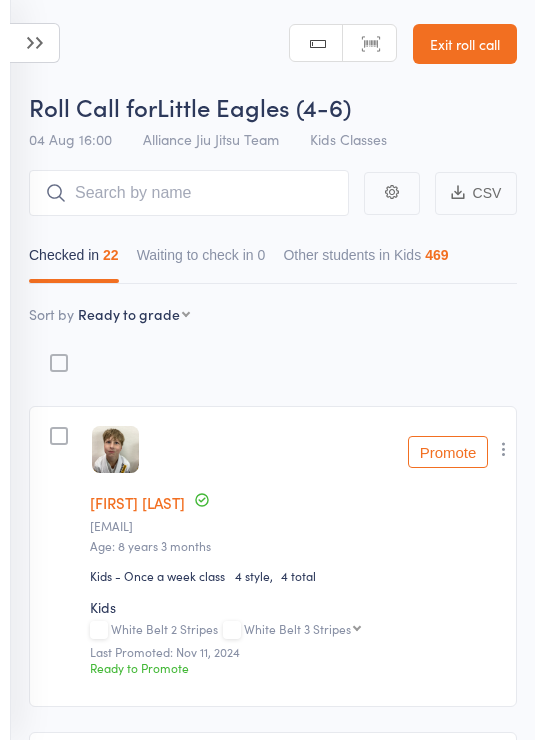 click at bounding box center (35, 43) 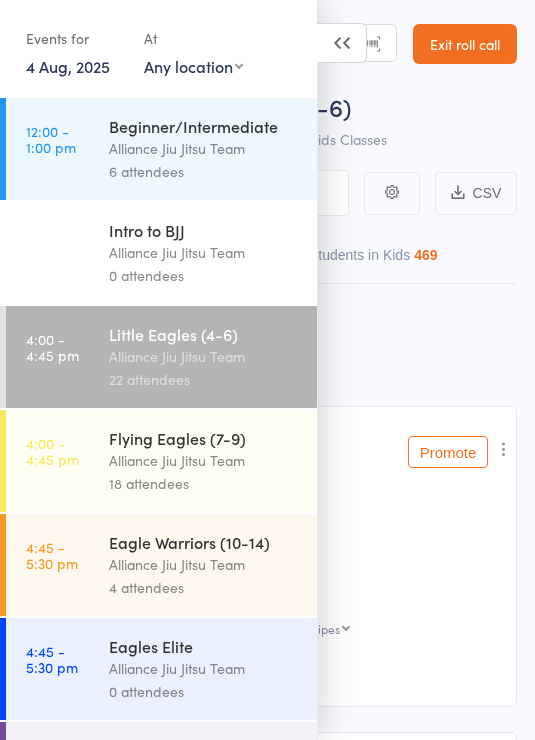 click on "Alliance Jiu Jitsu Team" at bounding box center [204, 460] 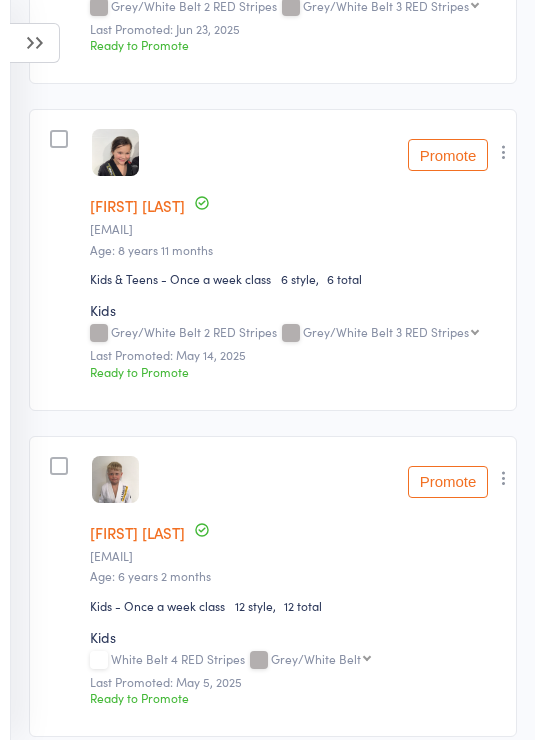 scroll, scrollTop: 0, scrollLeft: 0, axis: both 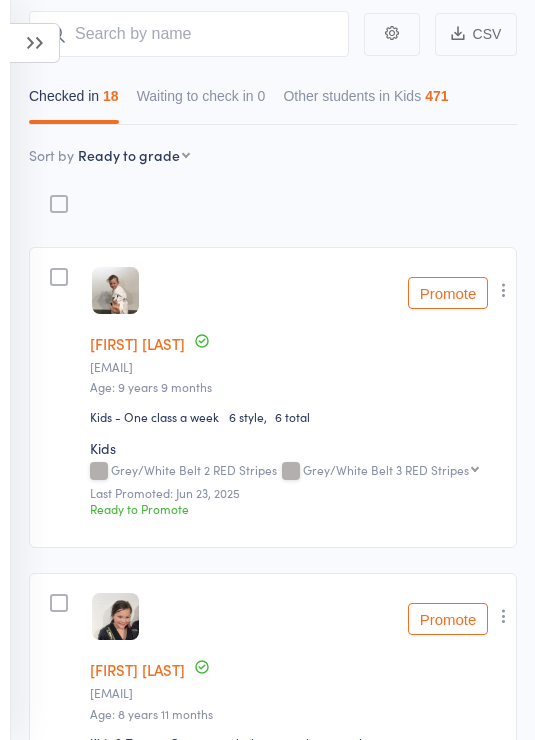 click on "Promote" at bounding box center [448, 293] 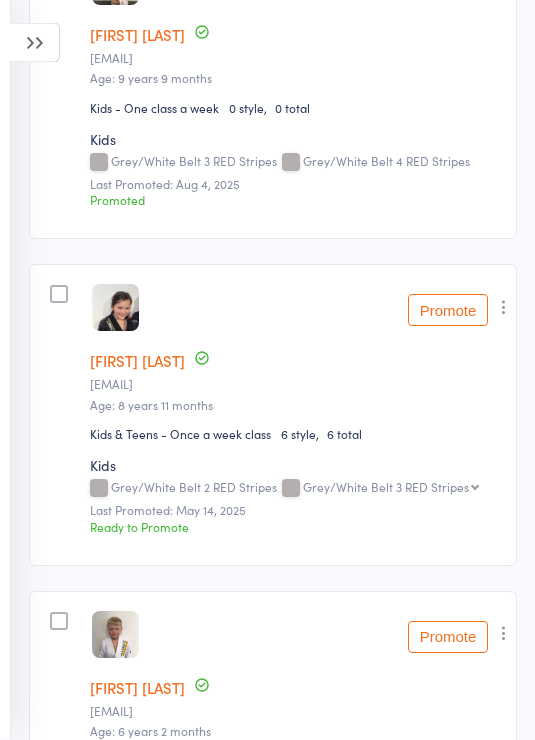 scroll, scrollTop: 468, scrollLeft: 0, axis: vertical 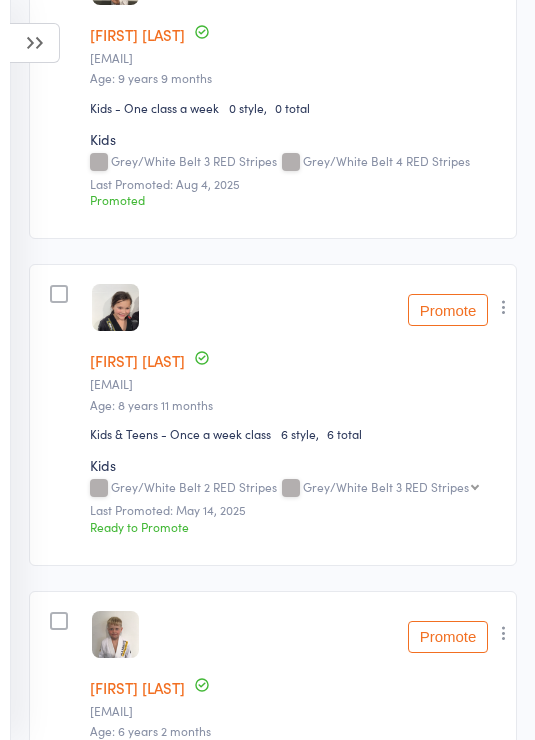click on "Promote" at bounding box center [448, 310] 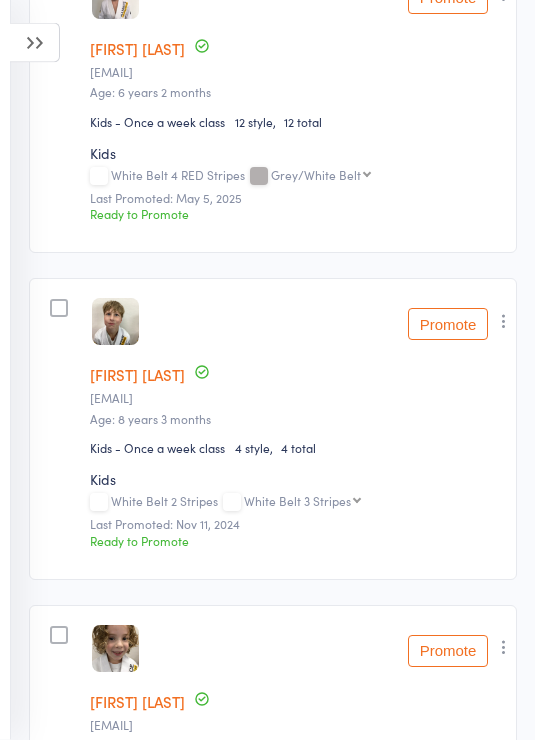 scroll, scrollTop: 1107, scrollLeft: 0, axis: vertical 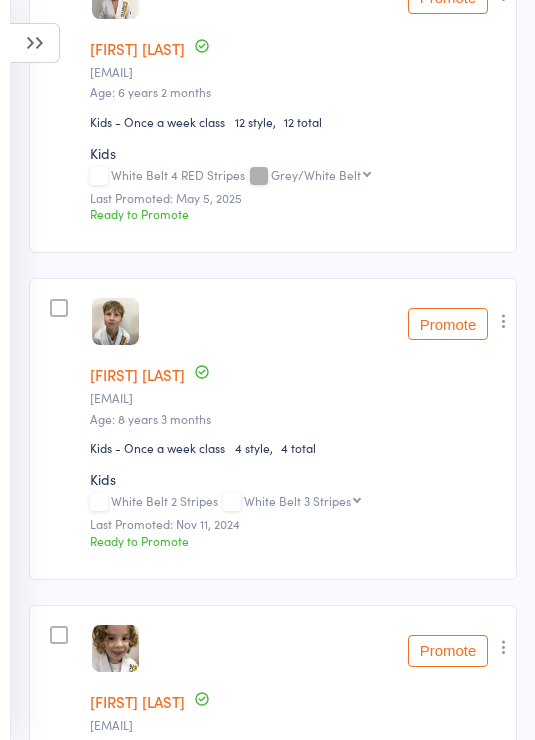 click on "Promote" at bounding box center (448, 324) 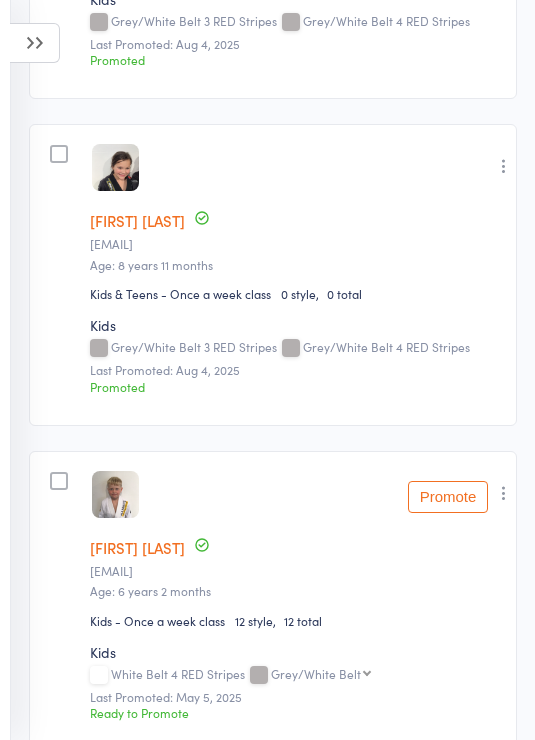 scroll, scrollTop: 559, scrollLeft: 0, axis: vertical 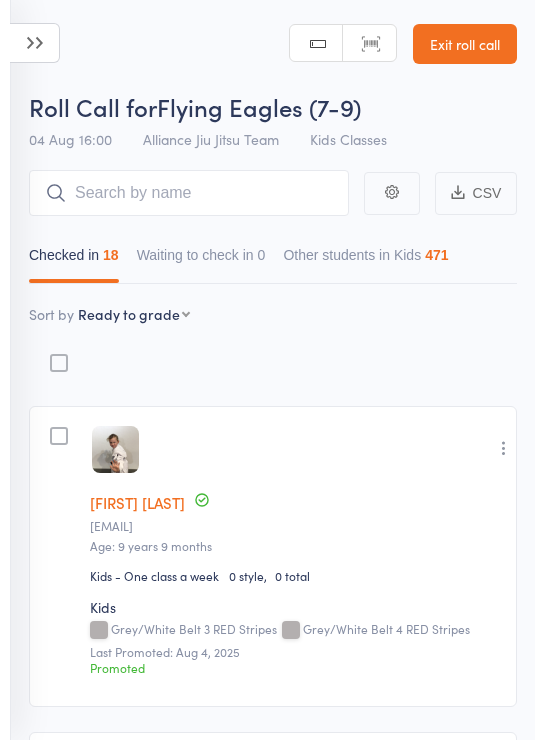 click at bounding box center [35, 43] 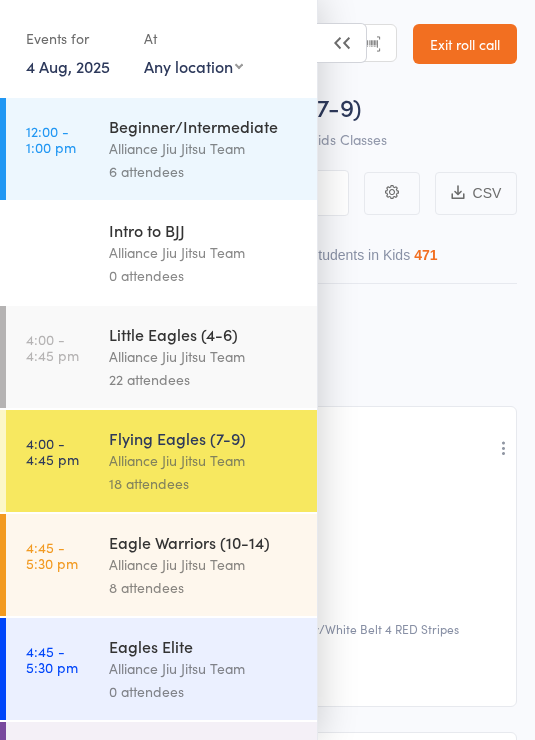 click on "Alliance Jiu Jitsu Team" at bounding box center (204, 356) 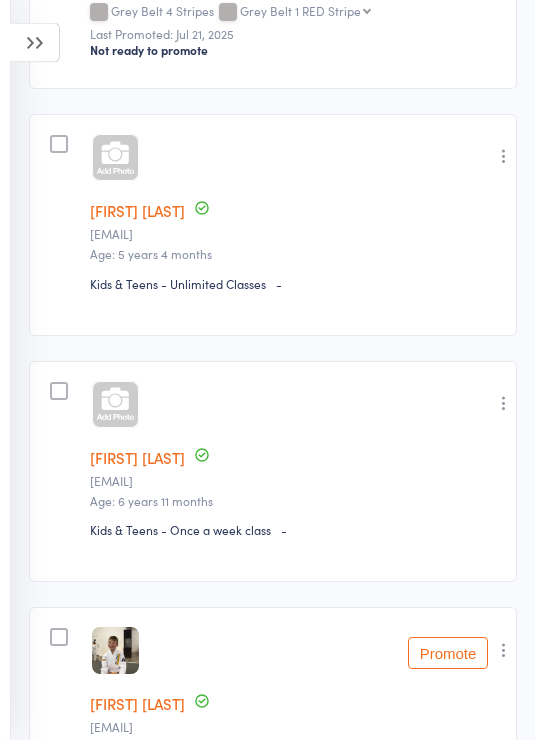 scroll, scrollTop: 4834, scrollLeft: 0, axis: vertical 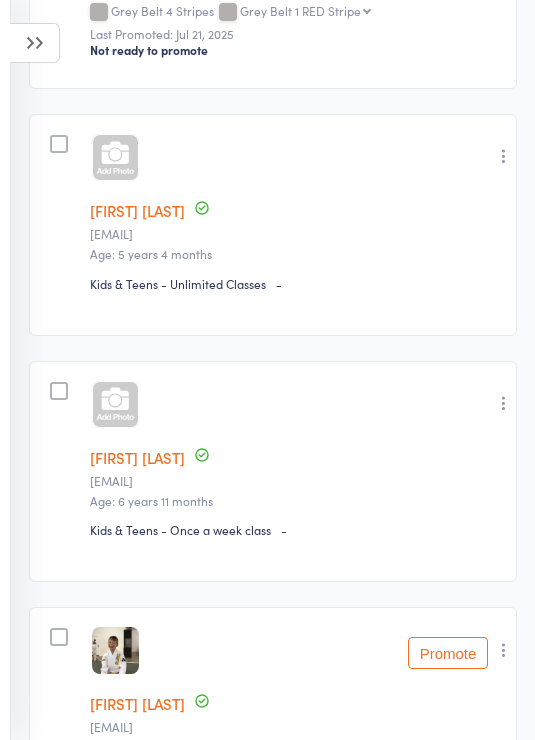 click at bounding box center (504, 156) 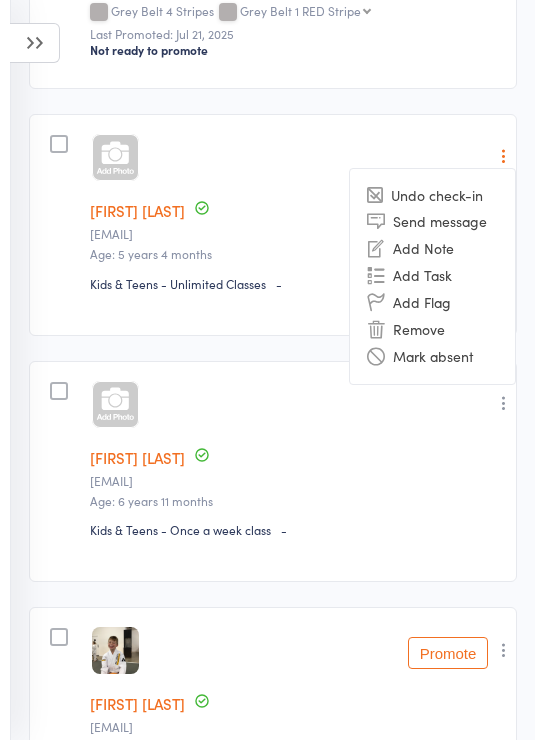 click on "[FIRST] [LAST]" at bounding box center [137, 210] 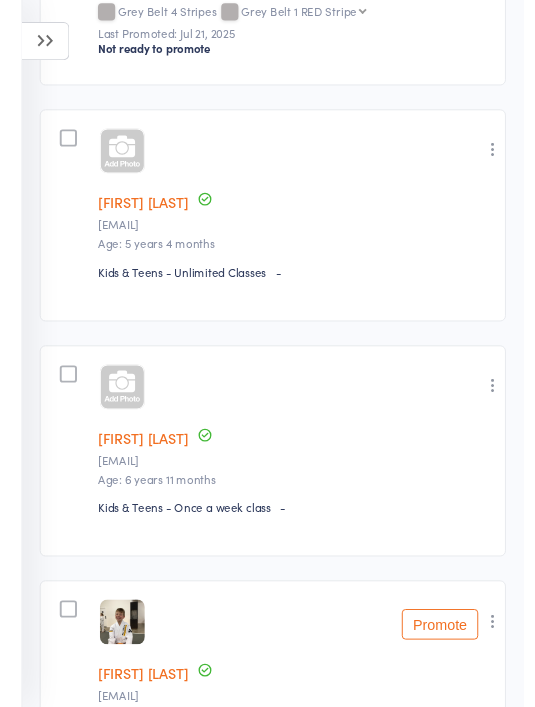 scroll, scrollTop: 4833, scrollLeft: 0, axis: vertical 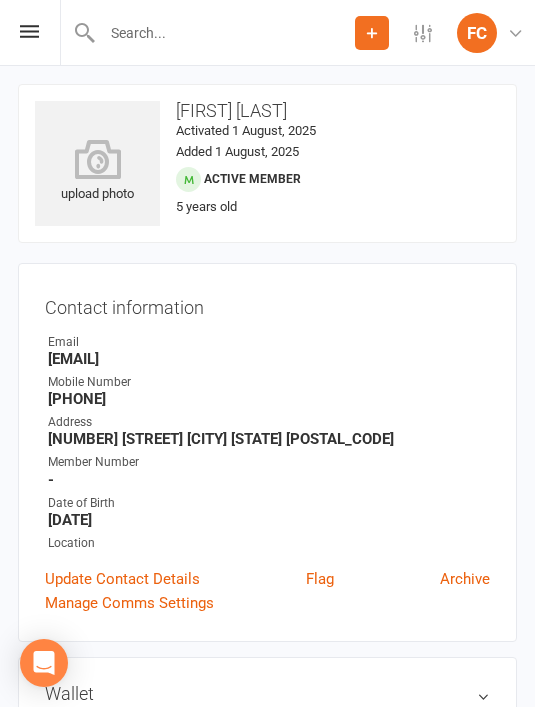 click at bounding box center (97, 159) 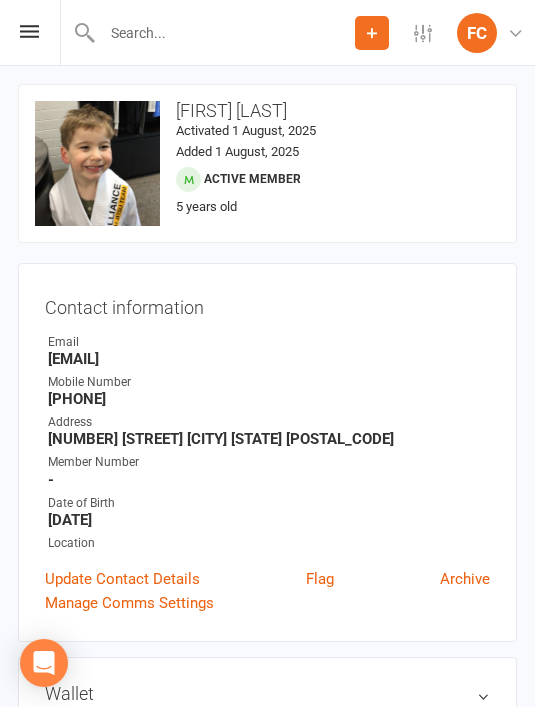 click on "upload photo change photo Luke Koay-Siebert Activated 1 August, 2025 Added 1 August, 2025   Active member 5 years old  Contact information Owner   Email  kirilsiebert@gmail.com
Mobile Number  0401007242
Address  15 Jackson St Balgowlah Nsw 2093
Member Number  -
Date of Birth  March 8, 2020
Location
Update Contact Details Flag Archive Manage Comms Settings" at bounding box center [267, 363] 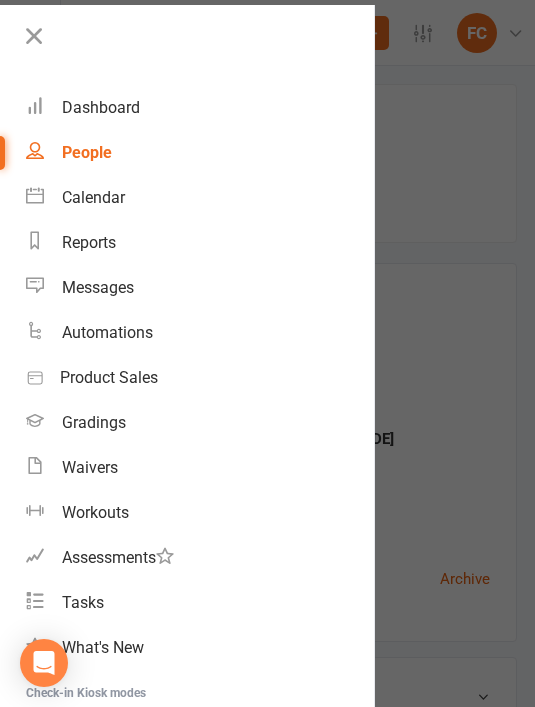 click on "Calendar" at bounding box center [93, 197] 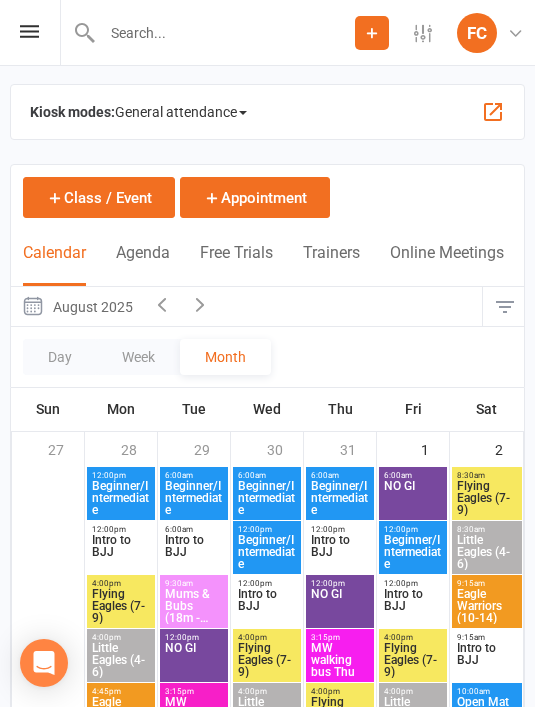 click on "General attendance" at bounding box center (181, 112) 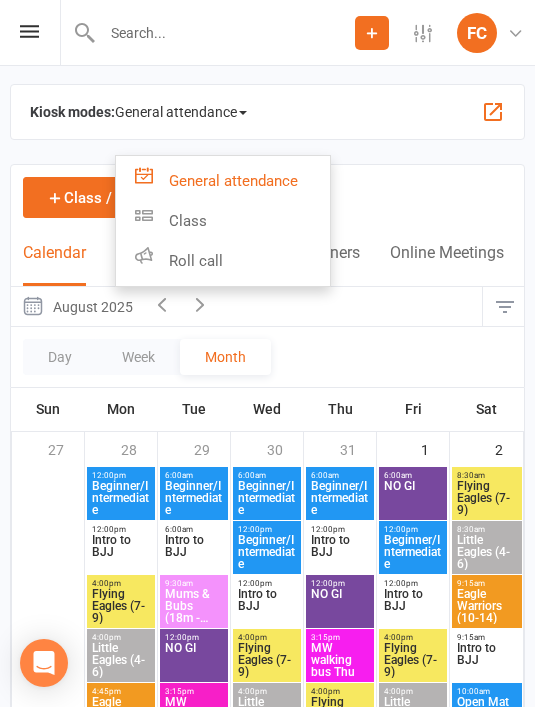 click on "Roll call" at bounding box center [223, 261] 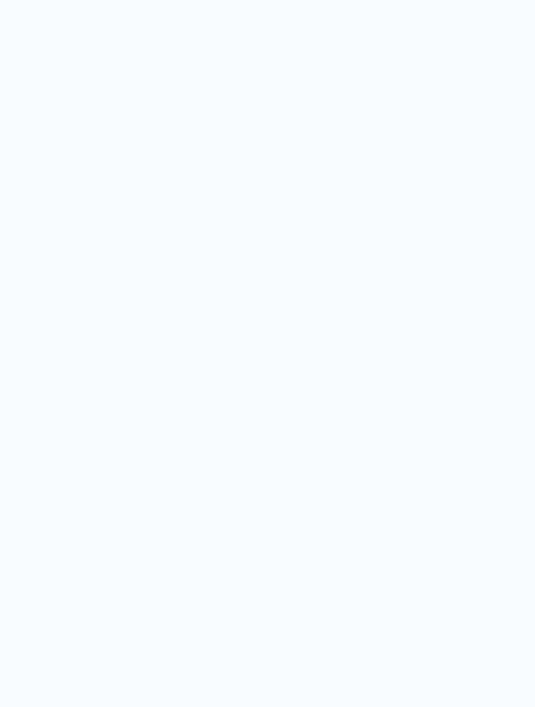 scroll, scrollTop: 0, scrollLeft: 0, axis: both 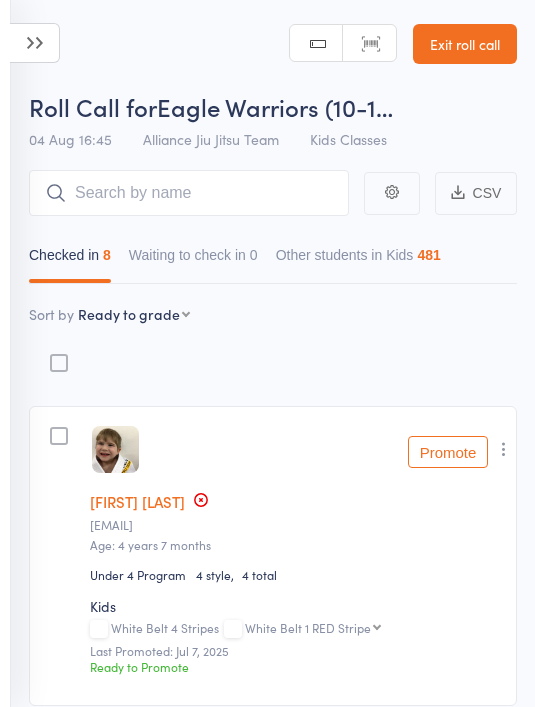 click at bounding box center [35, 43] 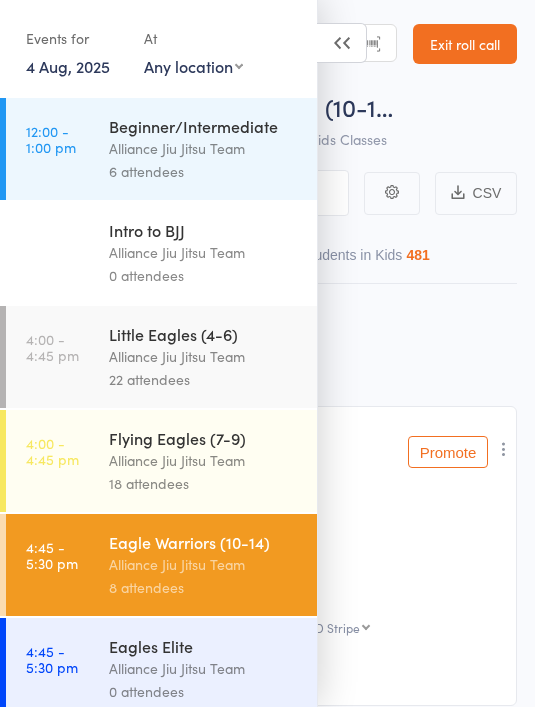 click on "Alliance Jiu Jitsu Team" at bounding box center (204, 460) 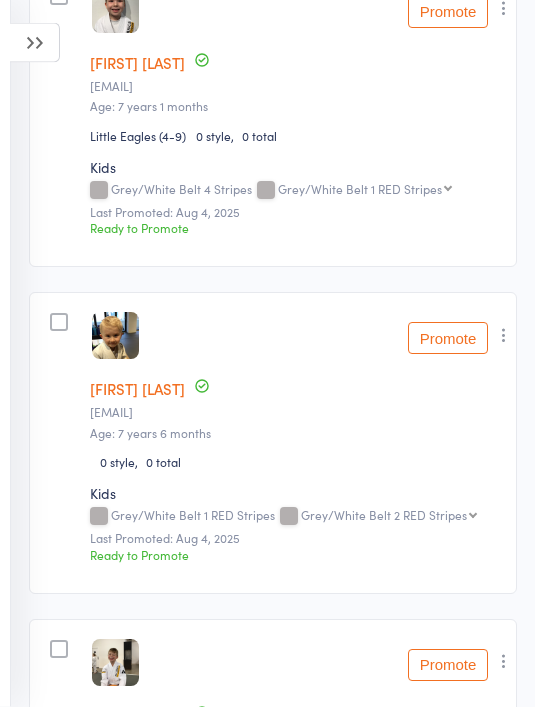 scroll, scrollTop: 2072, scrollLeft: 0, axis: vertical 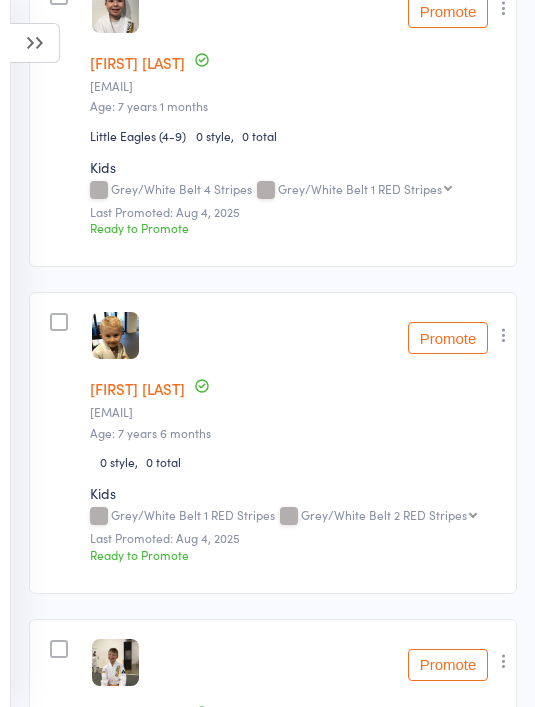 click at bounding box center [504, 335] 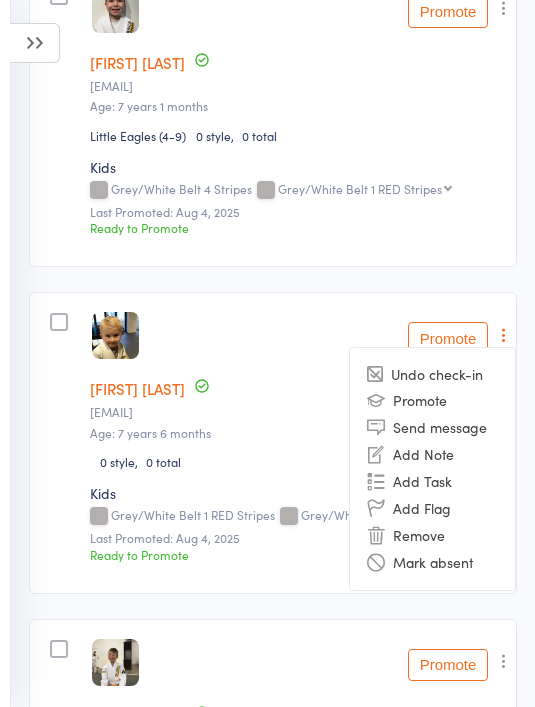 click on "Remove" at bounding box center [432, 535] 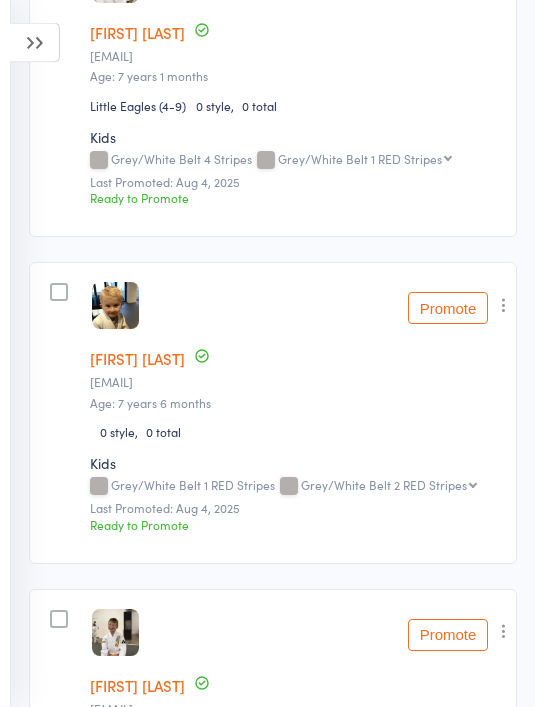 click at bounding box center [504, 306] 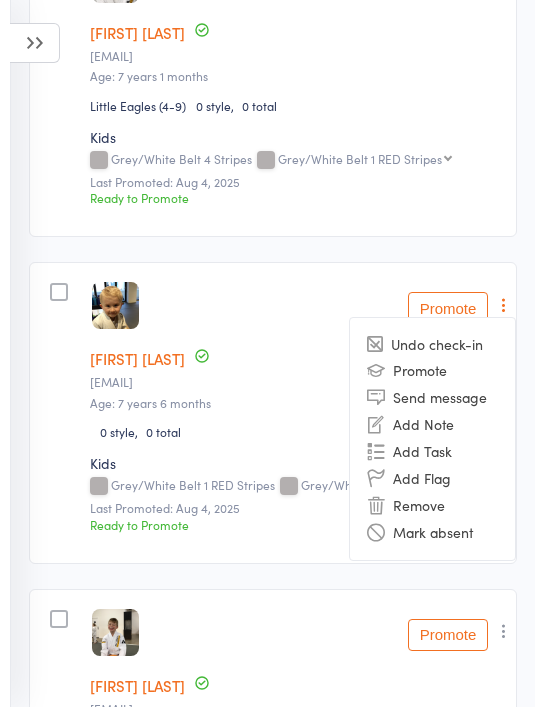 click on "Remove" at bounding box center [432, 505] 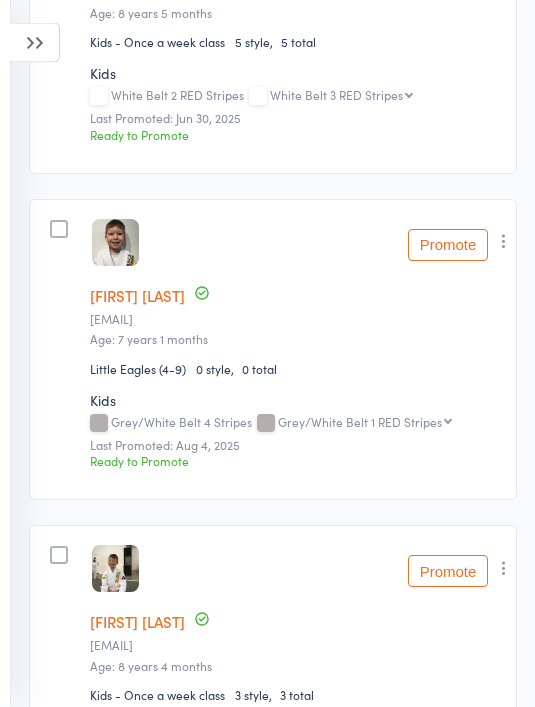 scroll, scrollTop: 1839, scrollLeft: 0, axis: vertical 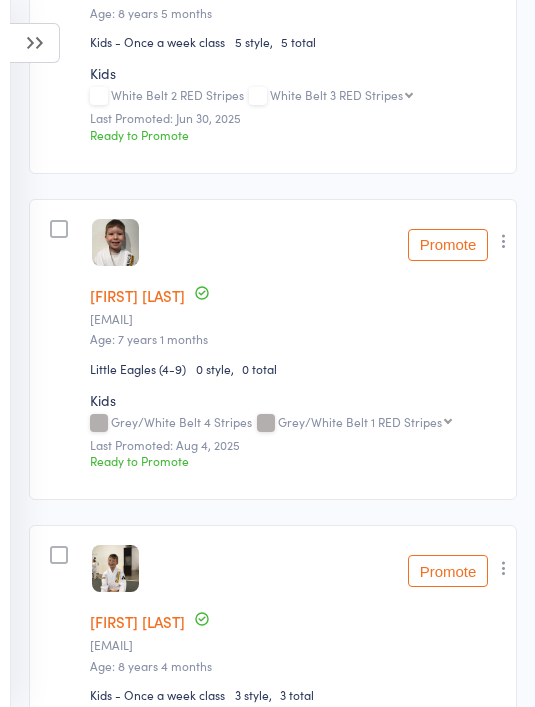 click at bounding box center [504, 241] 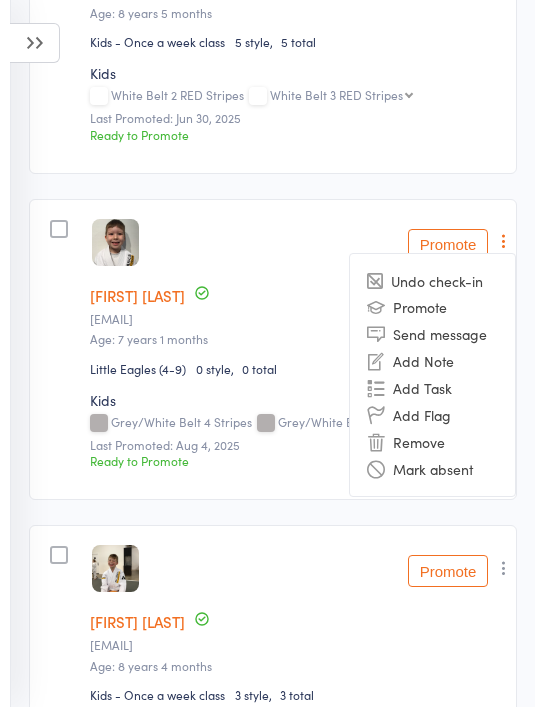 click on "Remove" at bounding box center [432, 441] 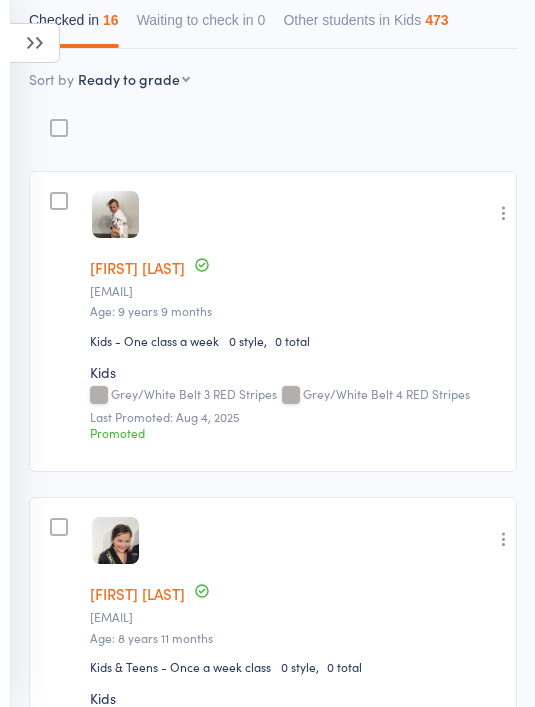 scroll, scrollTop: 0, scrollLeft: 0, axis: both 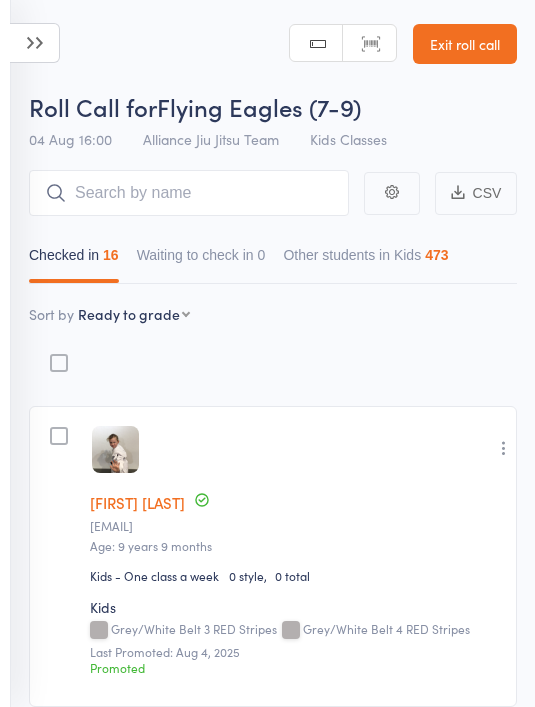 click at bounding box center (35, 43) 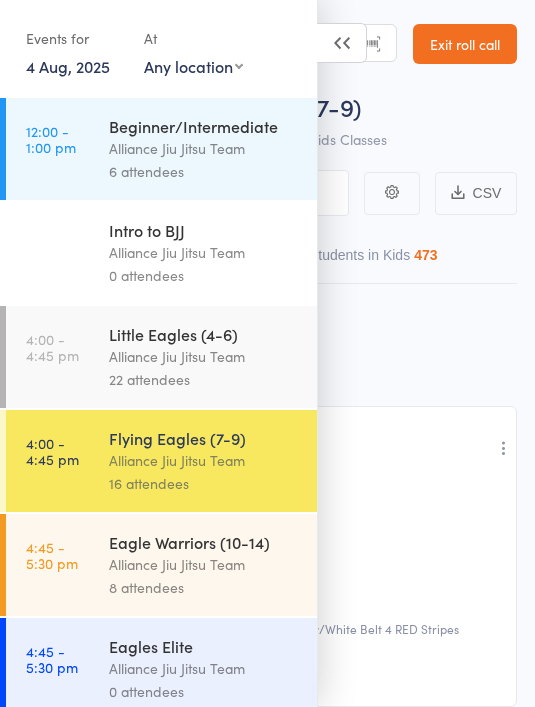 click on "Alliance Jiu Jitsu Team" at bounding box center (204, 356) 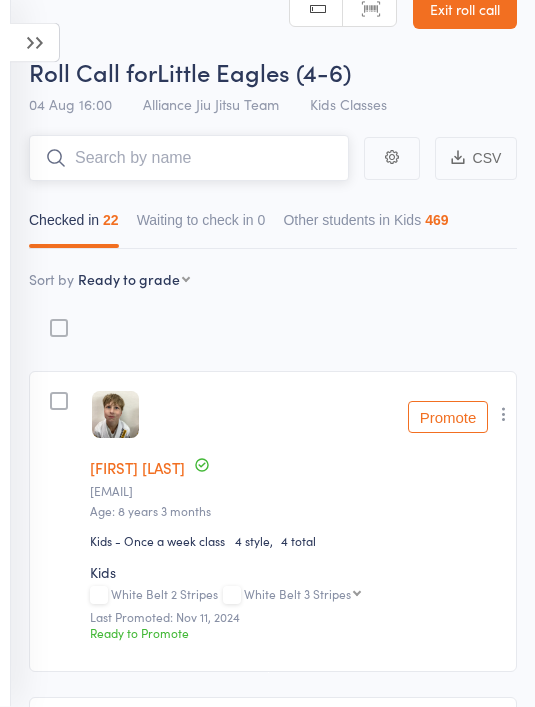 scroll, scrollTop: 0, scrollLeft: 0, axis: both 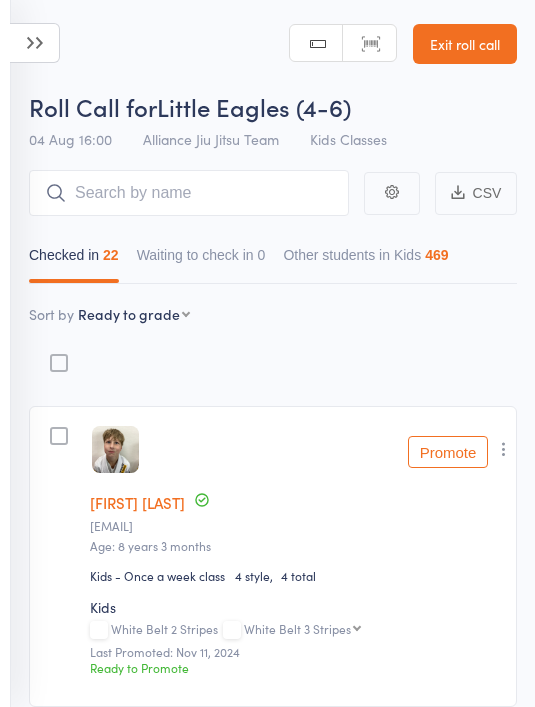 click at bounding box center [35, 43] 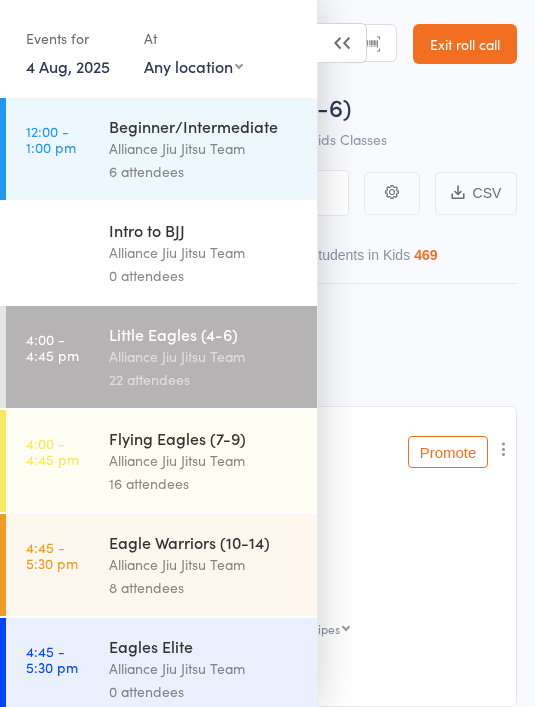 click on "Membership Atten­dances since last grading Style Current / Next Rank edit [FIRST] [LAST]    [EMAIL] Age: 8 years 3 months Kids - Once a week class 4 style 4 total Kids White Belt 2 Stripes  White Belt 3 Stripes  White Belt 3 Stripes White Belt 4 Stripes White Belt 1 RED Stripe White Belt 2 RED Stripes White Belt 3 RED Stripes White Belt 4 RED Stripes Grey/White Belt Grey/White Belt 1 Stripe Grey/White Belt 2 Stripes Grey/White Belt 3 Stripes Grey/White Belt 4 Stripes Grey/White Belt 1 RED Stripes Grey/White Belt 2 RED Stripes Grey/White Belt 3 RED Stripes Grey/White Belt 4 RED Stripes Grey Belt Grey Belt 1 Stripe Grey Belt 2 Stripes Grey Belt 3 Stripes Grey Belt 4 Stripes Grey Belt 1 RED Stripe Grey Belt 2 RED Stripes Grey Belt 3 RED Stripes Grey Belt 4 RED Stripes Grey/Black Belt Grey/Black Belt 1 Stripe Grey/Black Belt 2 Stripes Grey/Black Belt 3 Stripes Grey/Black Belt 4 Stripes Grey/Black Belt 1 RED Stripes Grey/Black Belt 2 RED Stripes Grey/Black Belt 3 RED Stripes Yellow/White Belt" at bounding box center (267, 3826) 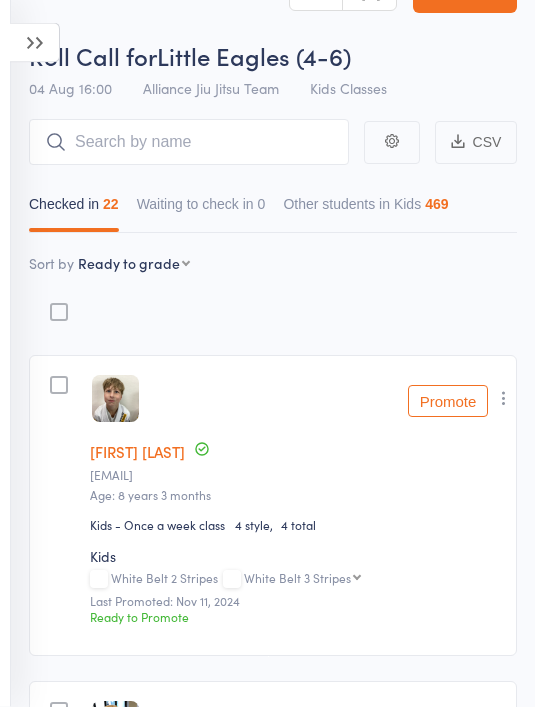 scroll, scrollTop: 51, scrollLeft: 0, axis: vertical 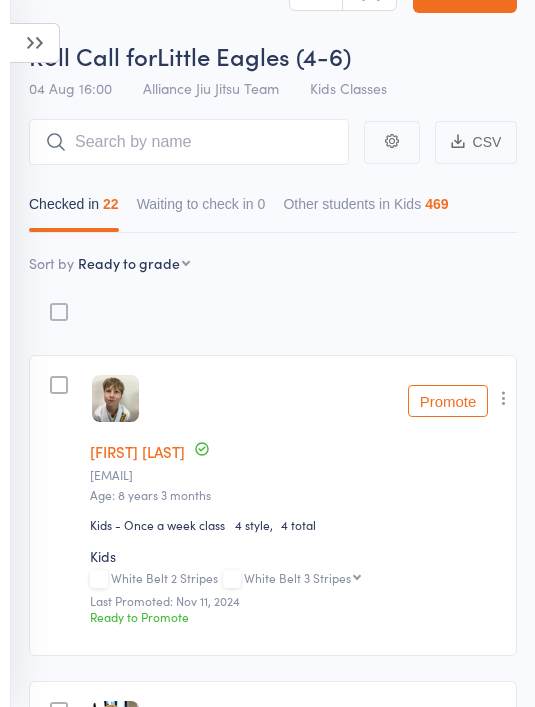 click at bounding box center [504, 398] 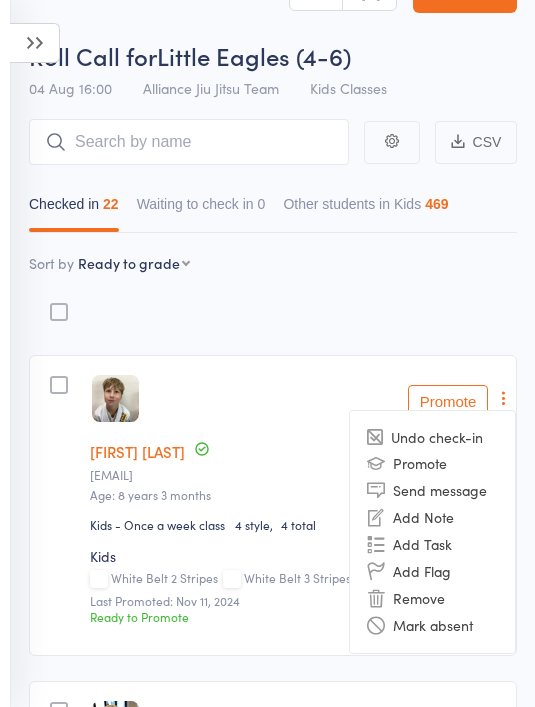 click on "Remove" at bounding box center [432, 598] 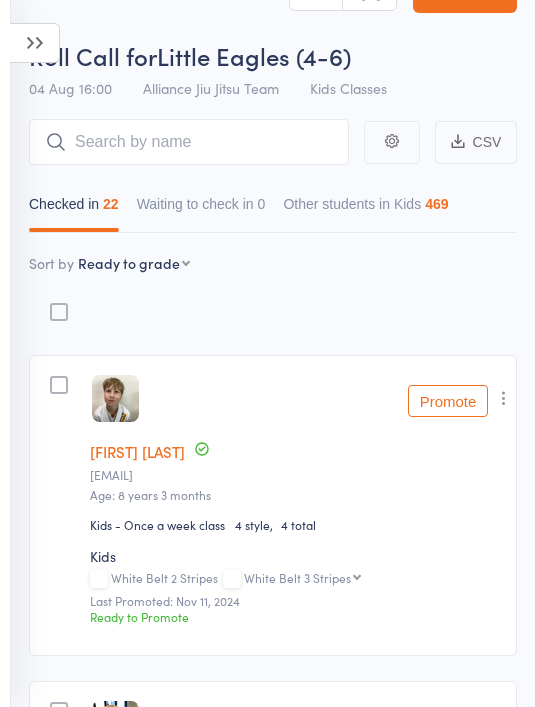 scroll, scrollTop: 115, scrollLeft: 0, axis: vertical 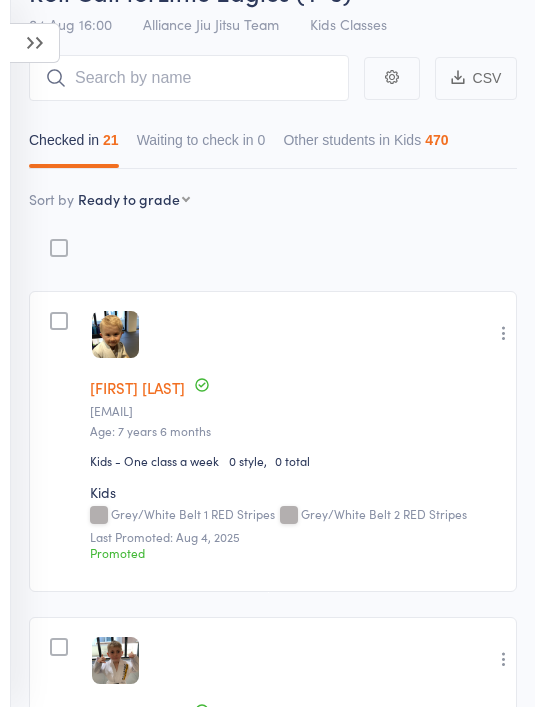 click at bounding box center (504, 659) 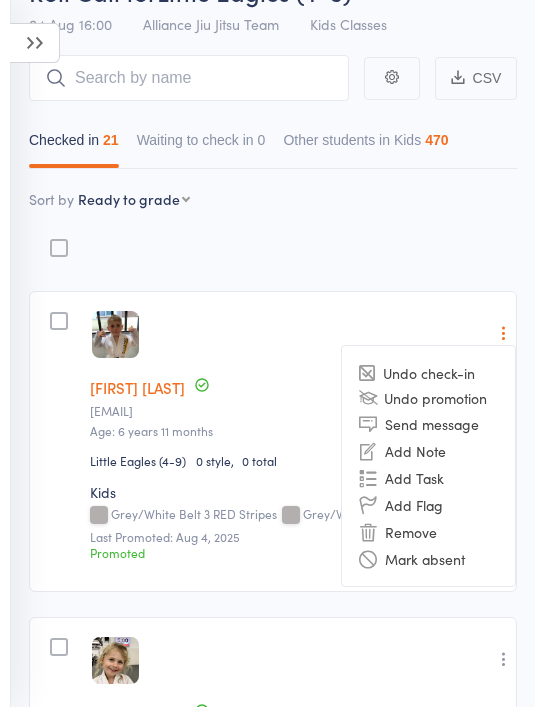 click on "Membership Atten­dances since last grading Style Current / Next Rank edit [FIRST] [LAST]    [EMAIL] Age: 6 years 11 months Little Eagles (4-9) 0 style 0 total Kids Grey/White Belt 3 RED Stripes  Grey/White Belt 4 RED Stripes  Last Promoted: Aug 4, 2025 Promoted Undo check-in Undo promotion Send message Add Note Add Task Add Flag Remove Mark absent
edit [FIRST] [LAST]    [EMAIL] Age: 6 years 4 months Kids - Once a week class 0 style 0 total Kids White Belt 4 Stripes  White Belt 1 RED Stripe  Last Promoted: Aug 4, 2025 Promoted Undo check-in Undo promotion Send message Add Note Add Task Add Flag Remove Mark absent
edit [FIRST] [LAST]    [EMAIL] Age: 5 years 6 months Kids - Once a week class 0 style 0 total Kids Grey/White Belt 4 Stripes  Grey/White Belt 1 RED Stripes  Last Promoted: Aug 4, 2025 Promoted Undo check-in Undo promotion Send message Add Note Add Task Add Flag Remove Mark absent
edit [FIRST] [LAST]    [EMAIL] 0 style Kids" at bounding box center [273, 3547] 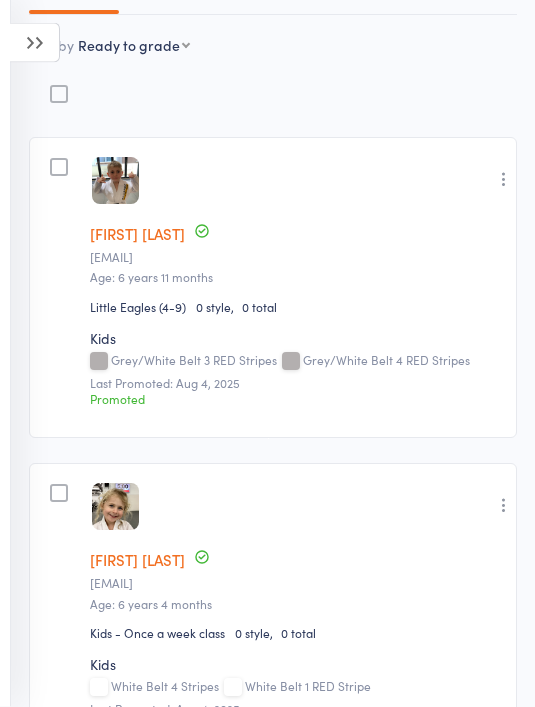 scroll, scrollTop: 269, scrollLeft: 0, axis: vertical 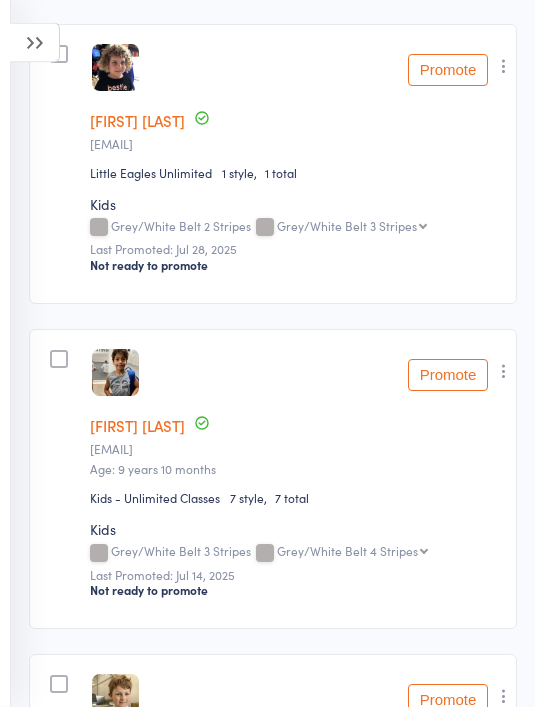 click at bounding box center (504, 372) 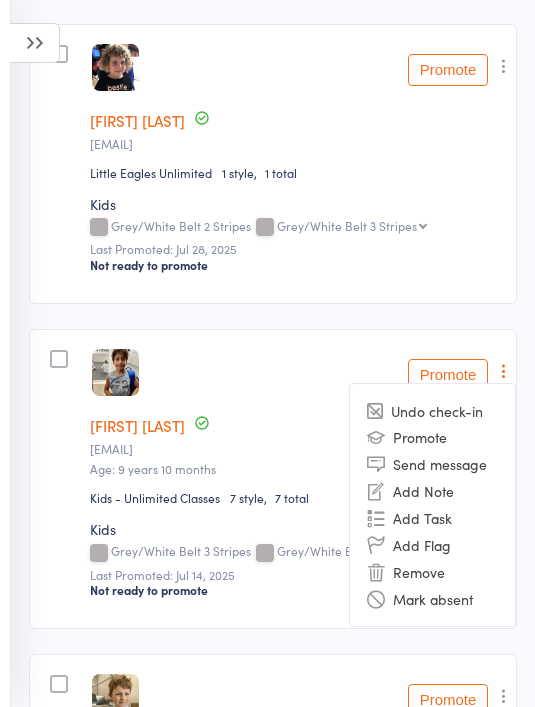 click on "Remove" at bounding box center [432, 571] 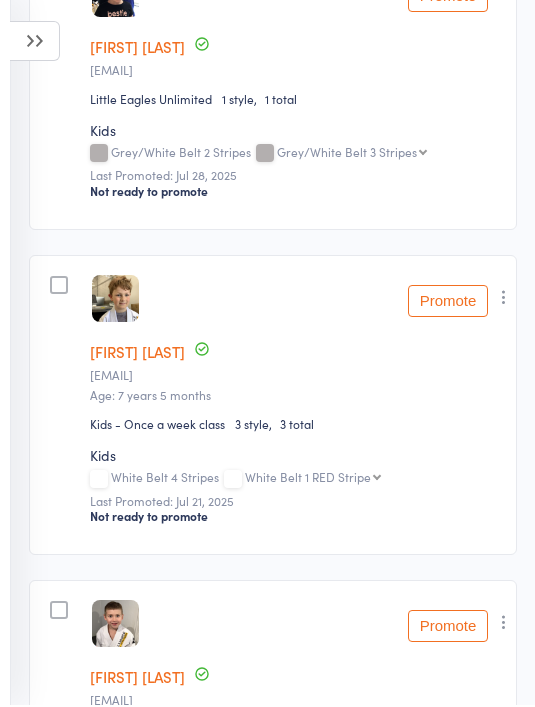 scroll, scrollTop: 2738, scrollLeft: 0, axis: vertical 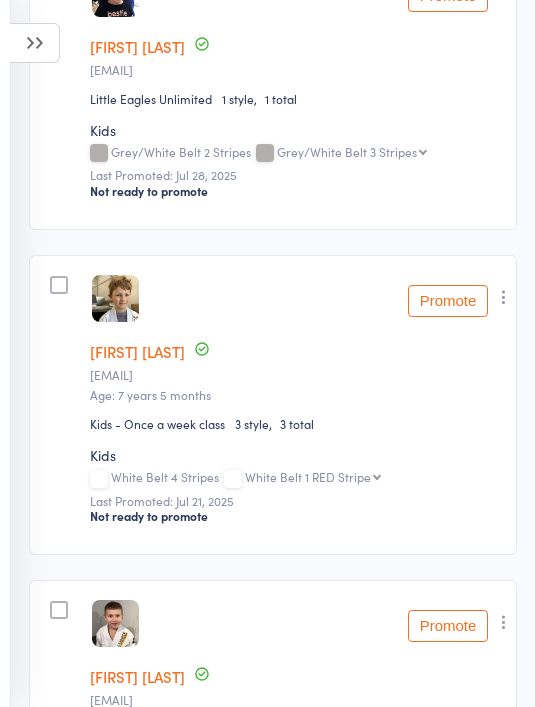 click at bounding box center (504, 297) 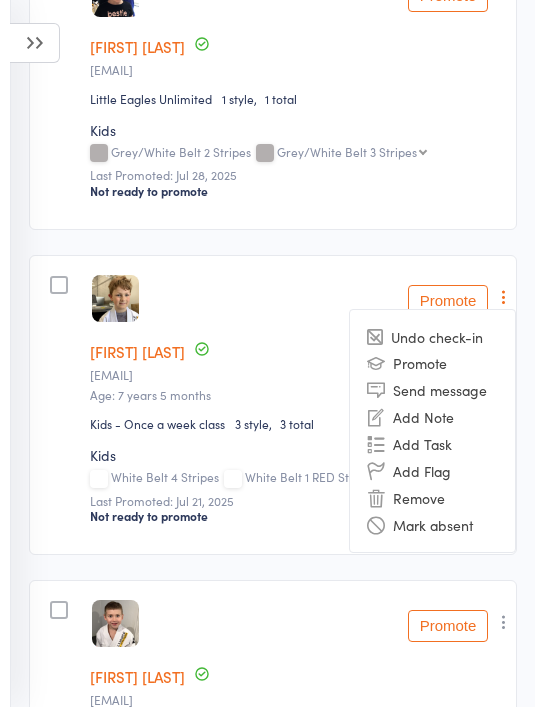 click on "Remove" at bounding box center [432, 497] 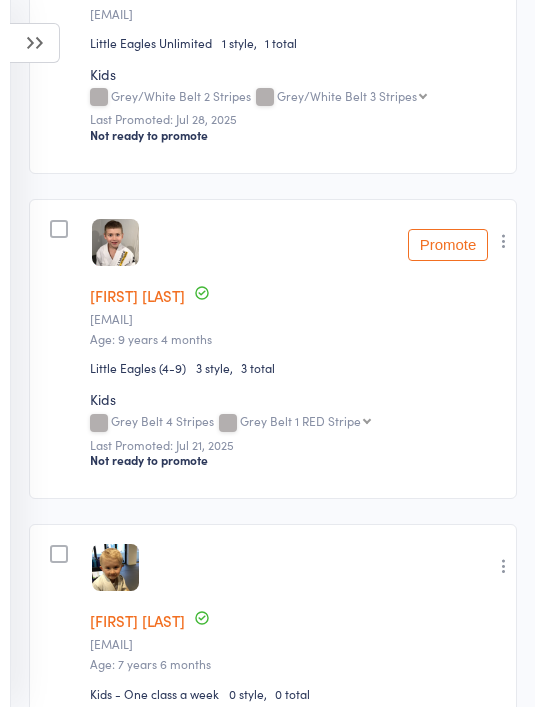 scroll, scrollTop: 2786, scrollLeft: 0, axis: vertical 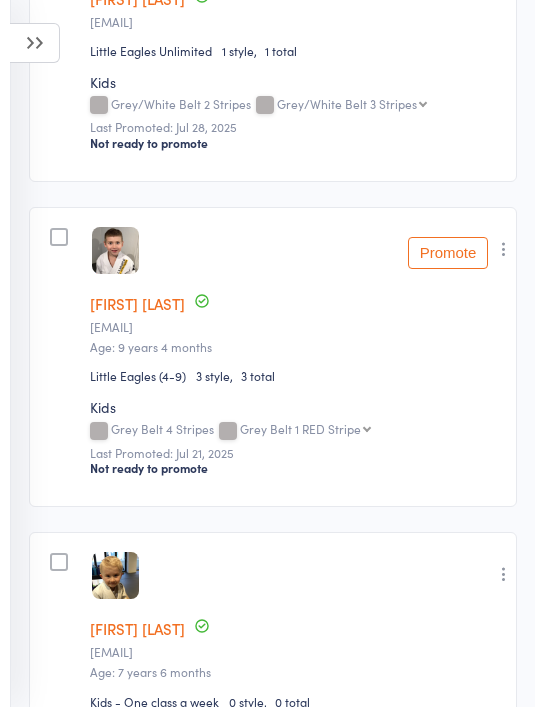 click at bounding box center [504, 249] 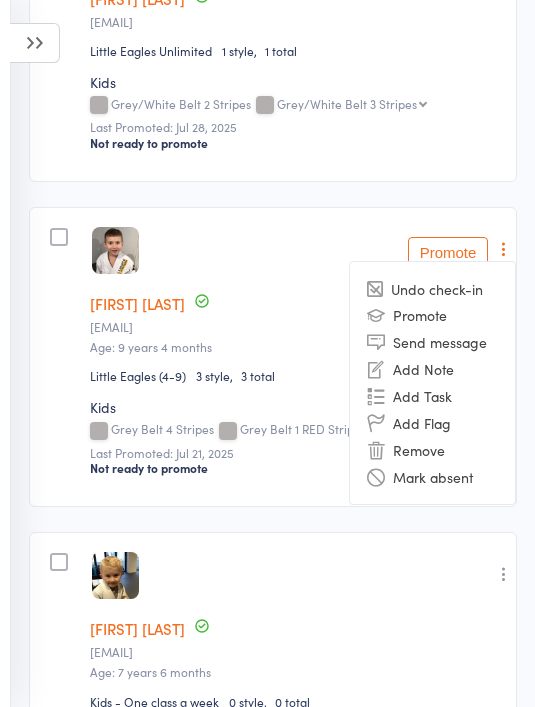 click on "Remove" at bounding box center [432, 449] 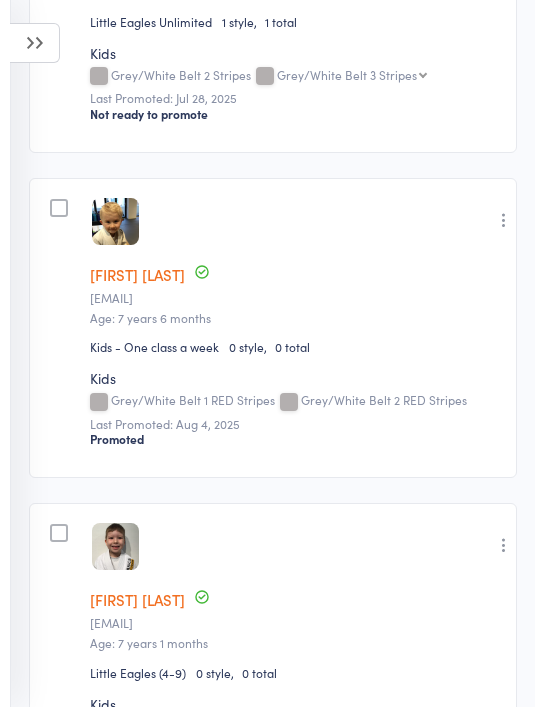 scroll, scrollTop: 2814, scrollLeft: 0, axis: vertical 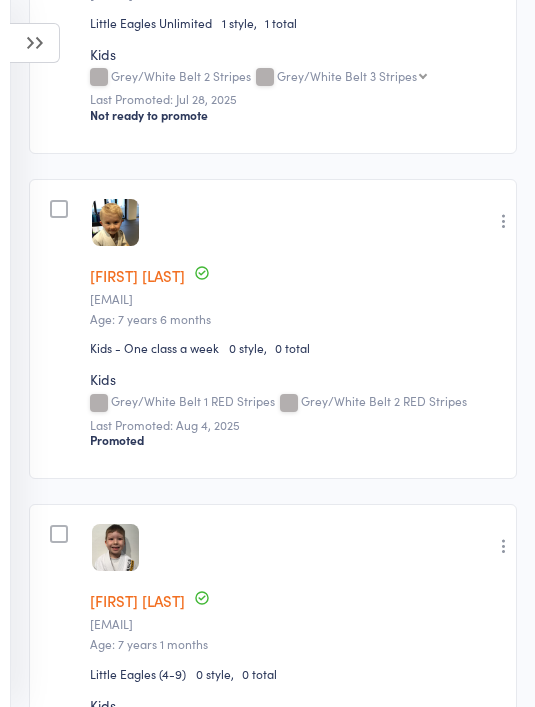 click at bounding box center [504, 221] 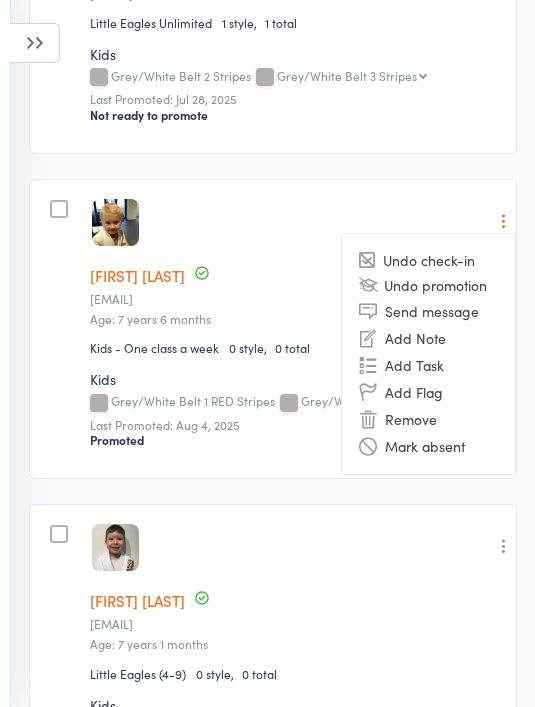 click on "Remove" at bounding box center [428, 419] 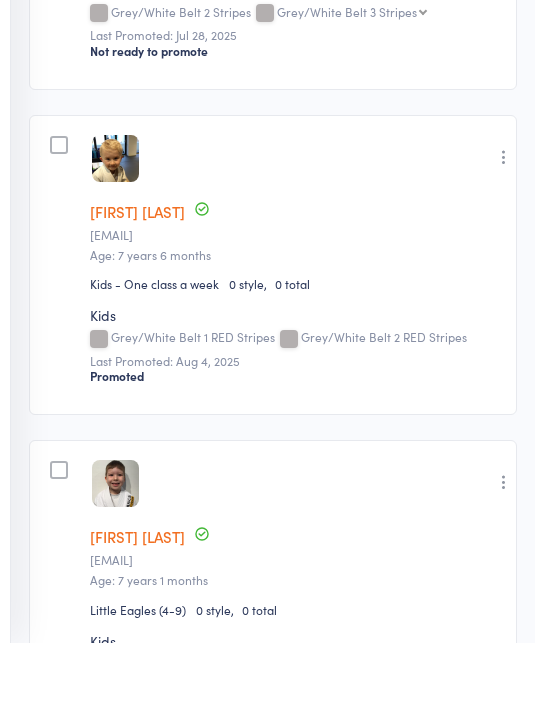scroll, scrollTop: 2878, scrollLeft: 0, axis: vertical 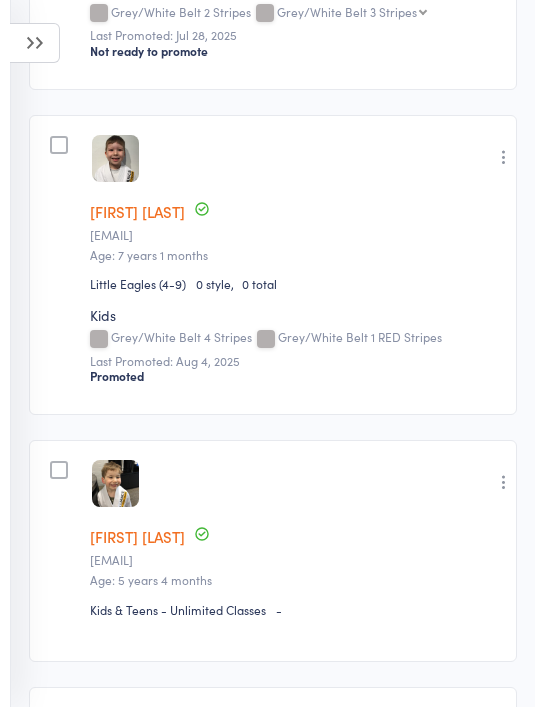 click at bounding box center (504, 157) 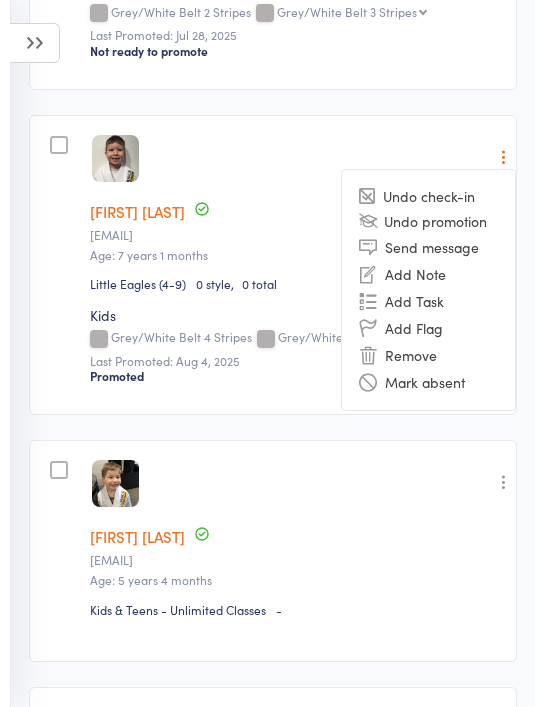 click on "Remove" at bounding box center (428, 355) 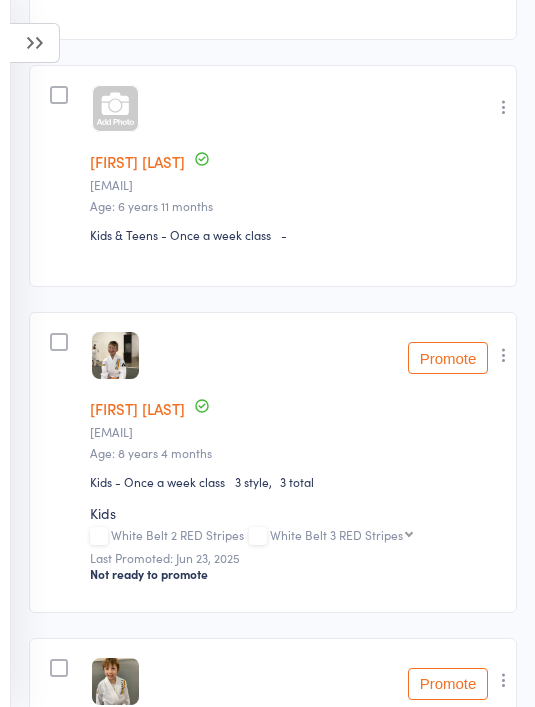 scroll, scrollTop: 3184, scrollLeft: 0, axis: vertical 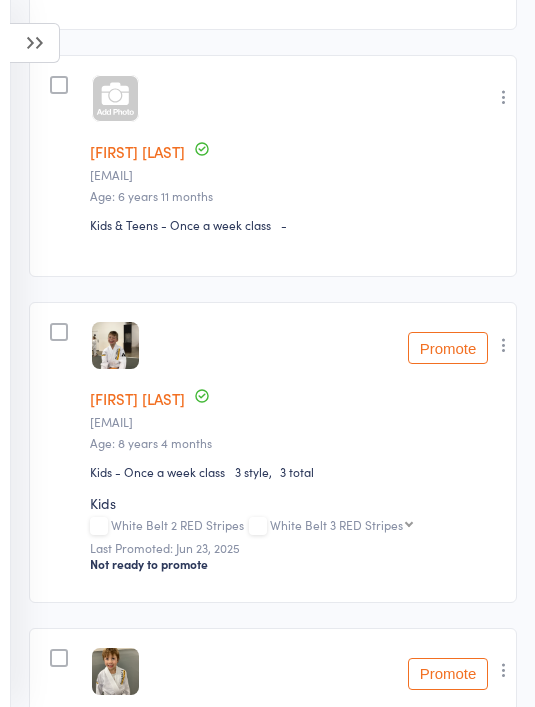 click at bounding box center (504, 345) 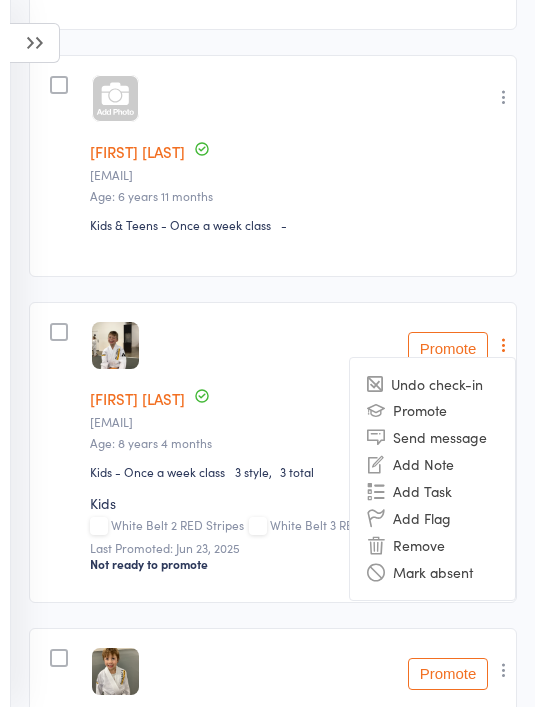 click on "Remove" at bounding box center (432, 545) 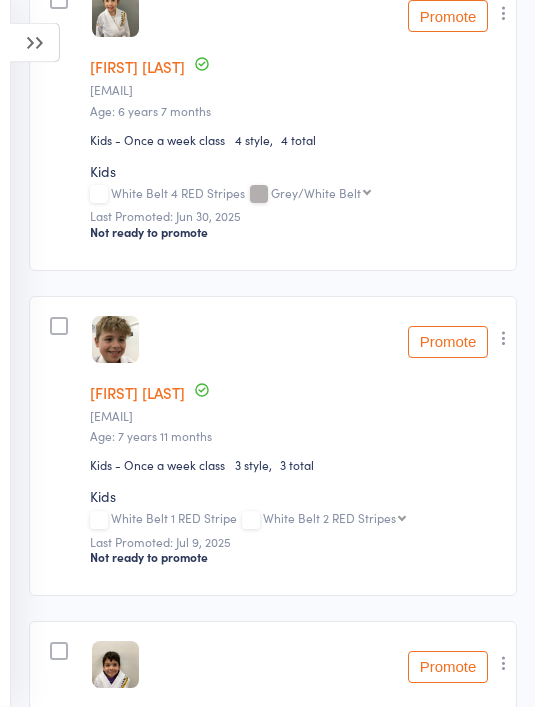 click at bounding box center [504, 339] 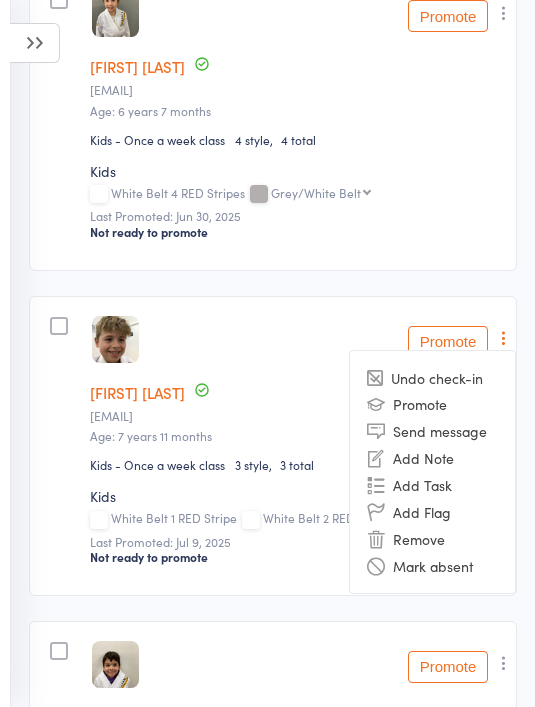 click on "Remove" at bounding box center [432, 538] 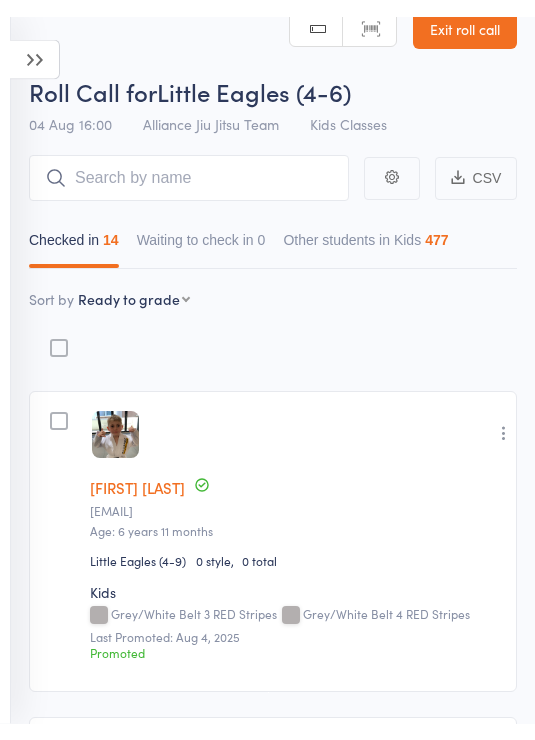 scroll, scrollTop: 0, scrollLeft: 0, axis: both 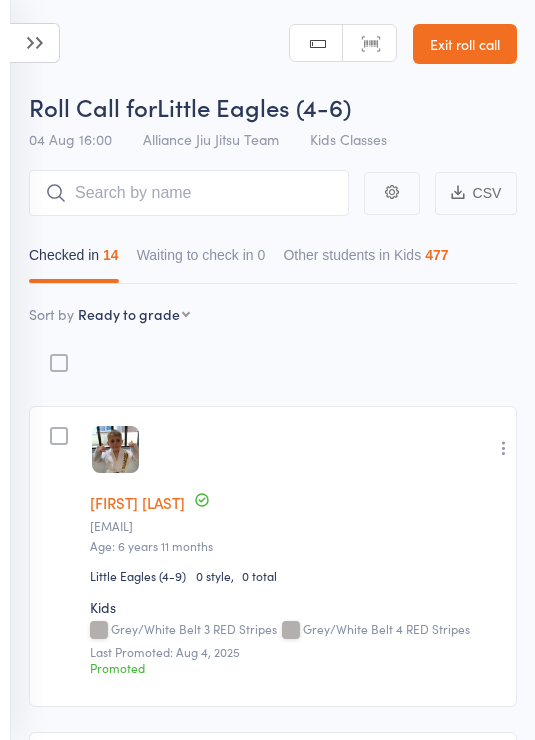 click at bounding box center (35, 43) 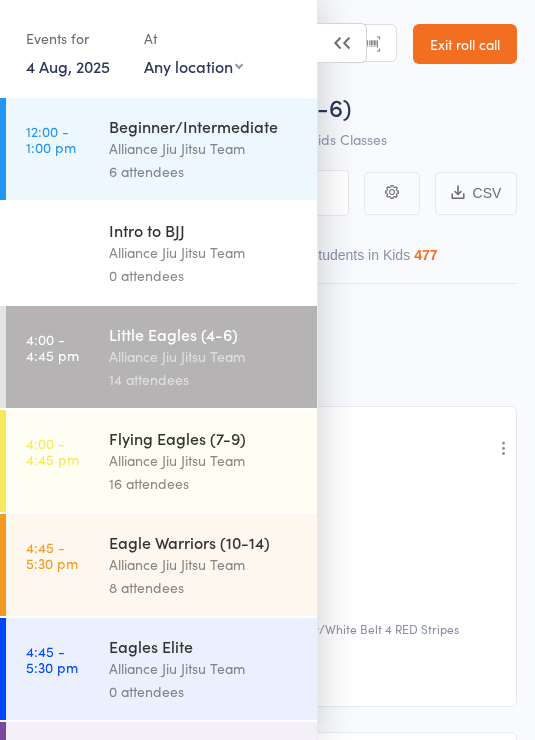 click on "Alliance Jiu Jitsu Team" at bounding box center [204, 460] 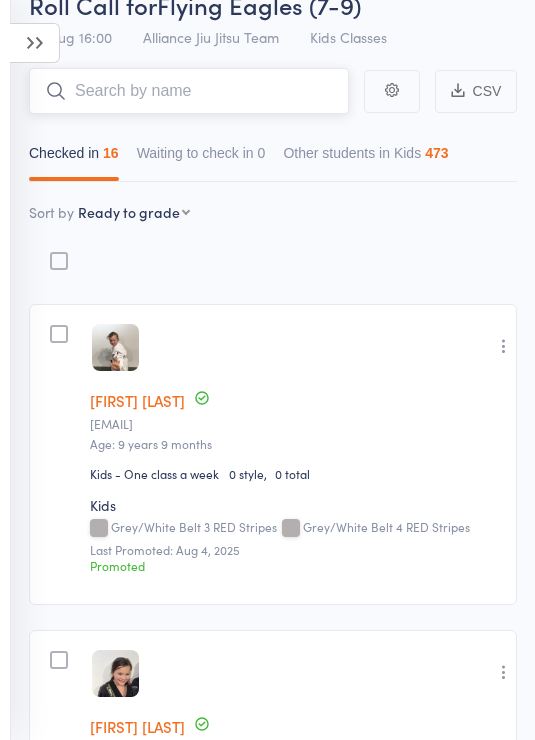 scroll, scrollTop: 56, scrollLeft: 0, axis: vertical 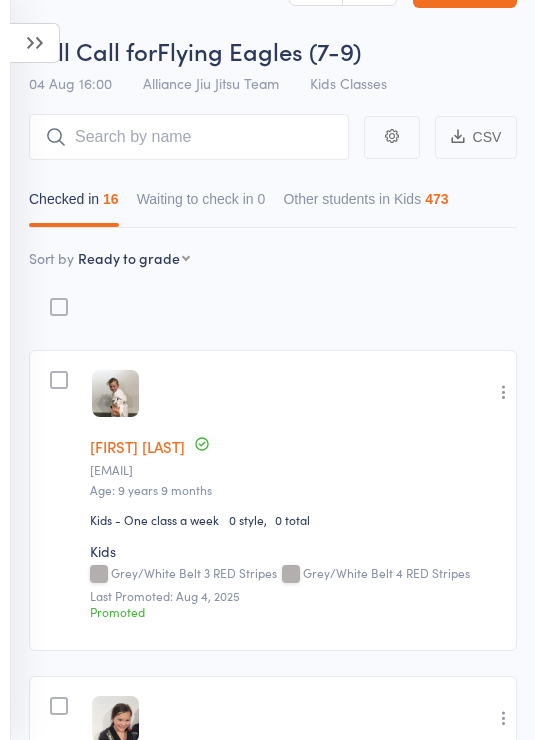 click on "First name Last name Birthday today? Behind on payments? Check in time Next payment date Next payment amount Membership name Membership expires Ready to grade Style and Rank Style attendance count All attendance count Last Promoted" at bounding box center (134, 258) 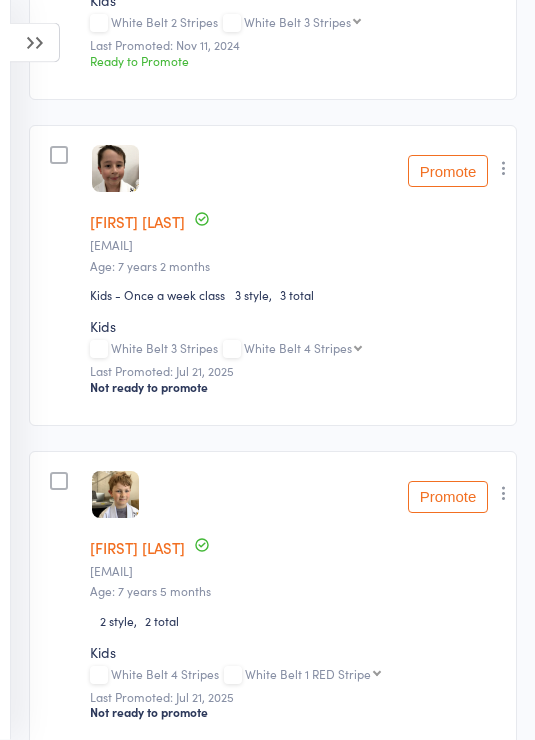 scroll, scrollTop: 607, scrollLeft: 0, axis: vertical 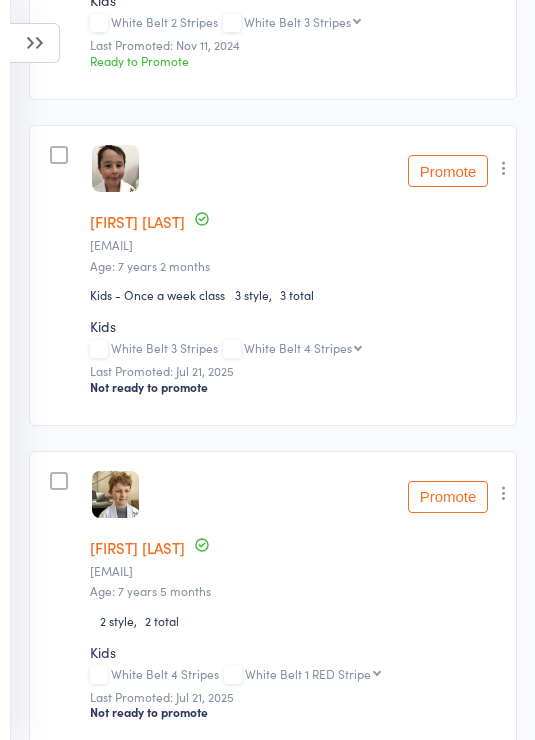click at bounding box center (504, 168) 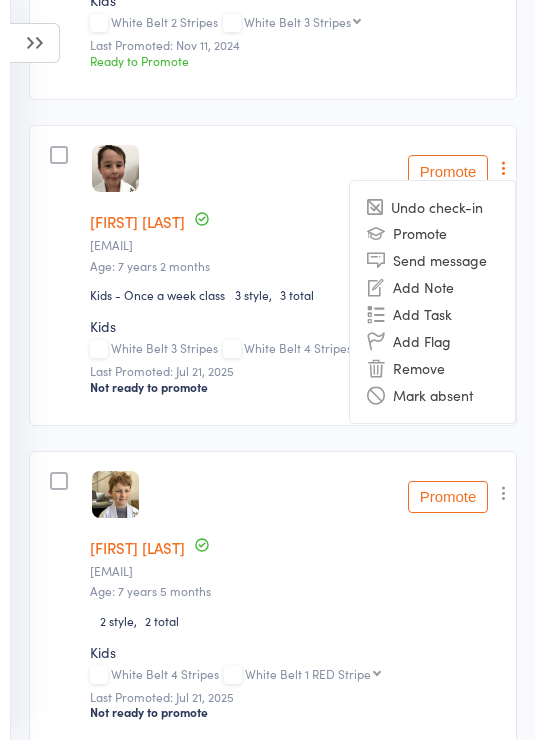 click on "Remove" at bounding box center (432, 368) 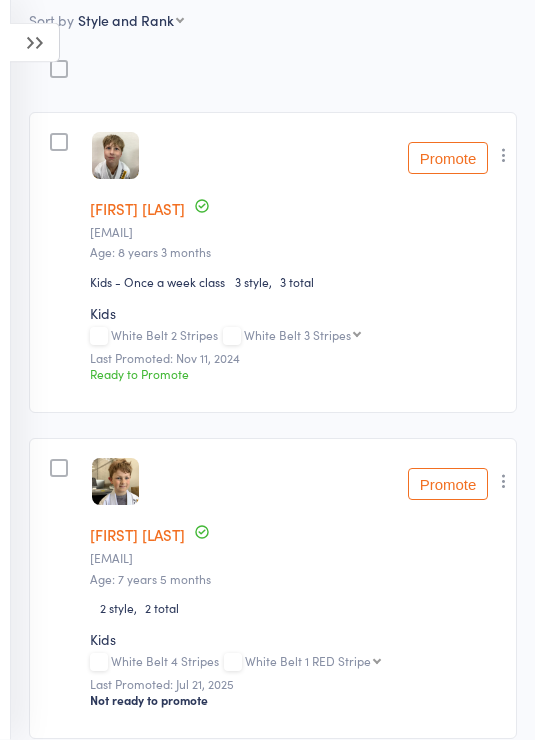 scroll, scrollTop: 0, scrollLeft: 0, axis: both 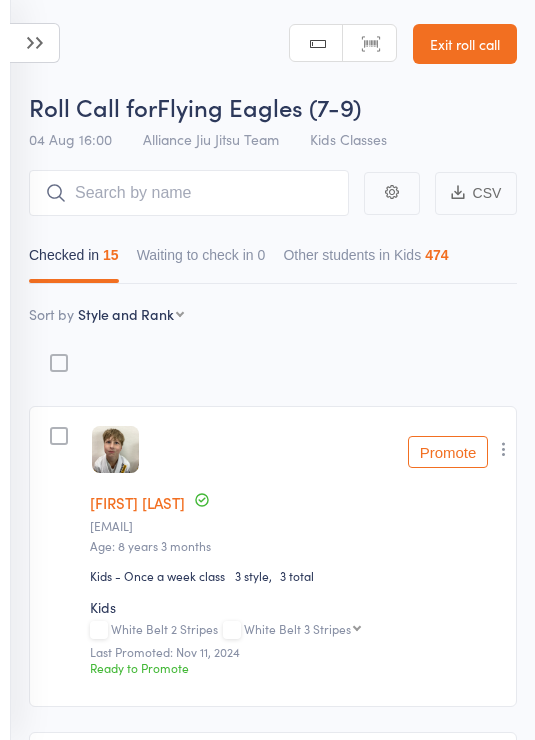 click at bounding box center [35, 43] 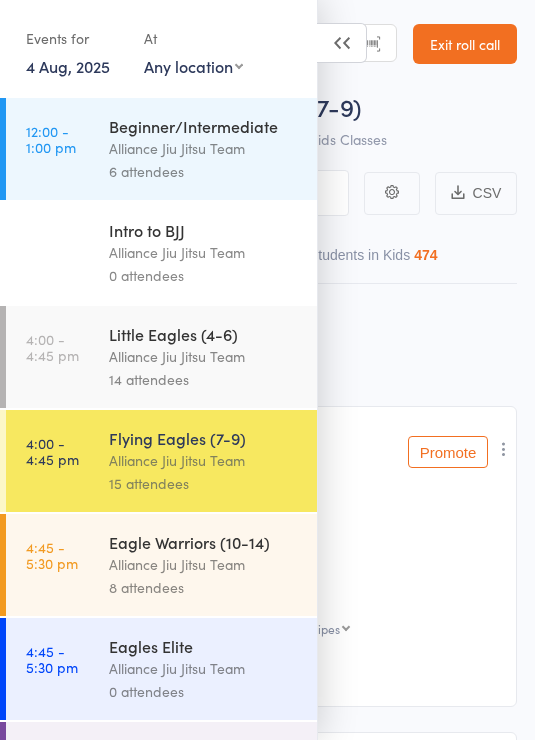 click on "Alliance Jiu Jitsu Team" at bounding box center [204, 460] 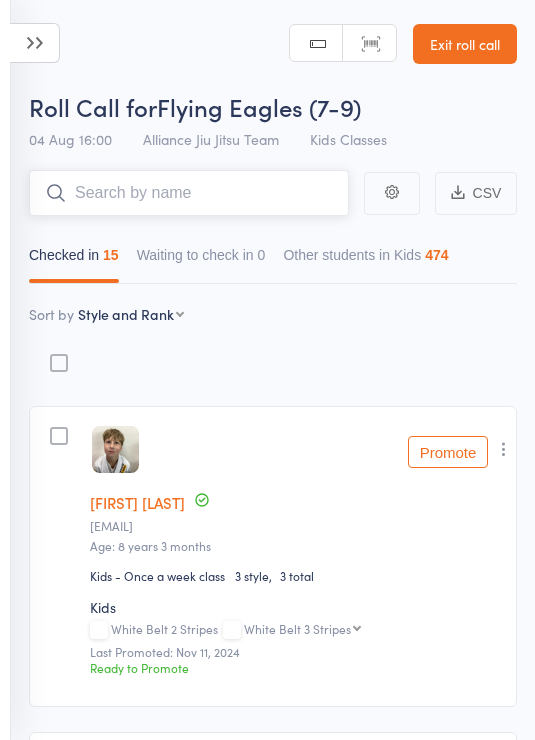 click at bounding box center (189, 193) 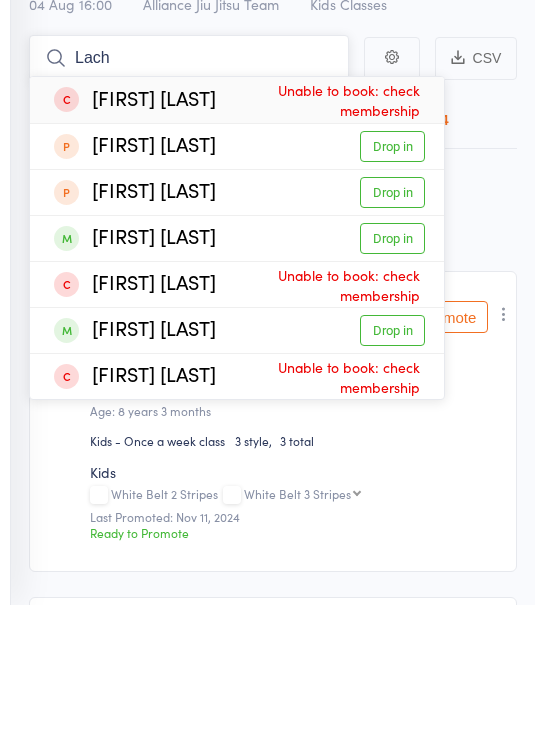 type on "Lach" 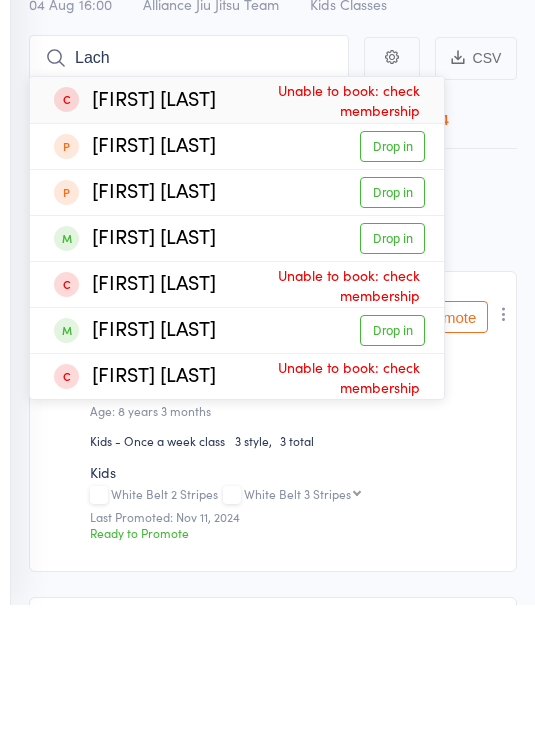 click on "Drop in" at bounding box center (392, 373) 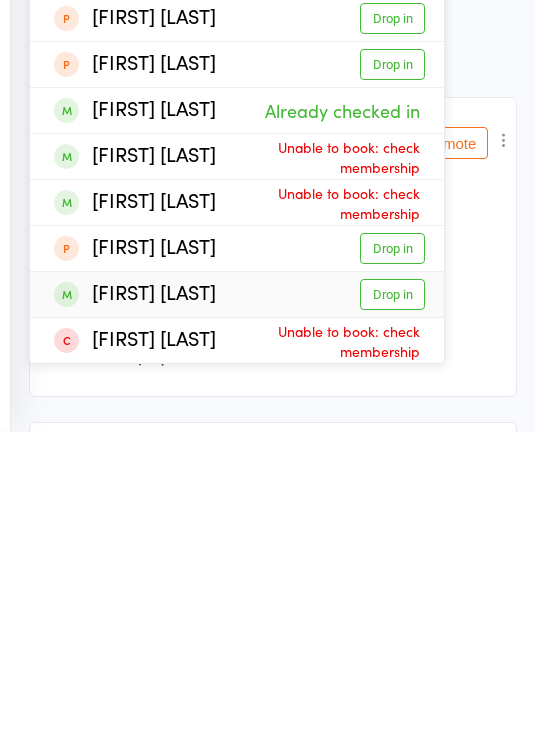 type on "[LAST]" 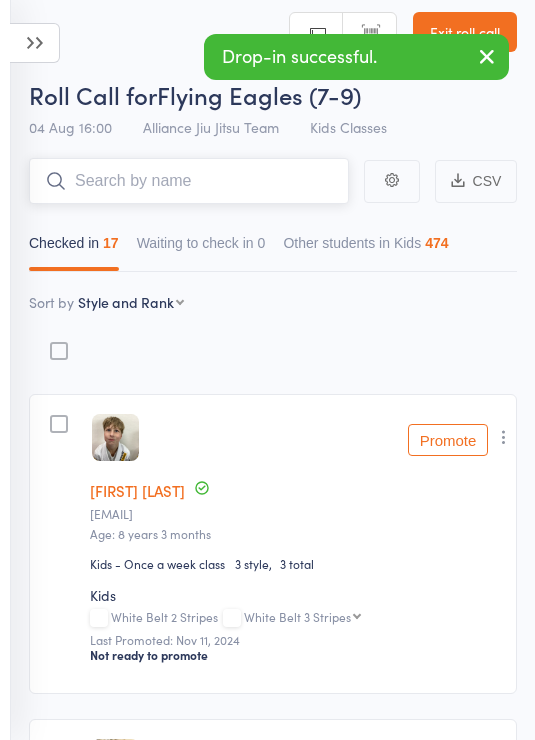 scroll, scrollTop: 0, scrollLeft: 0, axis: both 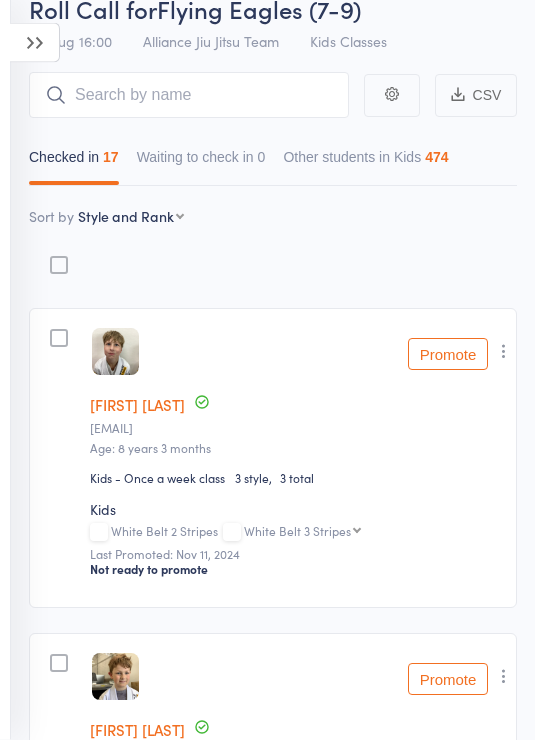 click at bounding box center (35, 43) 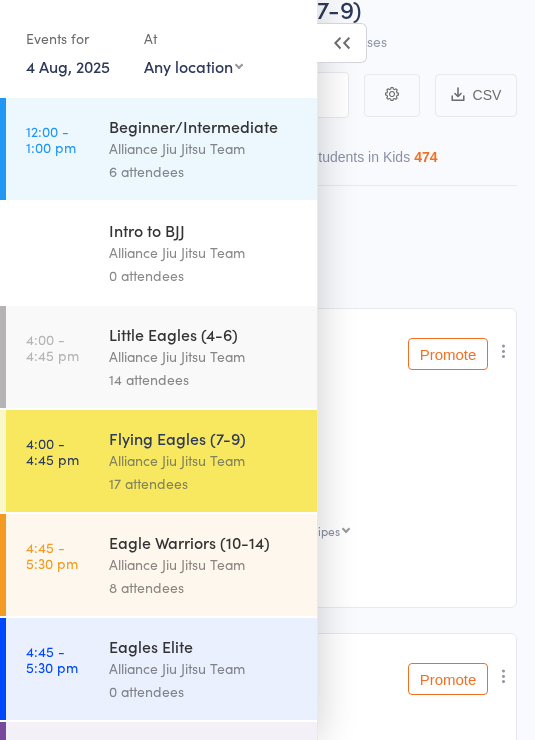 click on "8 attendees" at bounding box center [204, 587] 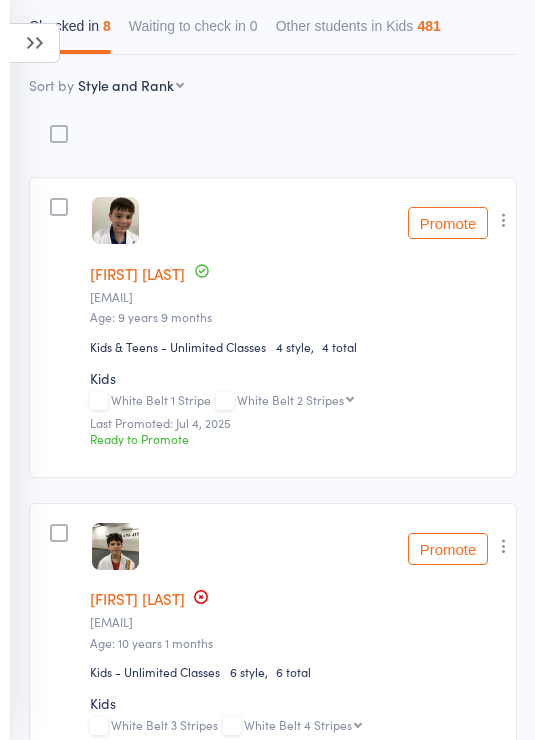 scroll, scrollTop: 222, scrollLeft: 0, axis: vertical 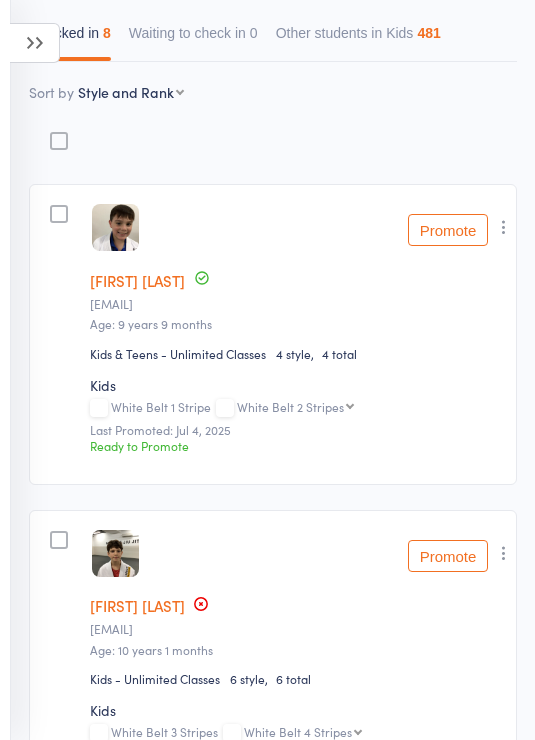 click at bounding box center (35, 43) 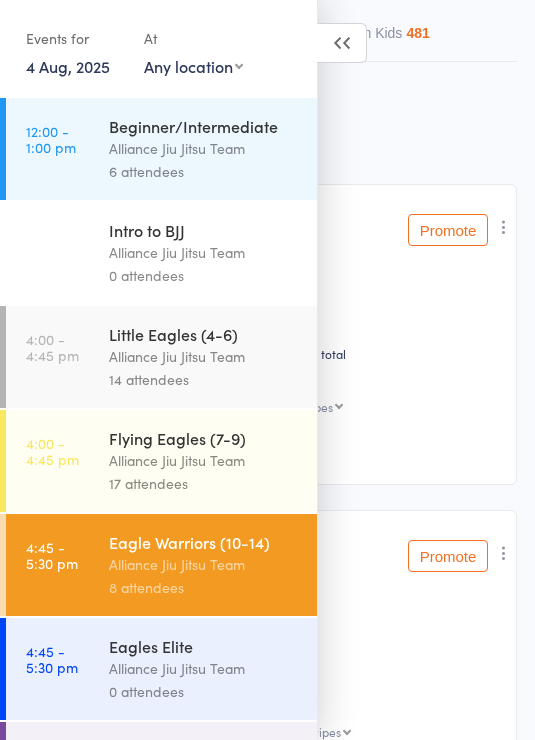 scroll, scrollTop: 161, scrollLeft: 0, axis: vertical 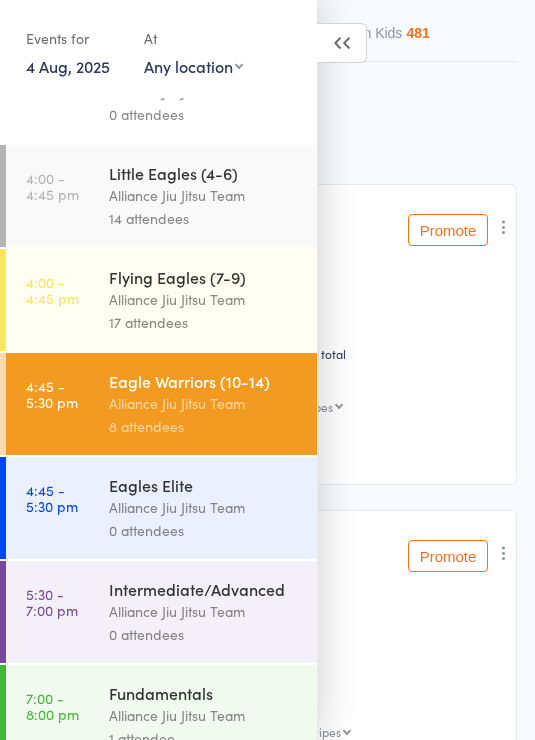click at bounding box center [342, 43] 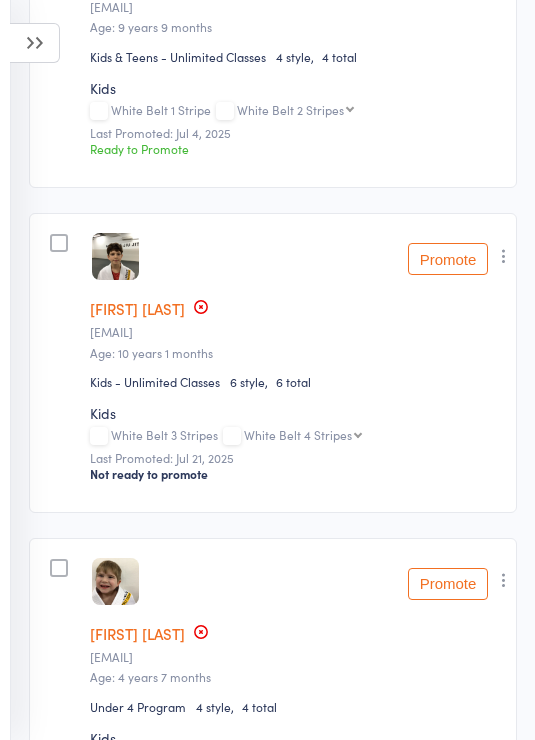 scroll, scrollTop: 0, scrollLeft: 0, axis: both 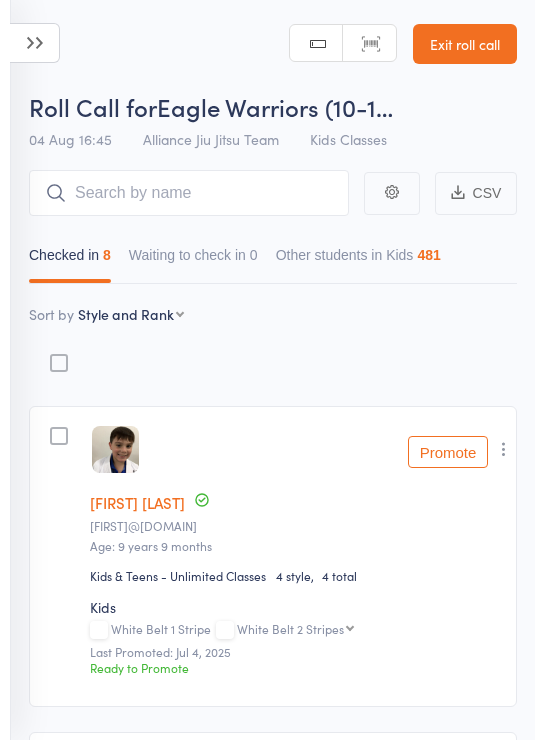 click on "First name Last name Birthday today? Behind on payments? Check in time Next payment date Next payment amount Membership name Membership expires Ready to grade Style and Rank Style attendance count All attendance count Last Promoted" at bounding box center [131, 314] 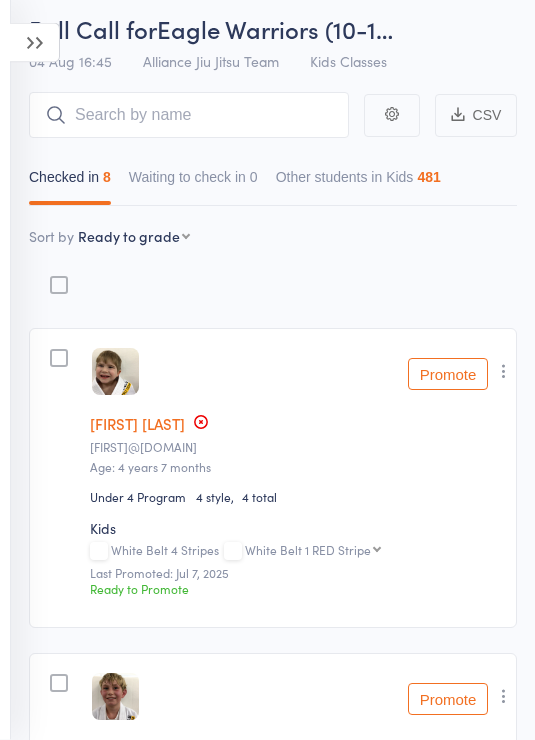 scroll, scrollTop: 0, scrollLeft: 0, axis: both 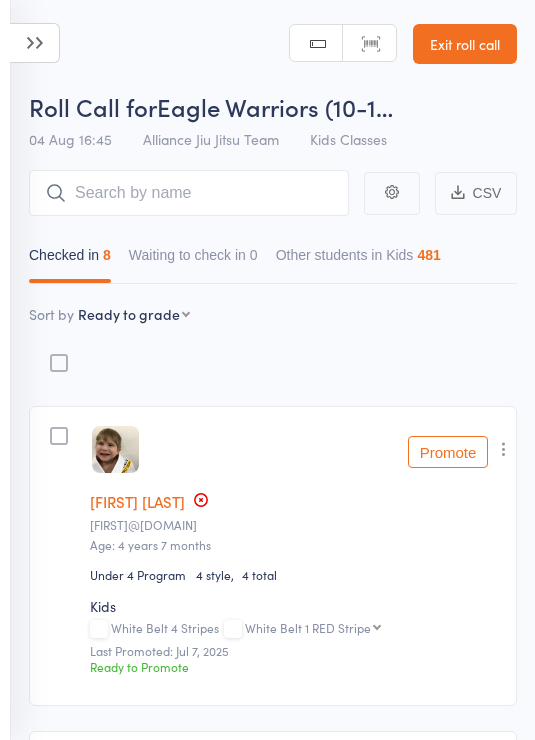 click at bounding box center (35, 43) 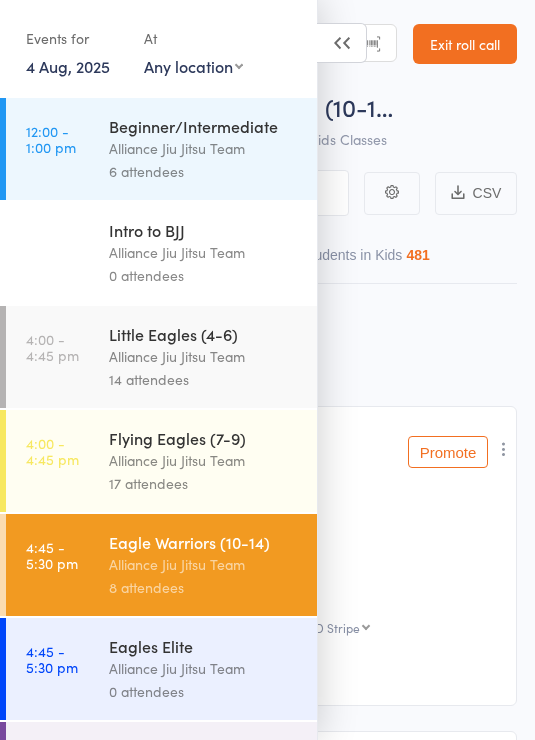 click on "Events for" at bounding box center (75, 38) 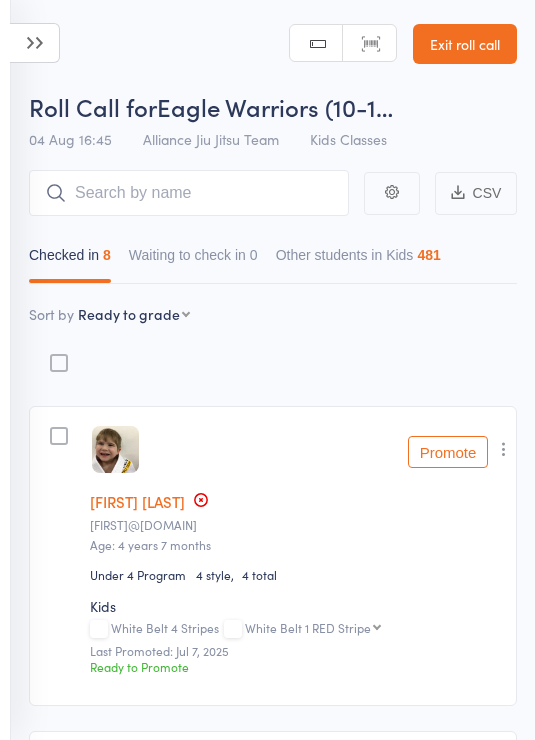click at bounding box center (504, 449) 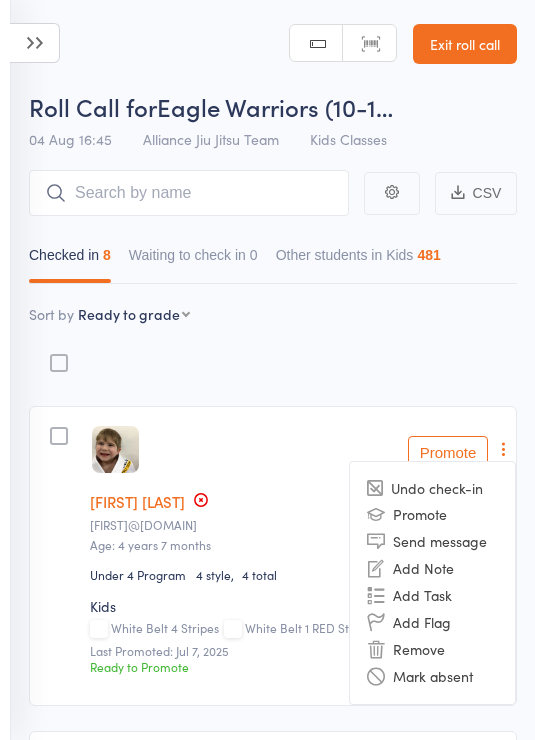 click on "Remove" at bounding box center [432, 649] 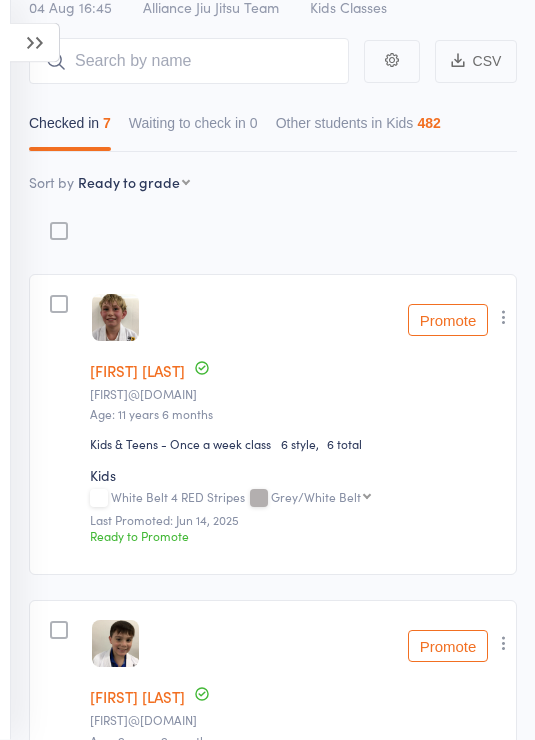 scroll, scrollTop: 0, scrollLeft: 0, axis: both 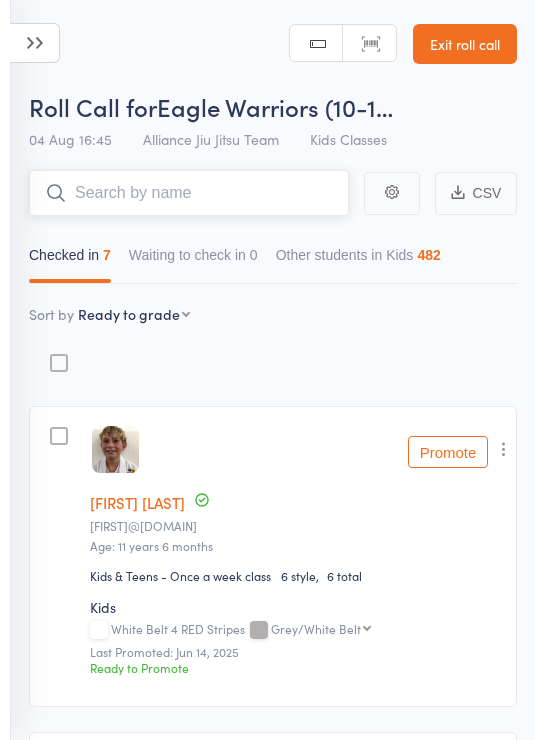 click at bounding box center [189, 193] 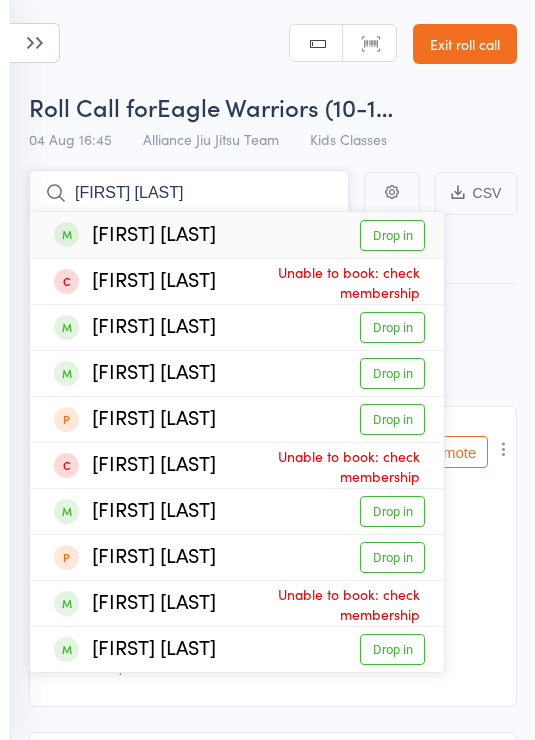 type on "[FIRST] [LAST]" 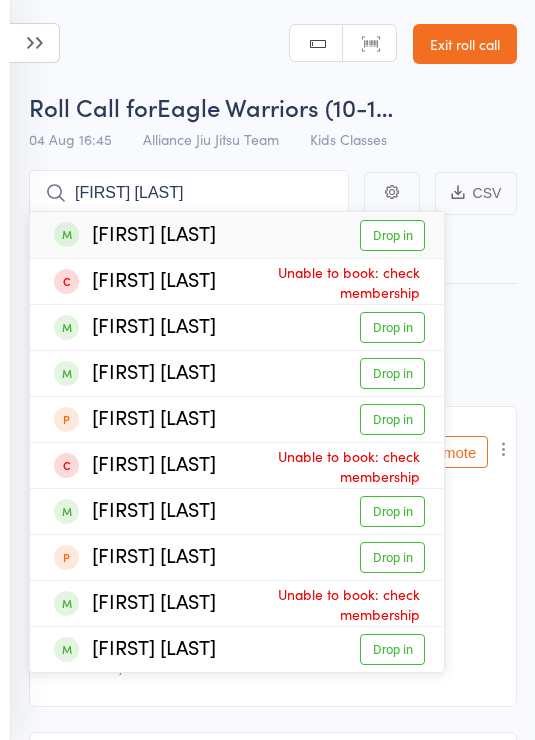 click on "Drop in" at bounding box center (392, 235) 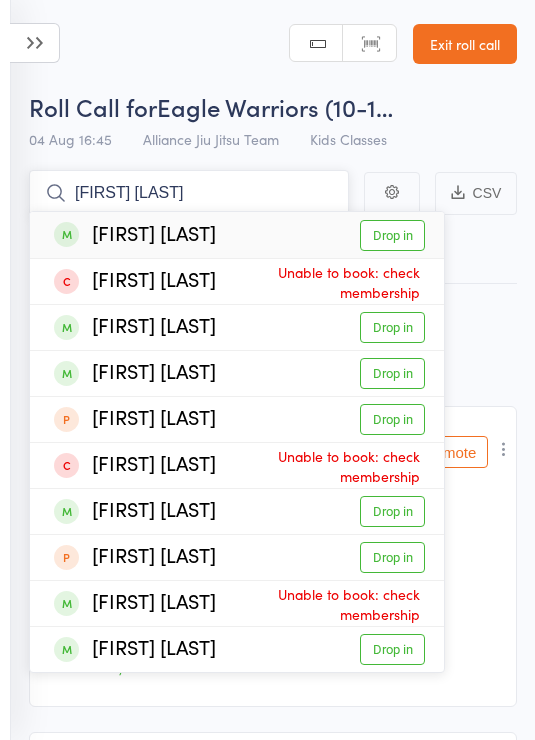 type 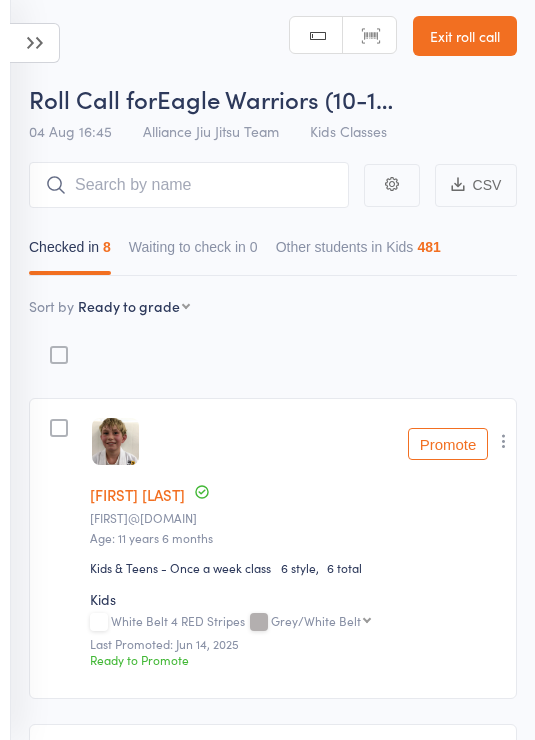 scroll, scrollTop: 0, scrollLeft: 0, axis: both 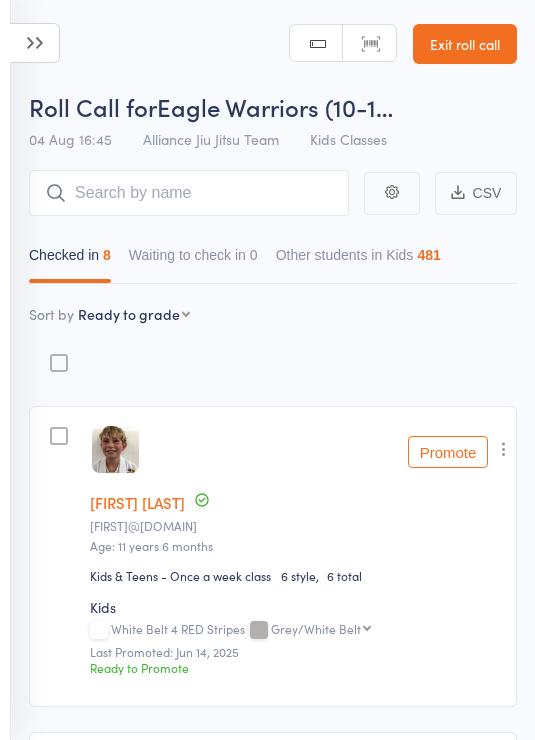 click at bounding box center [35, 43] 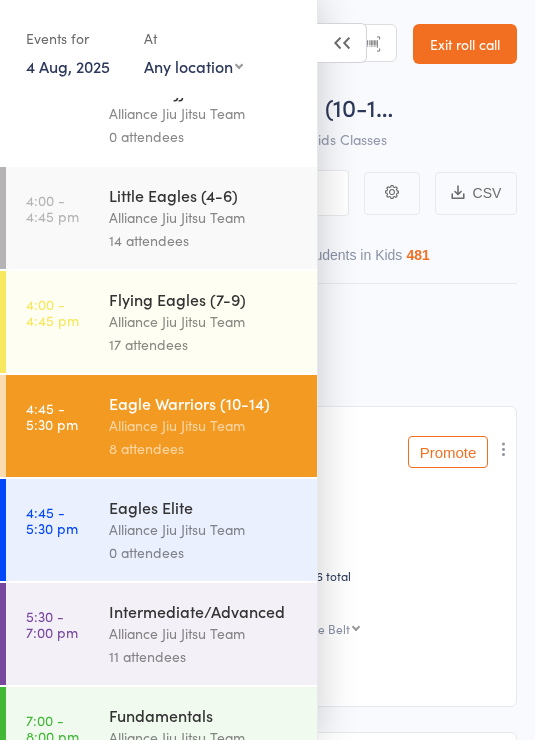 scroll, scrollTop: 207, scrollLeft: 0, axis: vertical 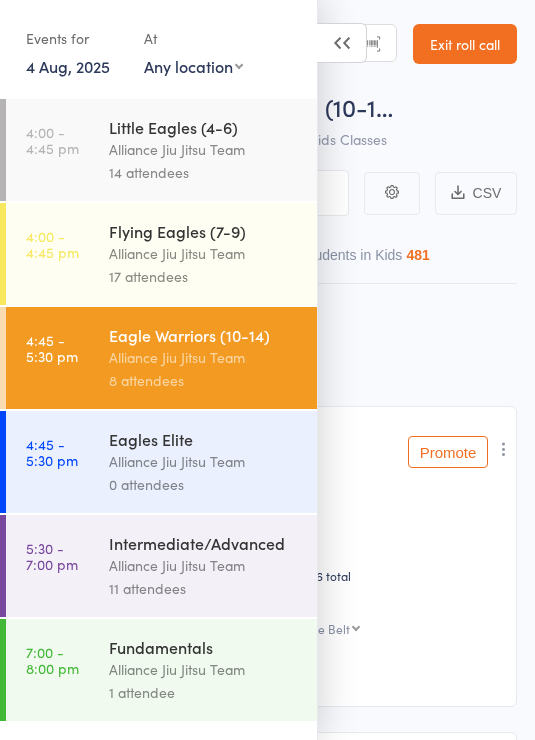 click on "Alliance Jiu Jitsu Team" at bounding box center (204, 149) 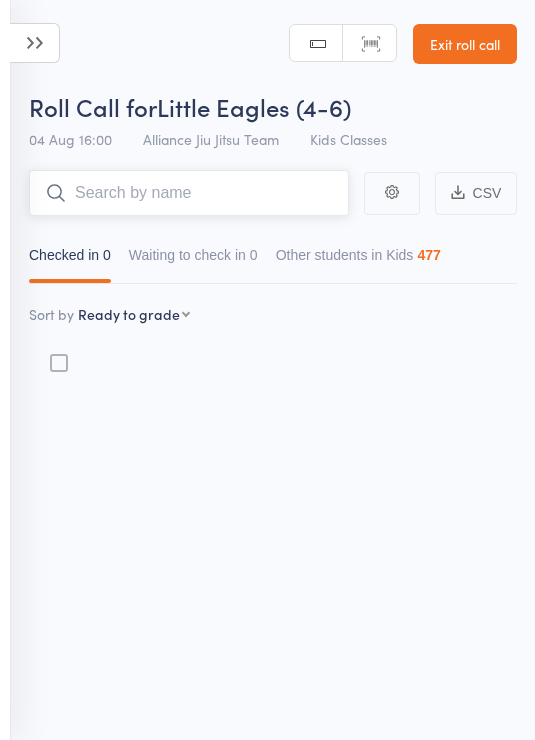 click at bounding box center (189, 193) 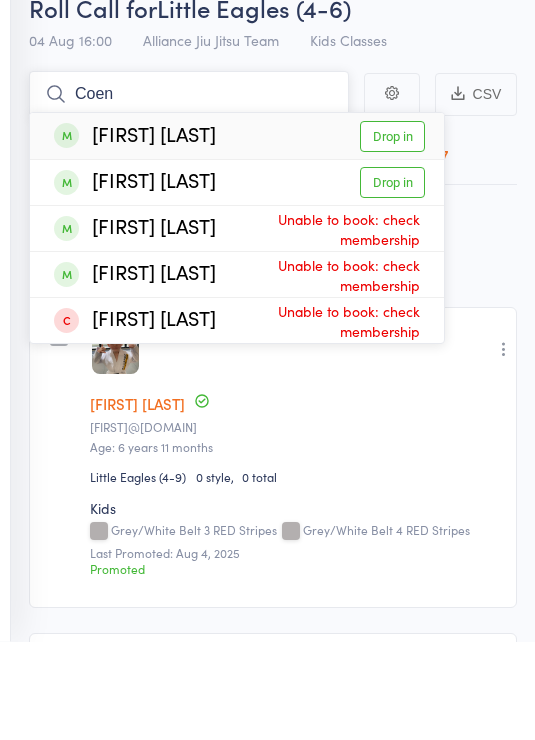 type on "Coen" 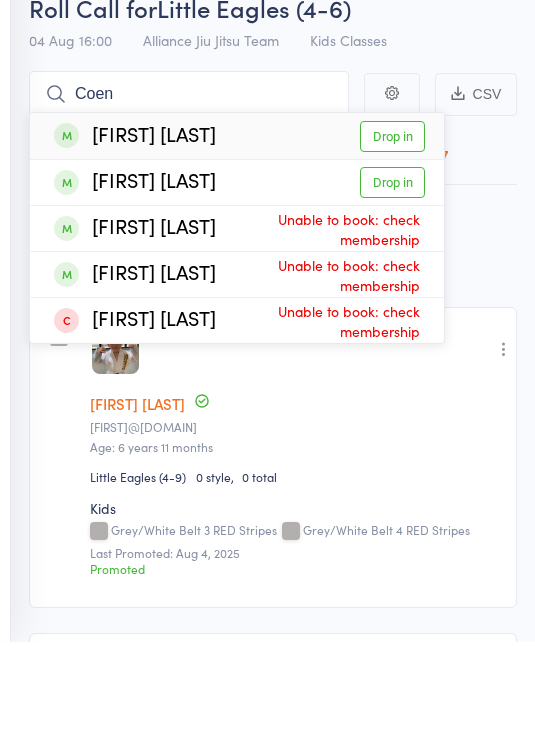 click on "Drop in" at bounding box center [392, 235] 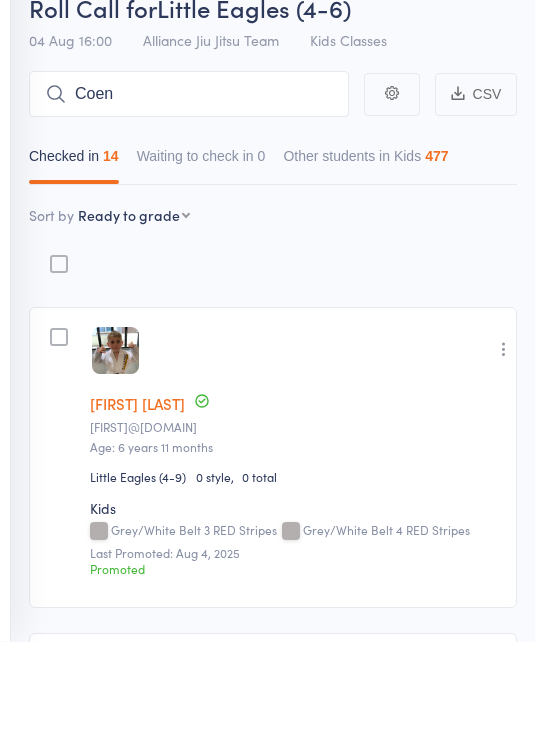 type 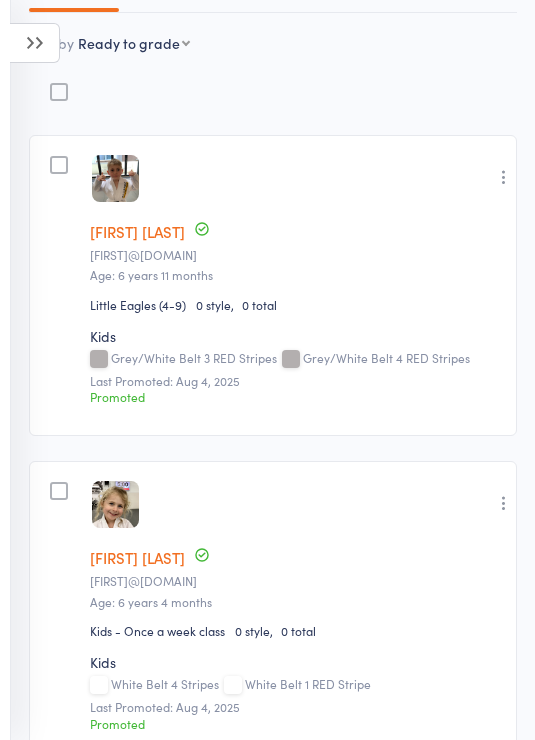 scroll, scrollTop: 0, scrollLeft: 0, axis: both 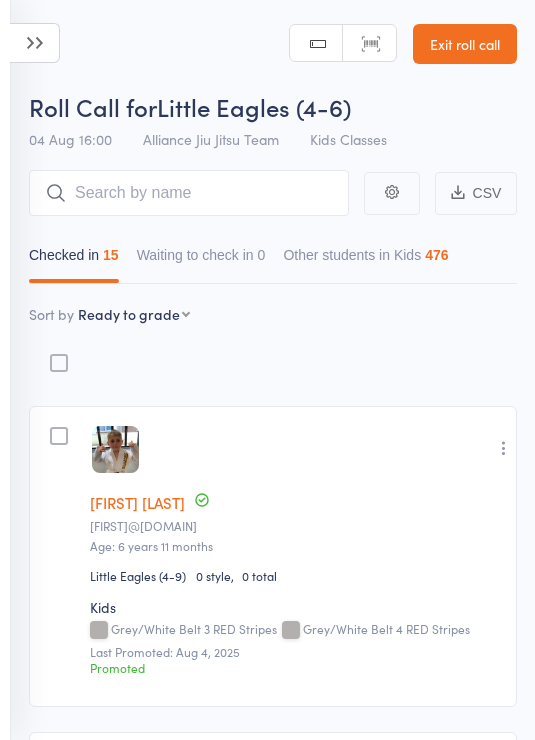 click at bounding box center (35, 43) 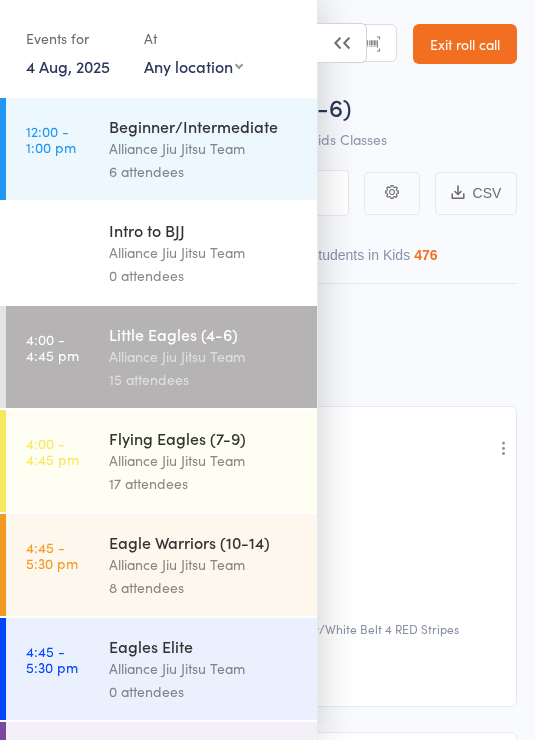 click at bounding box center (342, 43) 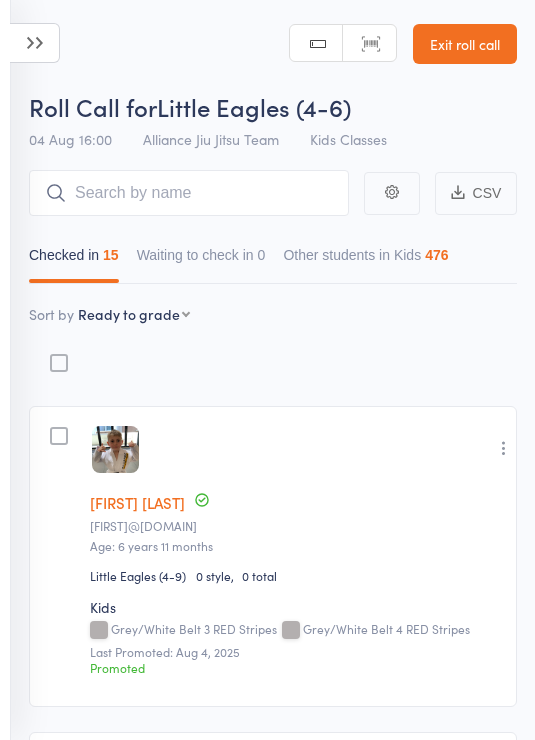 click at bounding box center (35, 43) 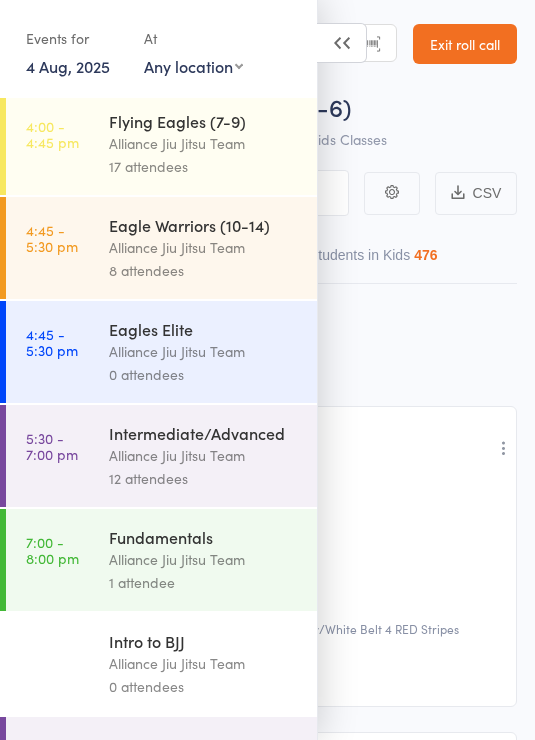 scroll, scrollTop: 314, scrollLeft: 0, axis: vertical 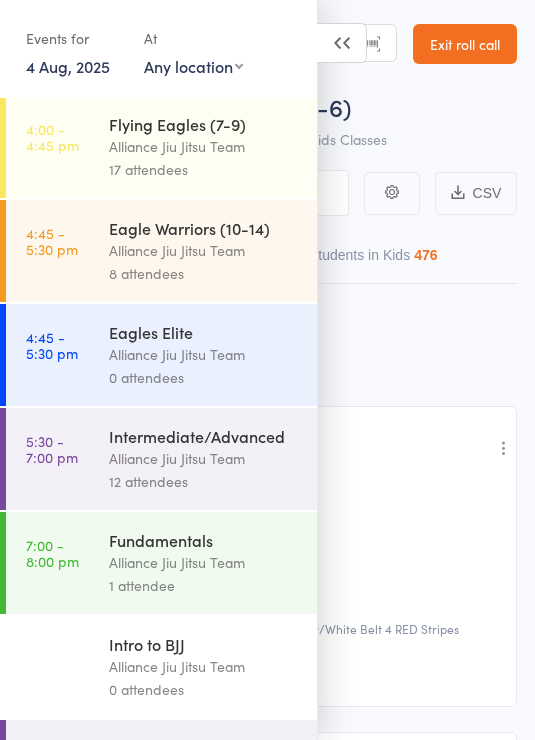 click on "Alliance Jiu Jitsu Team" at bounding box center [204, 562] 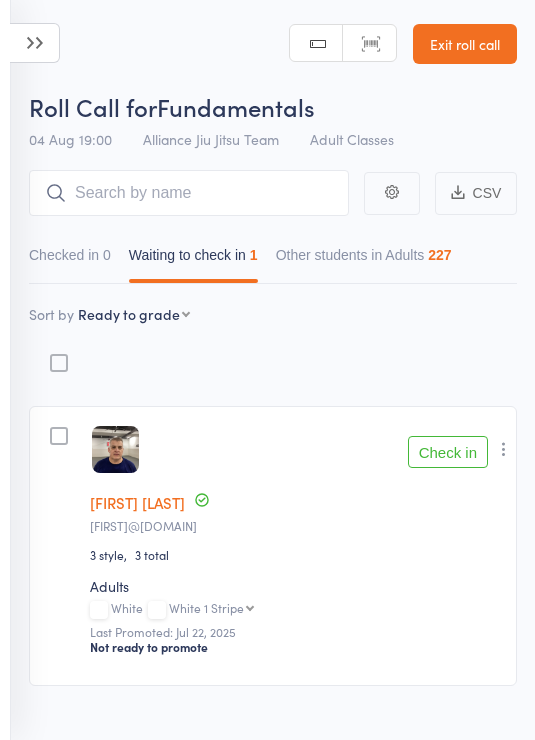 click at bounding box center [35, 43] 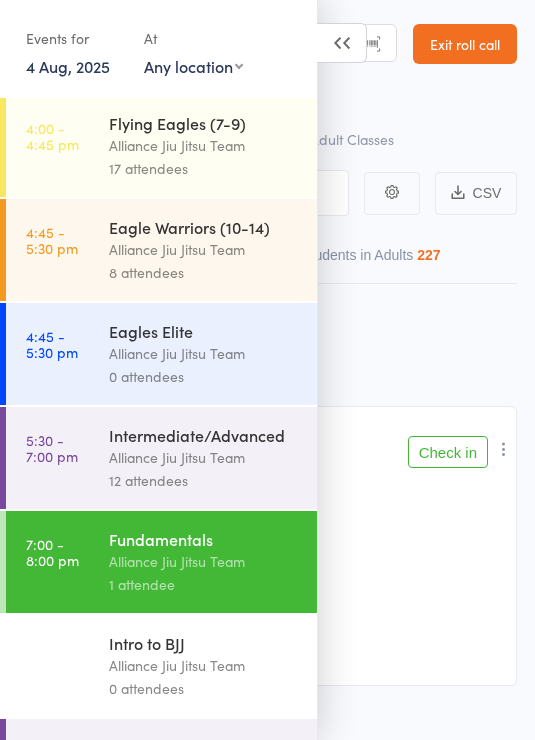 scroll, scrollTop: 312, scrollLeft: 0, axis: vertical 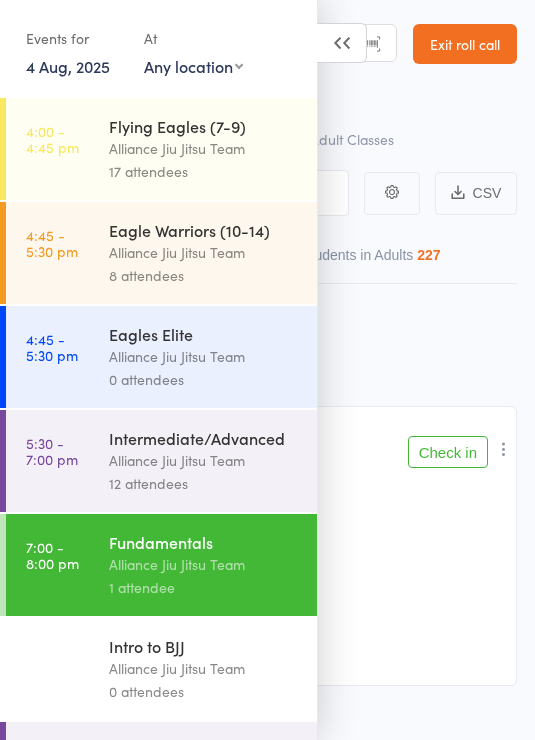 click on "Alliance Jiu Jitsu Team" at bounding box center [204, 460] 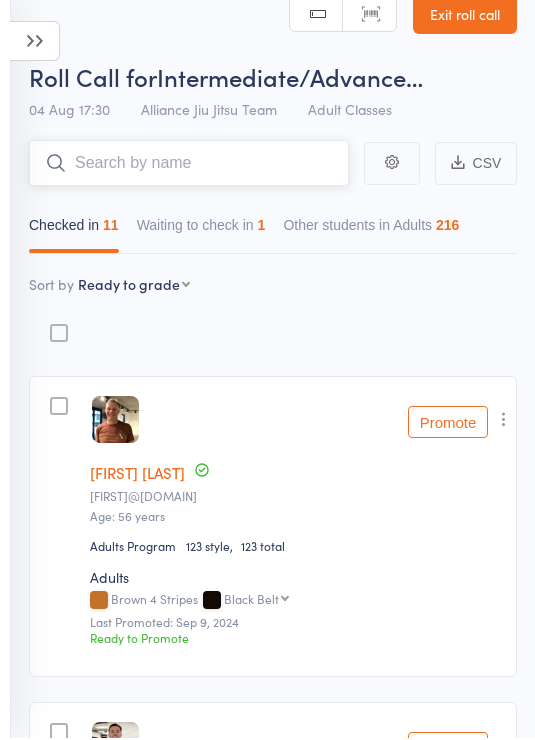 click on "Other students in Adults  216" at bounding box center [371, 232] 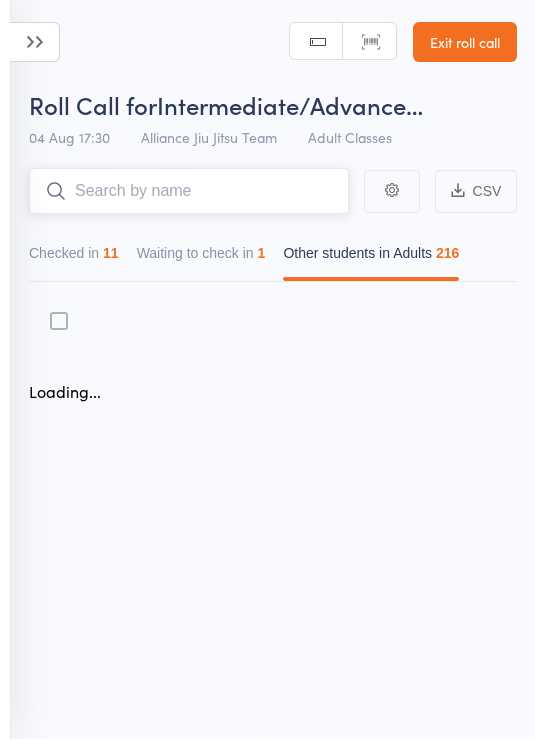 scroll, scrollTop: 14, scrollLeft: 0, axis: vertical 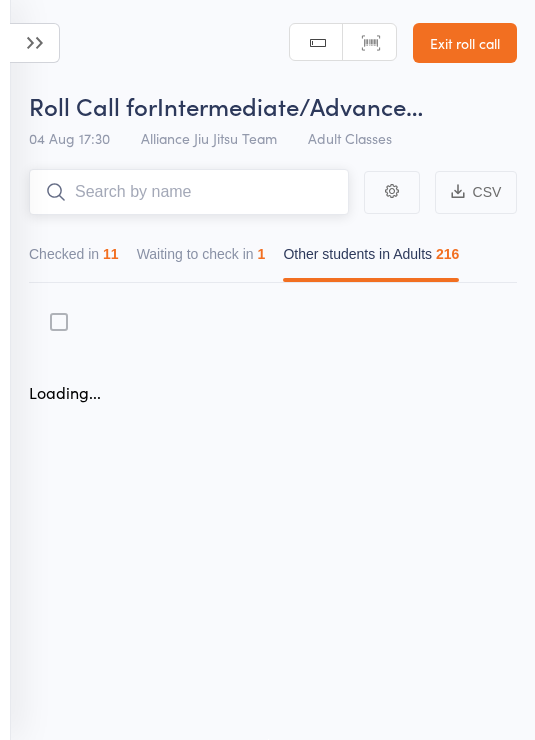 click on "Waiting to check in  1" at bounding box center [201, 259] 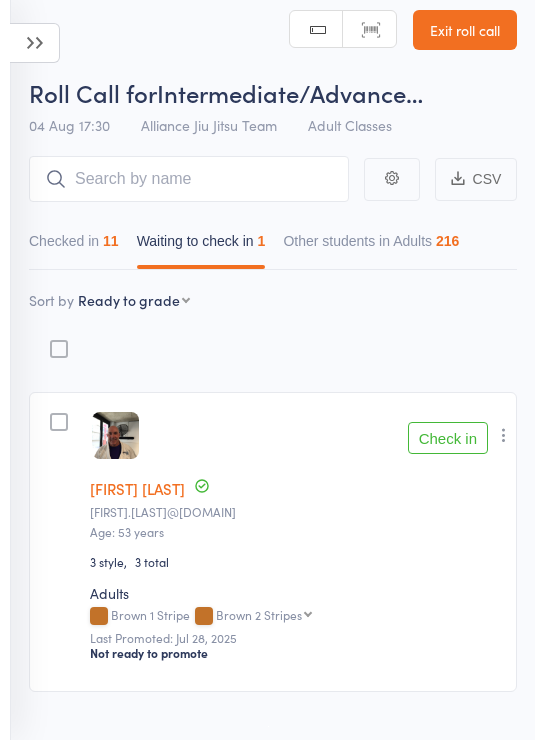 click on "Check in" at bounding box center (448, 438) 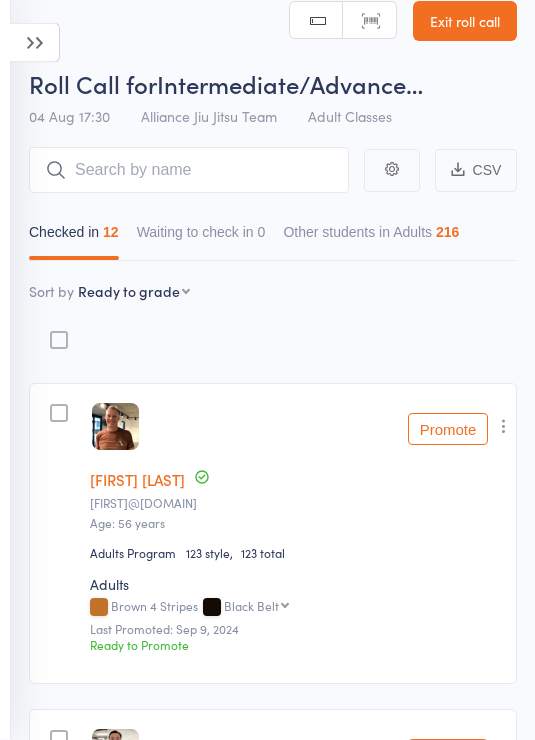 scroll, scrollTop: 0, scrollLeft: 0, axis: both 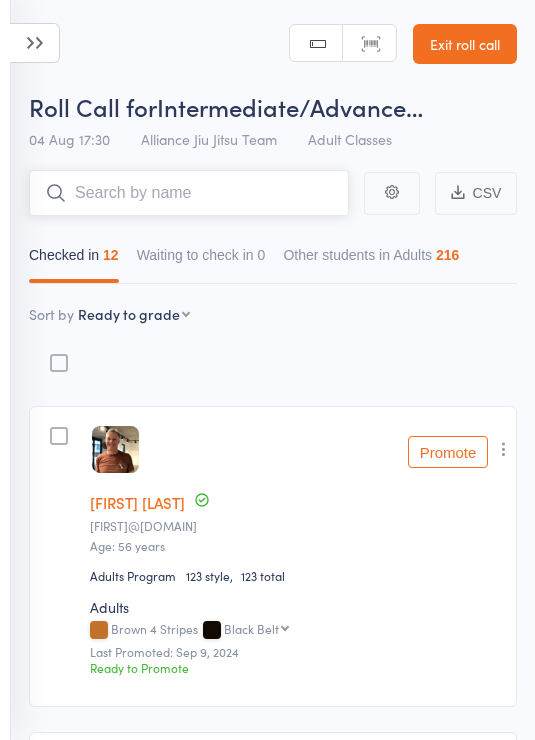 click at bounding box center (189, 193) 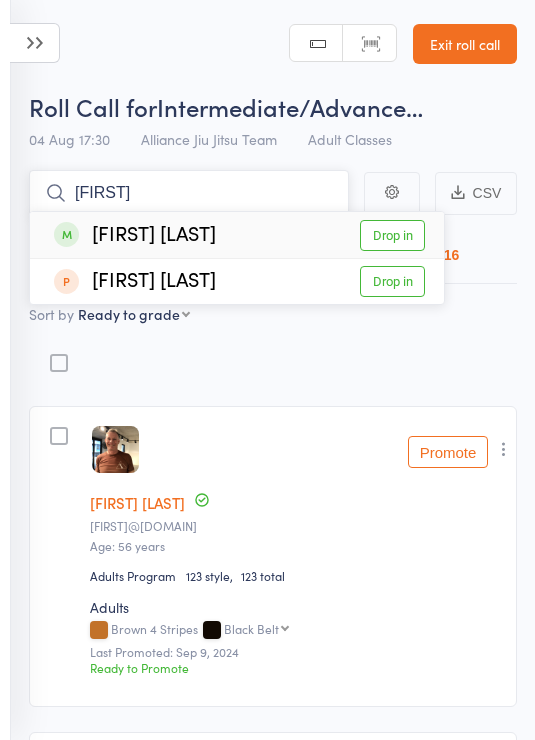 type on "Amy" 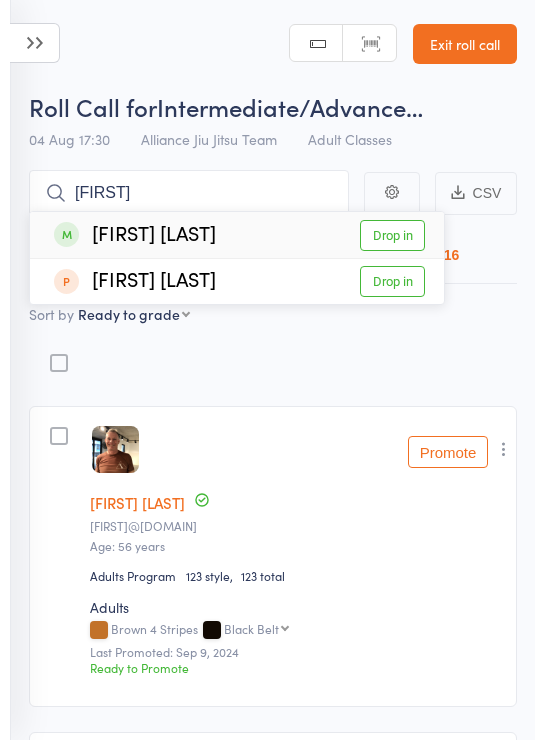click on "Drop in" at bounding box center [392, 235] 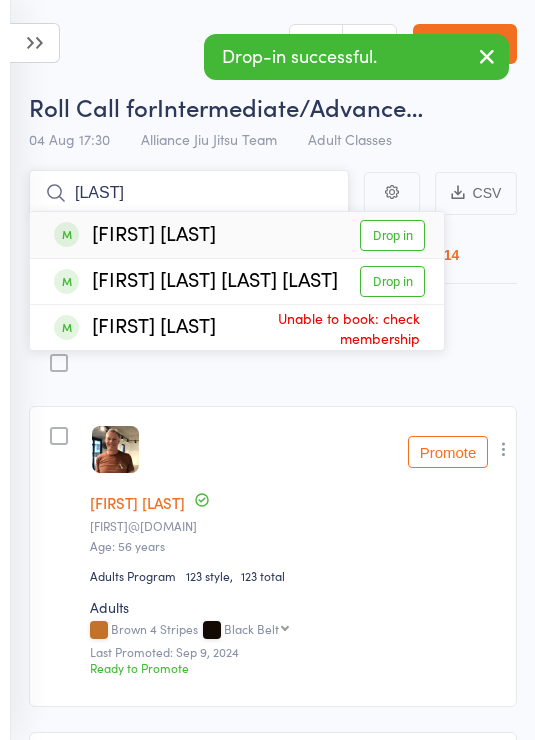 type on "Lazaro" 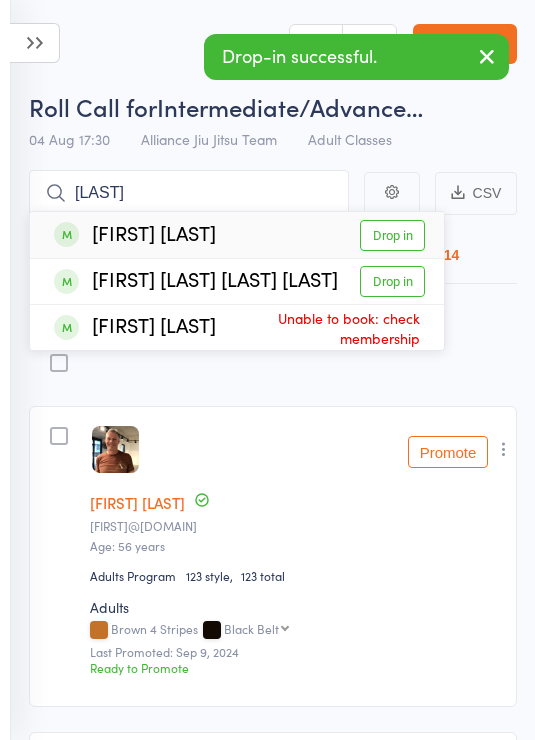 click on "Drop in" at bounding box center [392, 281] 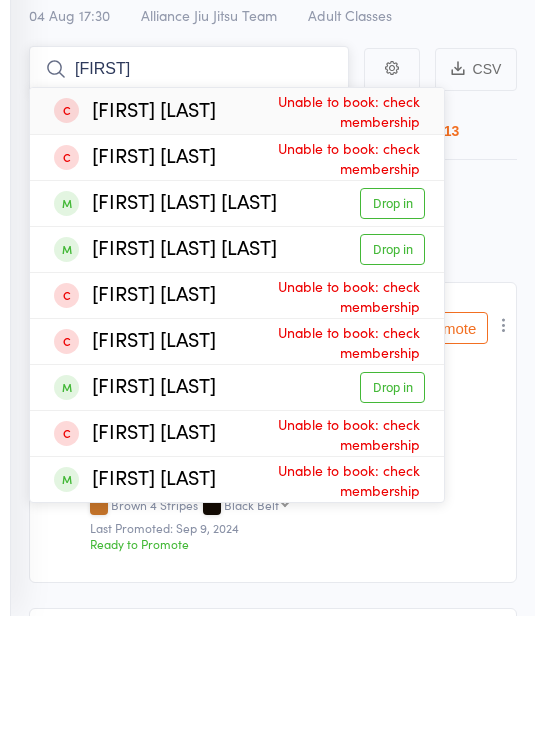 type on "Eduardo" 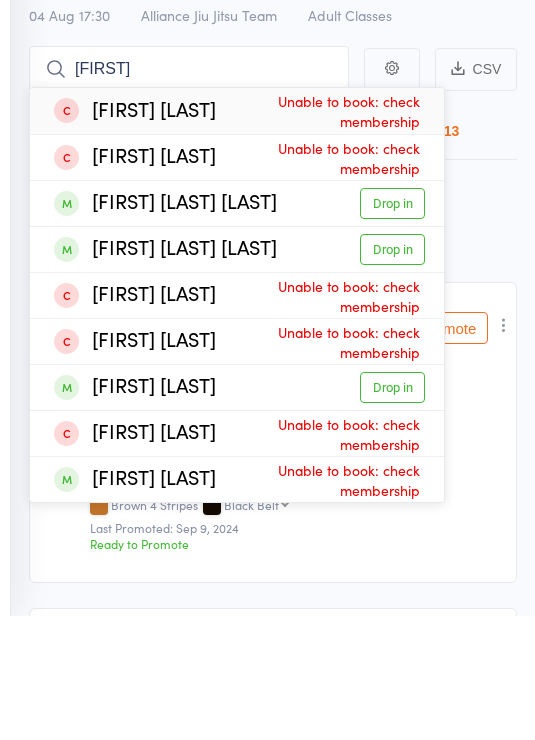 click on "Drop in" at bounding box center (392, 373) 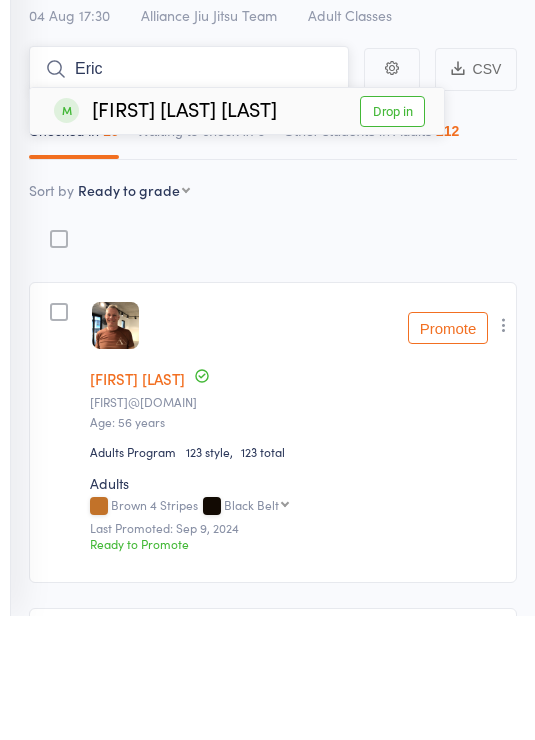 type on "Eric" 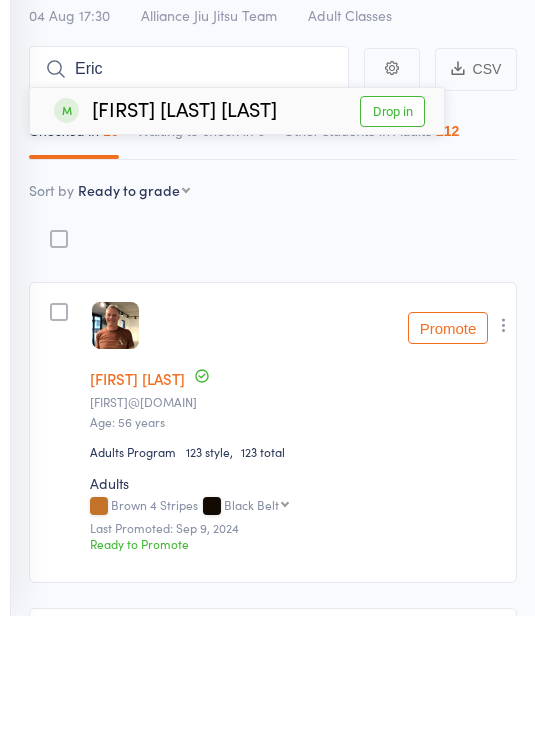 click on "Drop in" at bounding box center [392, 235] 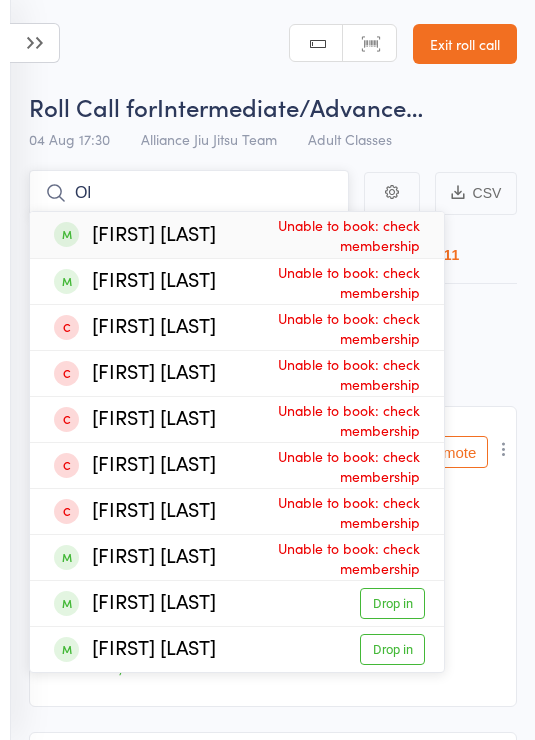 type on "O" 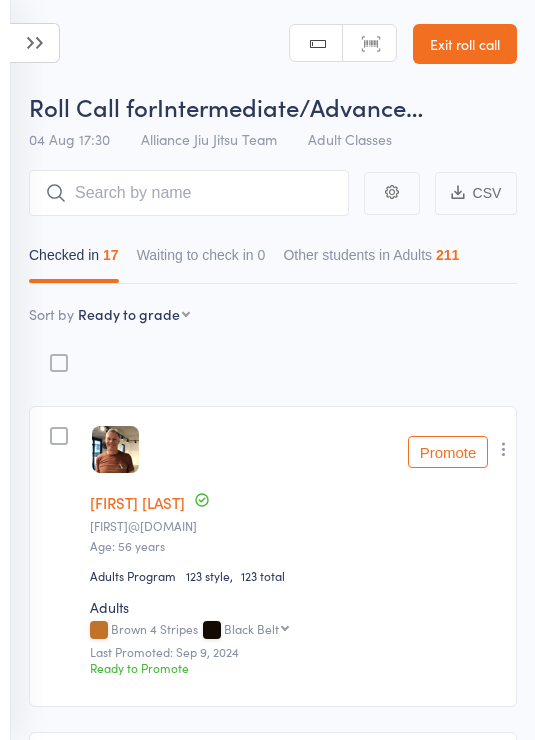 click on "Roll Call for  Intermediate/Advance… 04 Aug 17:30  Alliance Jiu Jitsu Team  Adult Classes  Manual search Scanner input Exit roll call" at bounding box center (267, 80) 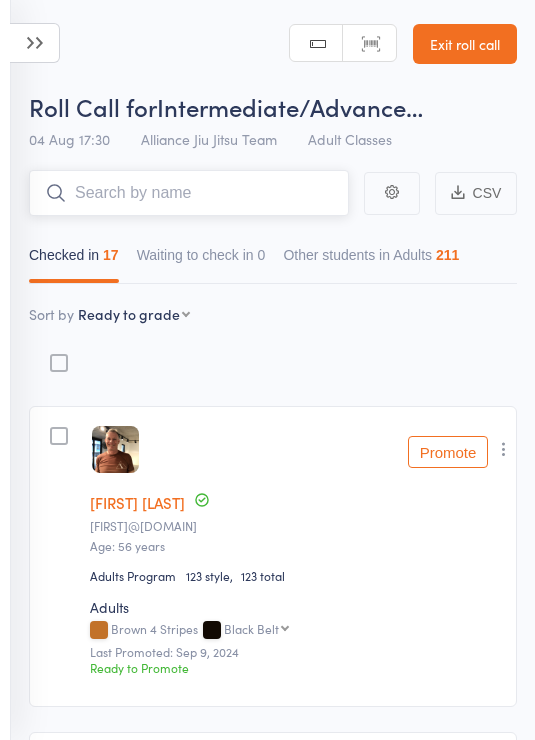 click at bounding box center [189, 193] 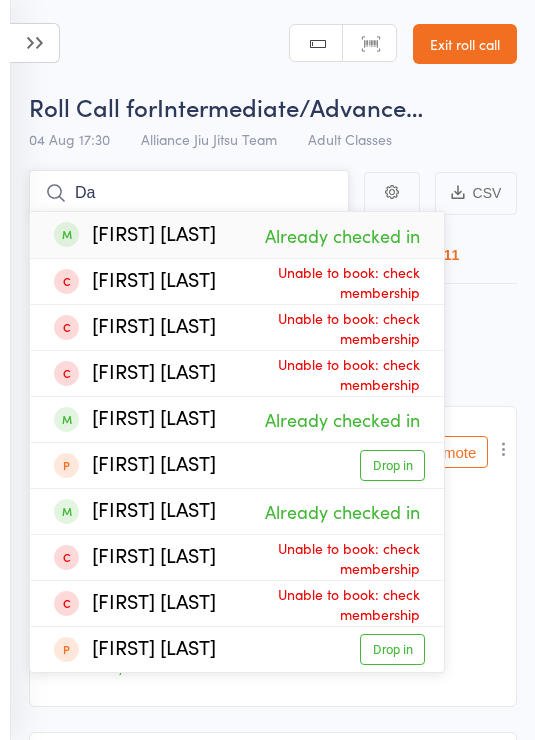 type on "D" 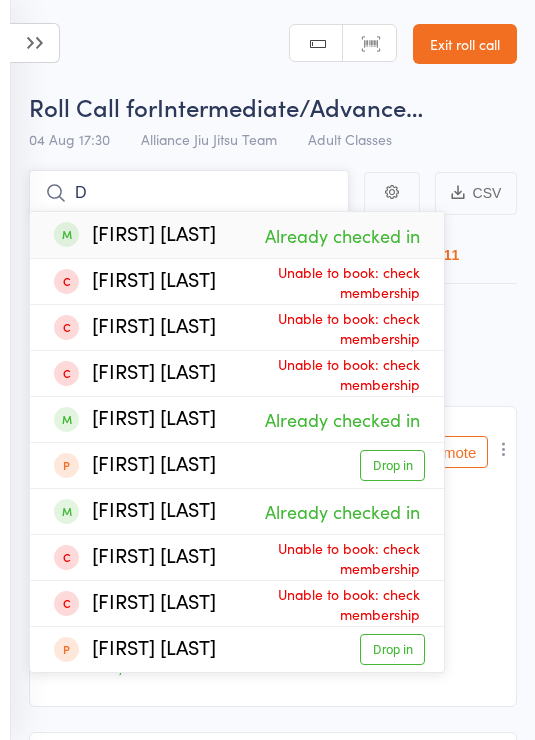 type 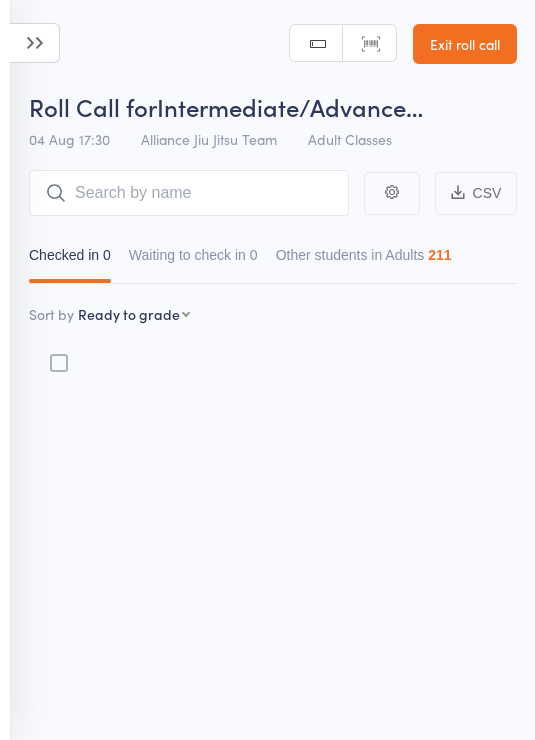 click at bounding box center (189, 193) 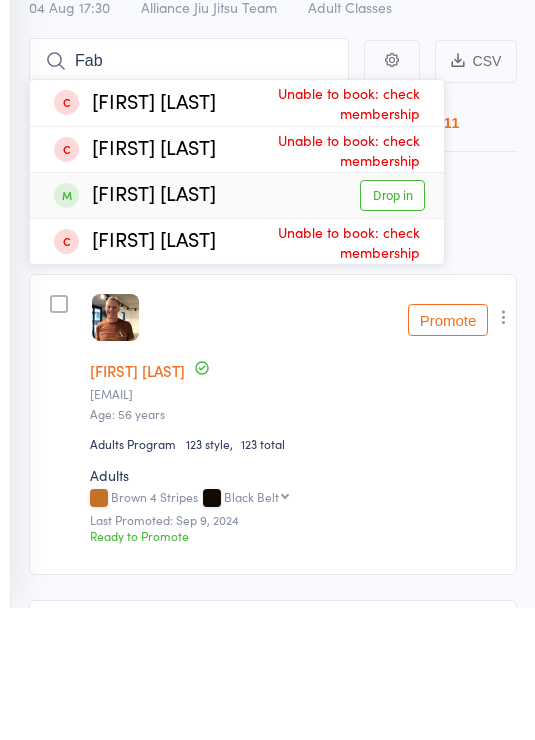 type on "Fab" 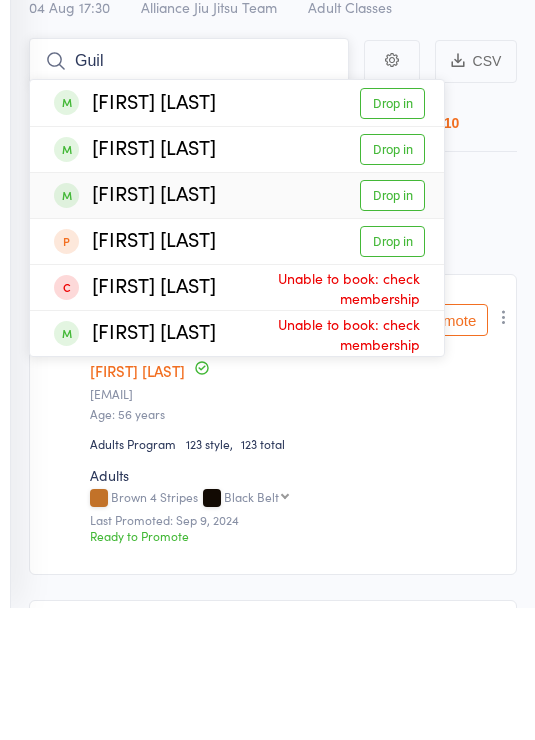type on "Guil" 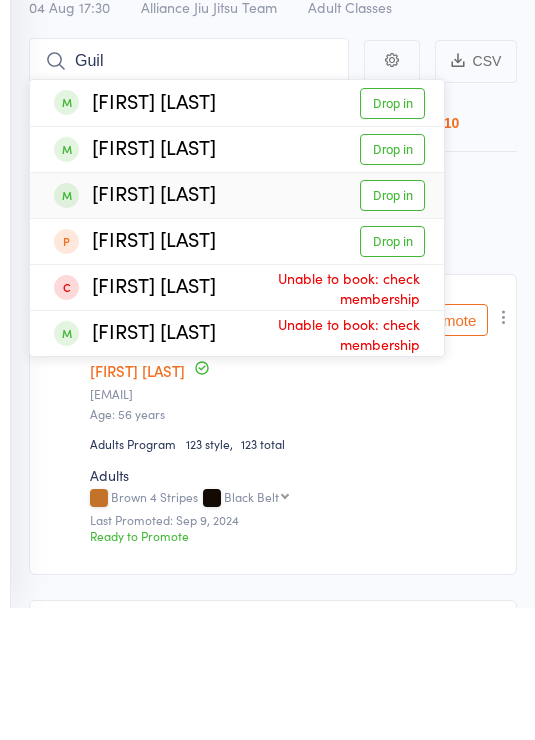 click on "Drop in" at bounding box center (392, 327) 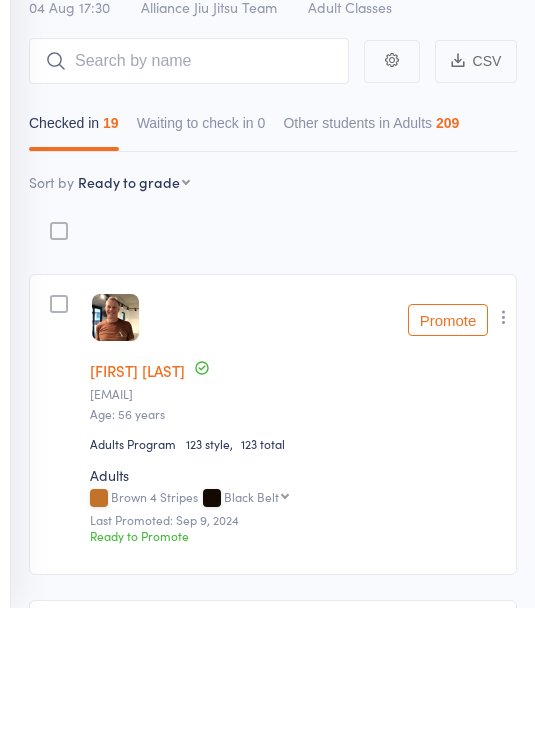 click on "Membership Atten­dances since last grading Style Current / Next Rank edit Gavin Skinstad    gavinskinstad@yahoo.com Age: 56 years Adults Program 123 style 123 total Adults Brown 4 Stripes  Black Belt  Black Belt Black Belt 1 Stripe Black Belt 2 Stripes Last Promoted: Sep 9, 2024 Ready to Promote Promote Undo check-in Promote Send message Add Note Add Task Add Flag Remove Mark absent
edit Griffin Bamford    Griffbamford@gmail.com Age: 22 years Adults - Unlimited 103 style 103 total Adults White 4 Stripes  Blue  Blue Blue 1 Stripe Blue 2 Stripes Blue 3 Stripes Blue 4 Stripes Purple Purple 1 Stripe Purple 2 Stripes Purple 3 Stripes Purple 4 Stripes Brown Brown 1 Stripe Brown 2 Stripes Brown 3 Stripes Brown 4 Stripes Black Belt Black Belt 1 Stripe Black Belt 2 Stripes Last Promoted: Jan 29, 2025 Ready to Promote Promote Undo check-in Promote Send message Add Note Add Task Add Flag Remove Mark absent
edit Jack Bell    jab1295@hotmail.com Age: 29 years Adults Program 23 style 23 total Adults Brown 1 Stripe" at bounding box center [273, 3433] 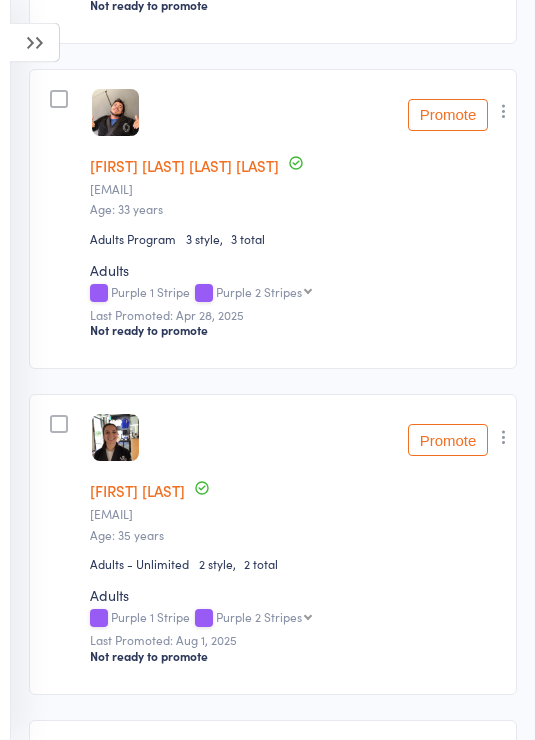 scroll, scrollTop: 1978, scrollLeft: 0, axis: vertical 